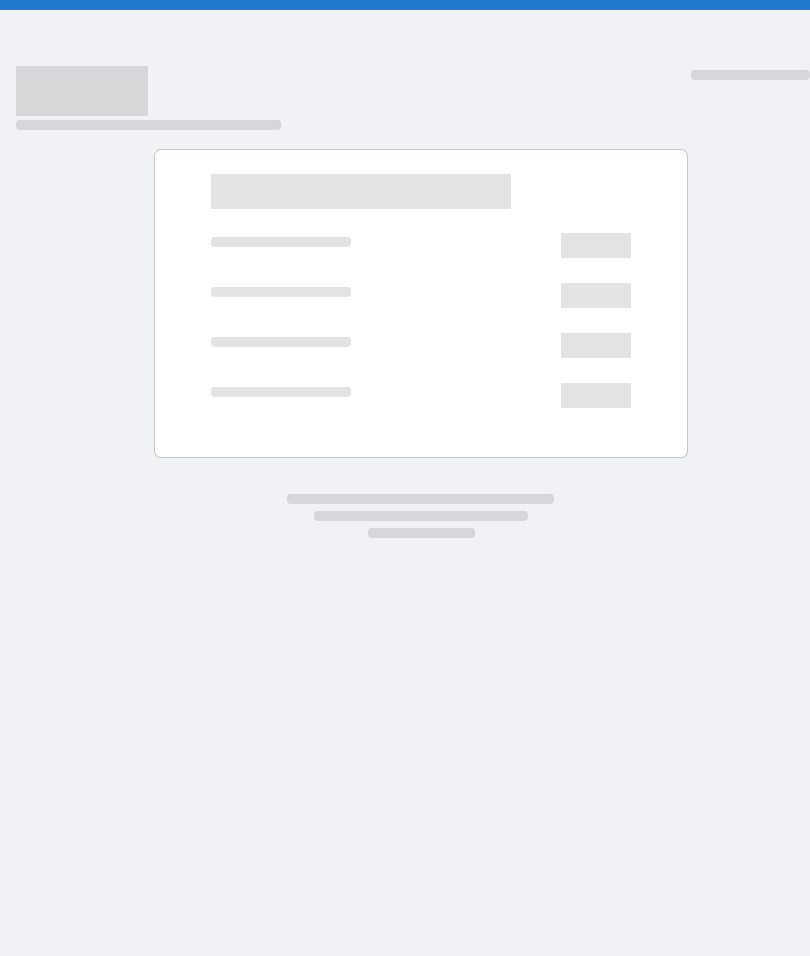 scroll, scrollTop: 45, scrollLeft: 0, axis: vertical 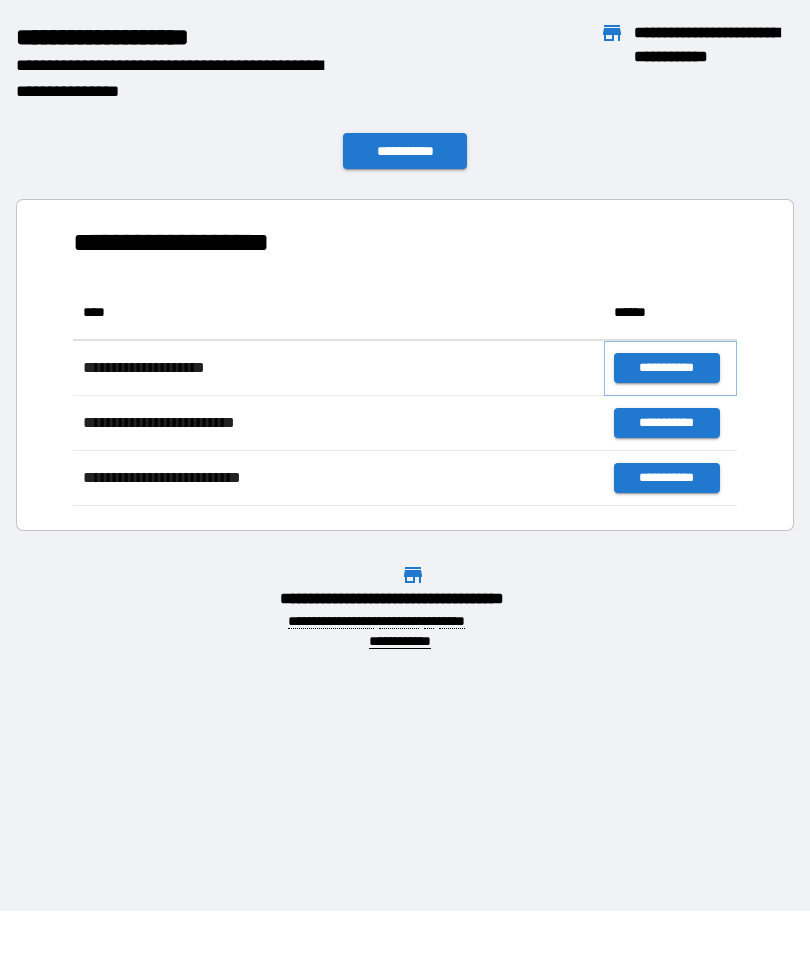 click on "**********" at bounding box center [666, 368] 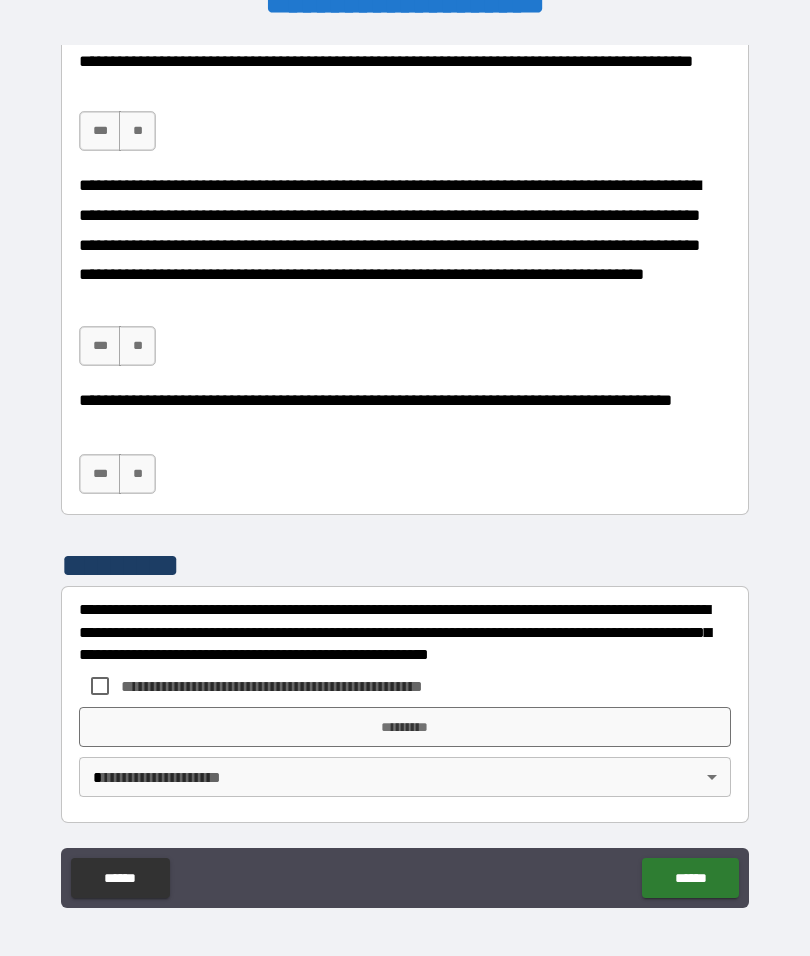 scroll, scrollTop: 1438, scrollLeft: 0, axis: vertical 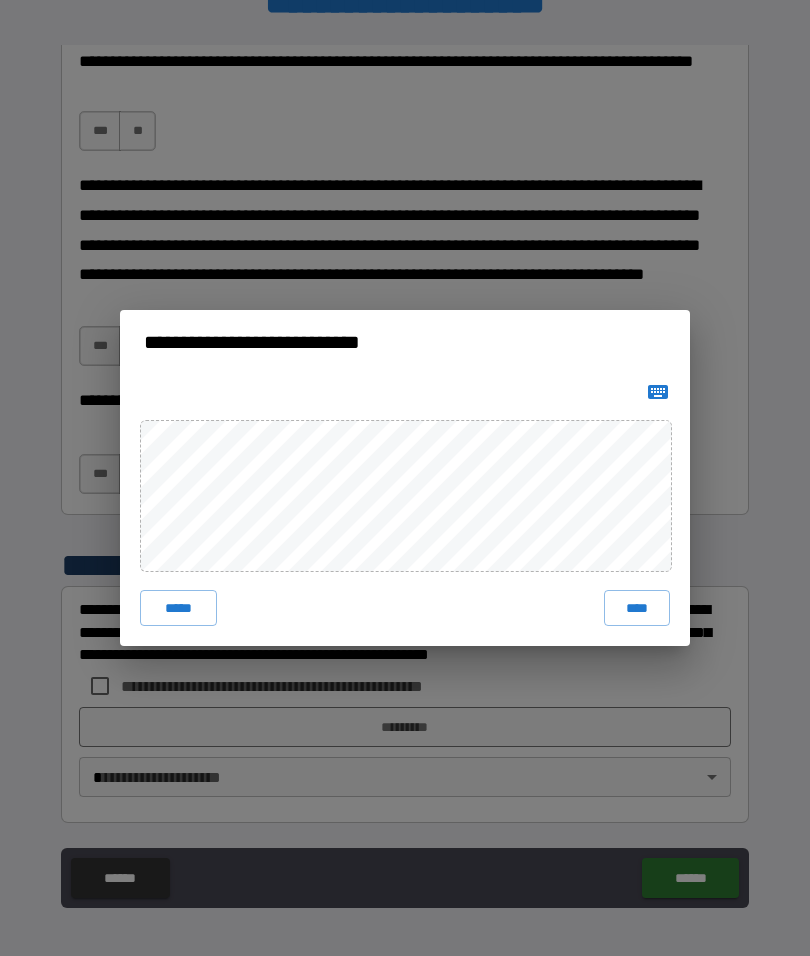 click on "**********" at bounding box center (405, 478) 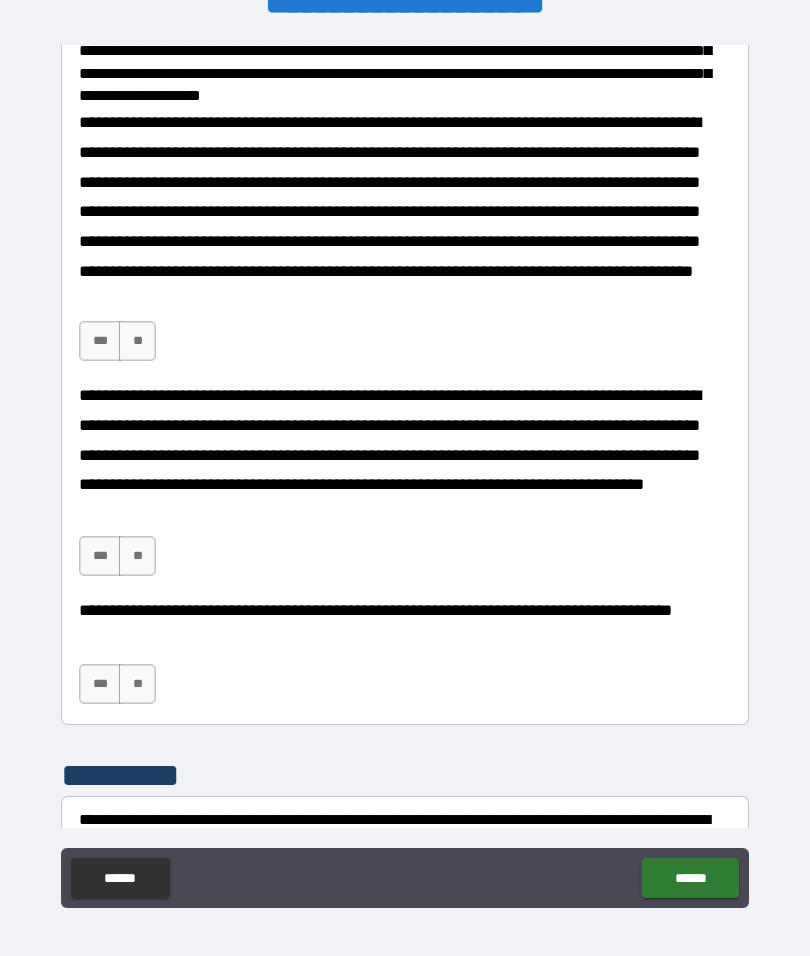 scroll, scrollTop: 1153, scrollLeft: 0, axis: vertical 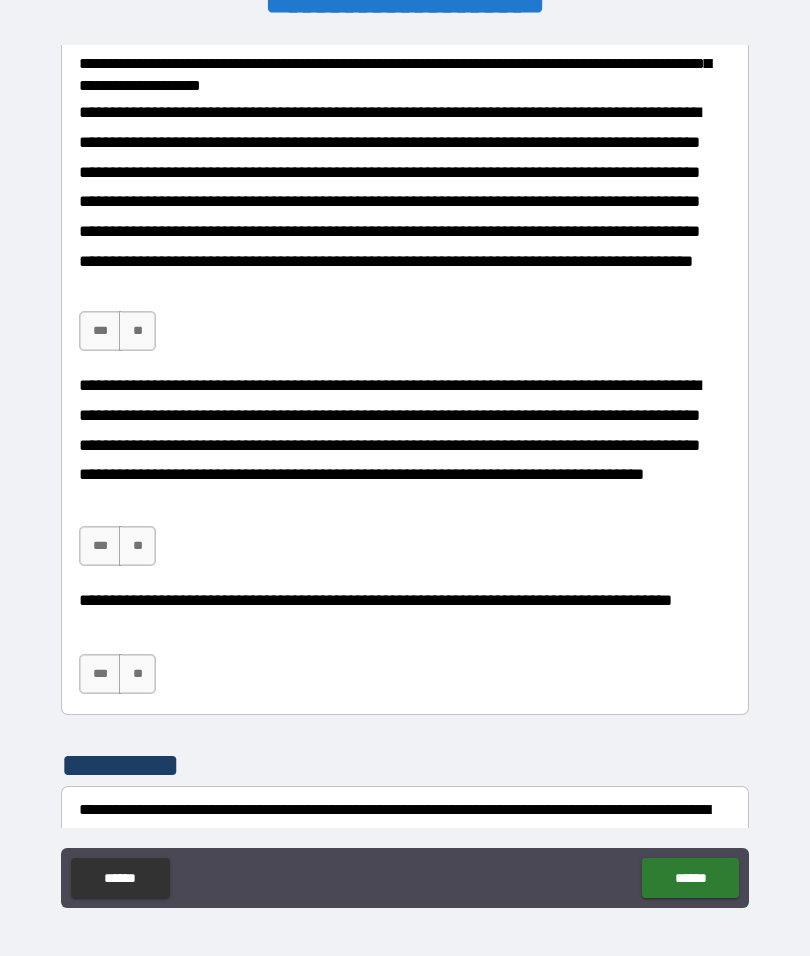 click on "***" at bounding box center [100, 331] 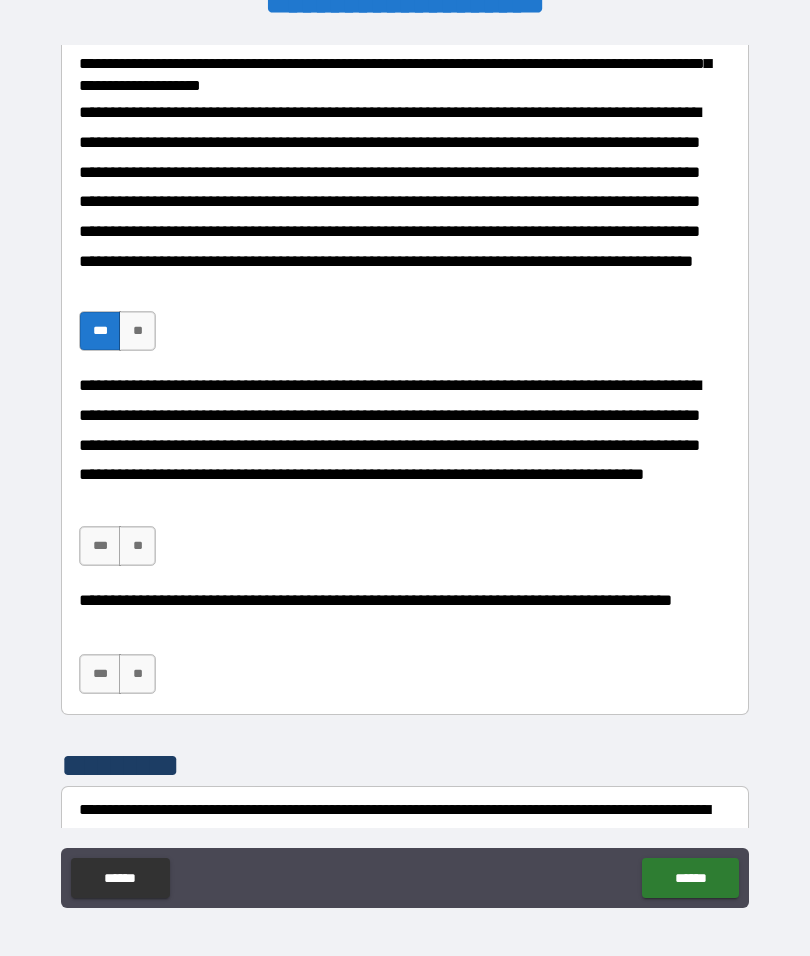 click on "***" at bounding box center (100, 546) 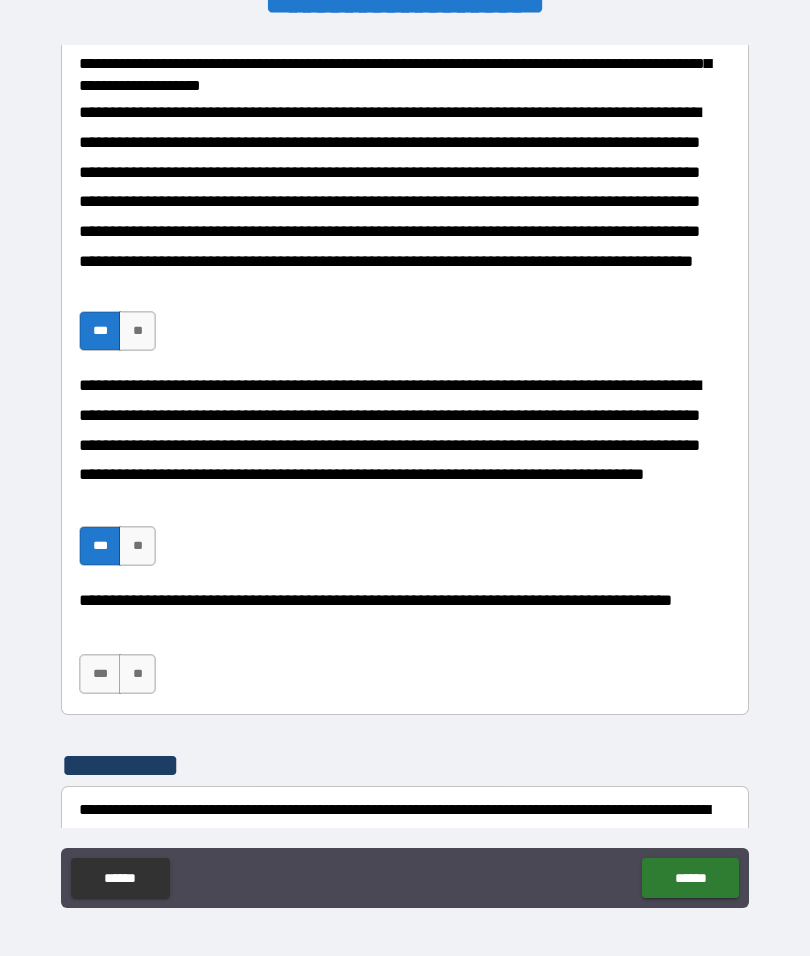 click on "***" at bounding box center (100, 674) 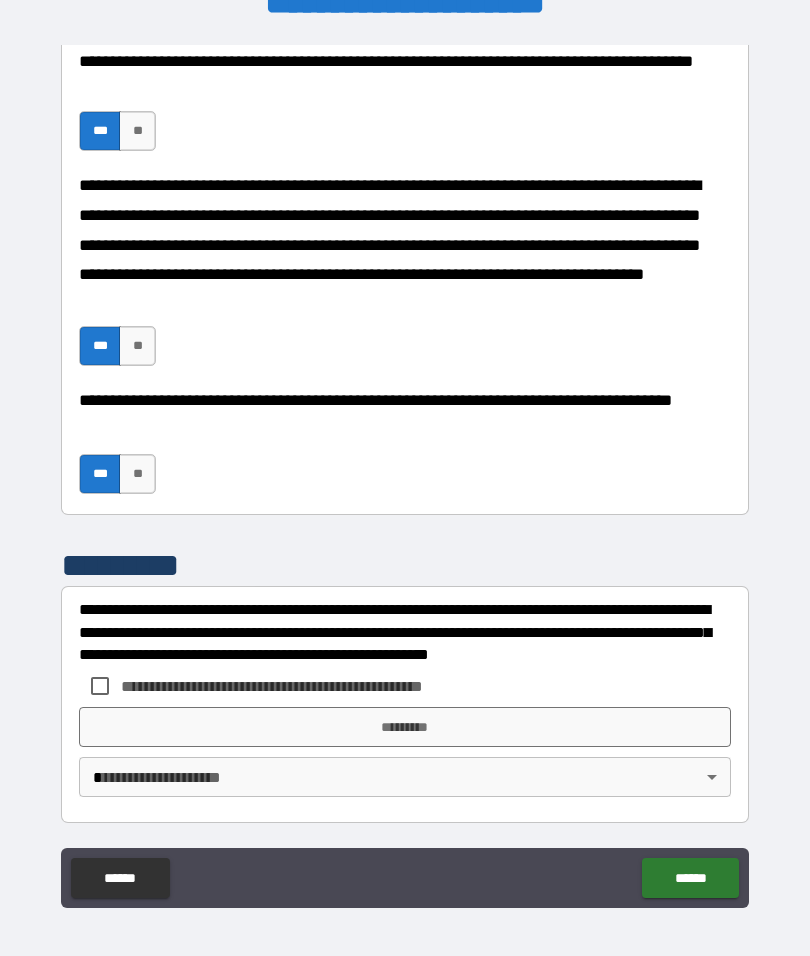 scroll, scrollTop: 1438, scrollLeft: 0, axis: vertical 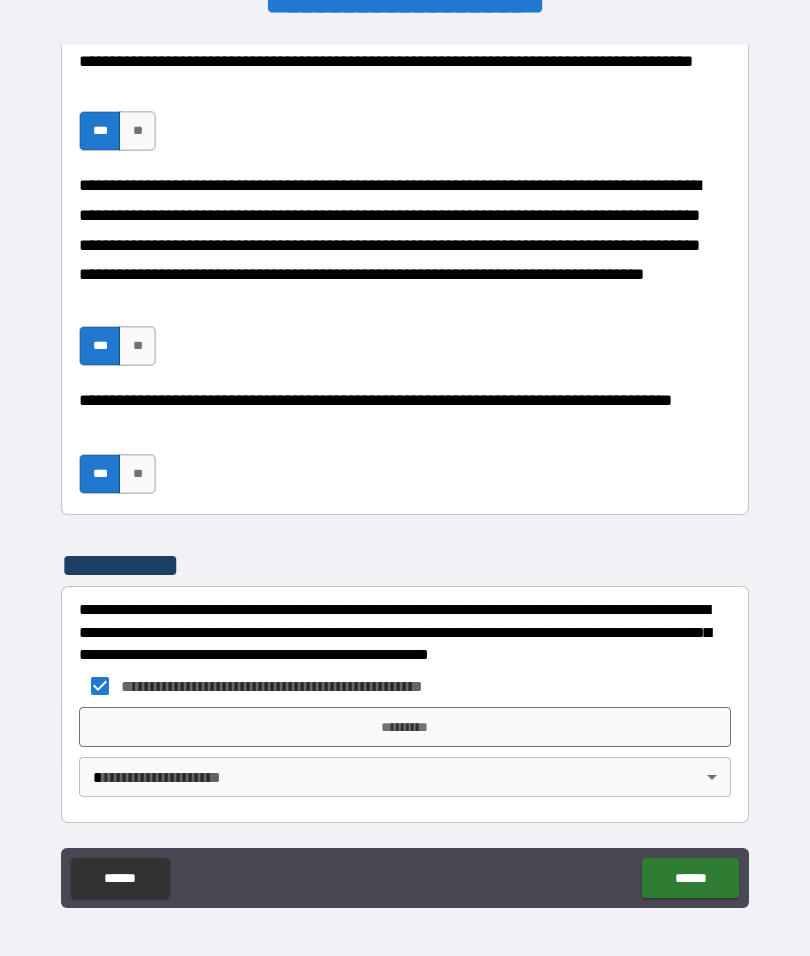 click on "*********" at bounding box center [405, 727] 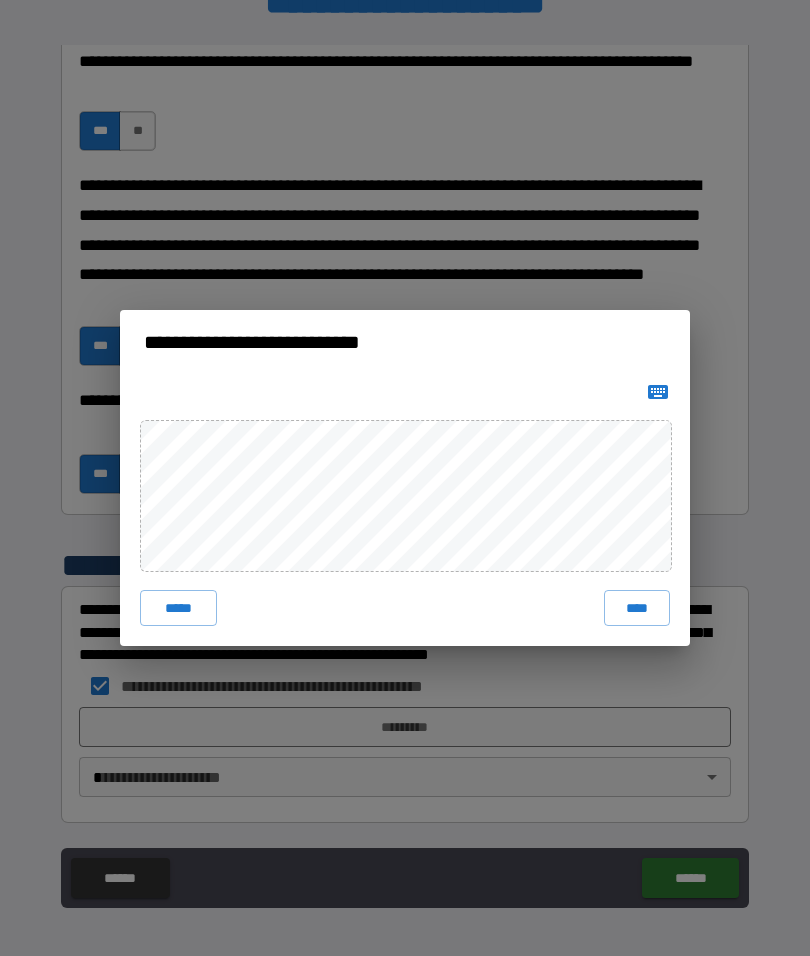 click on "*****" at bounding box center (178, 608) 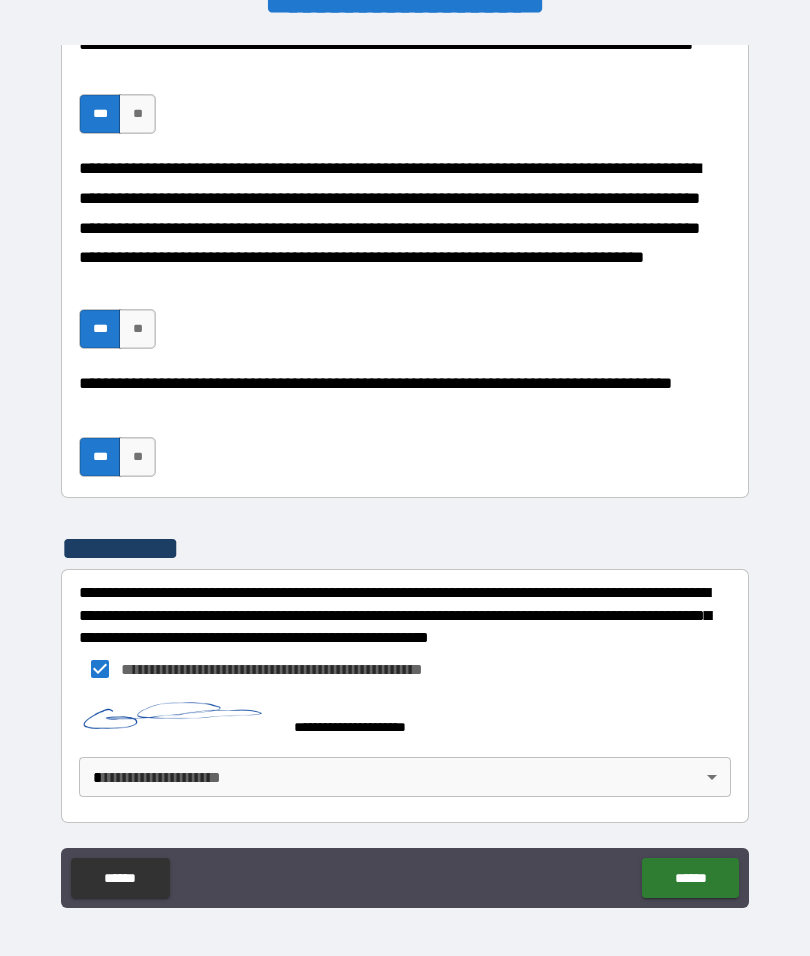 click on "**********" at bounding box center (405, 474) 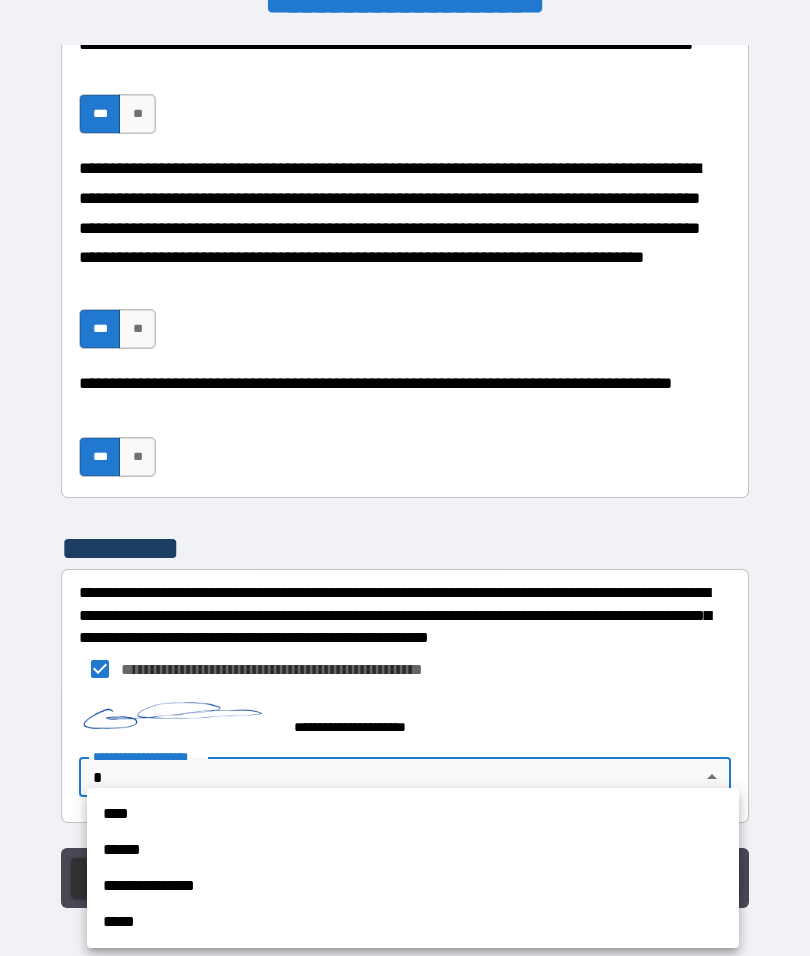 click on "****" at bounding box center [413, 814] 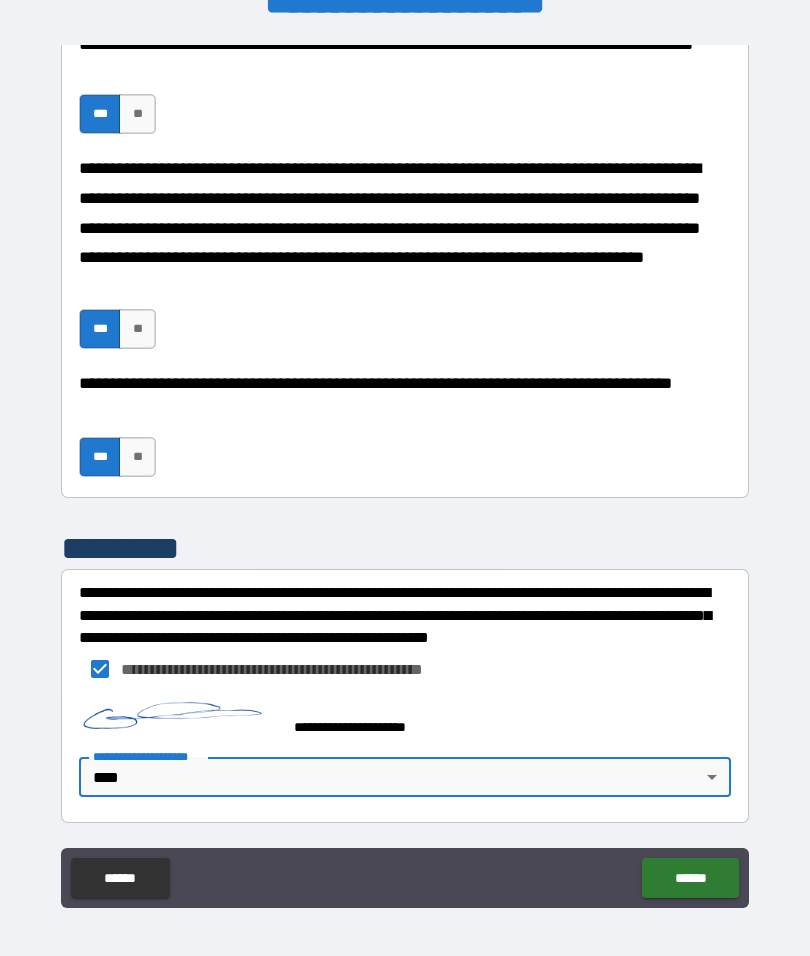 click on "******" at bounding box center [690, 878] 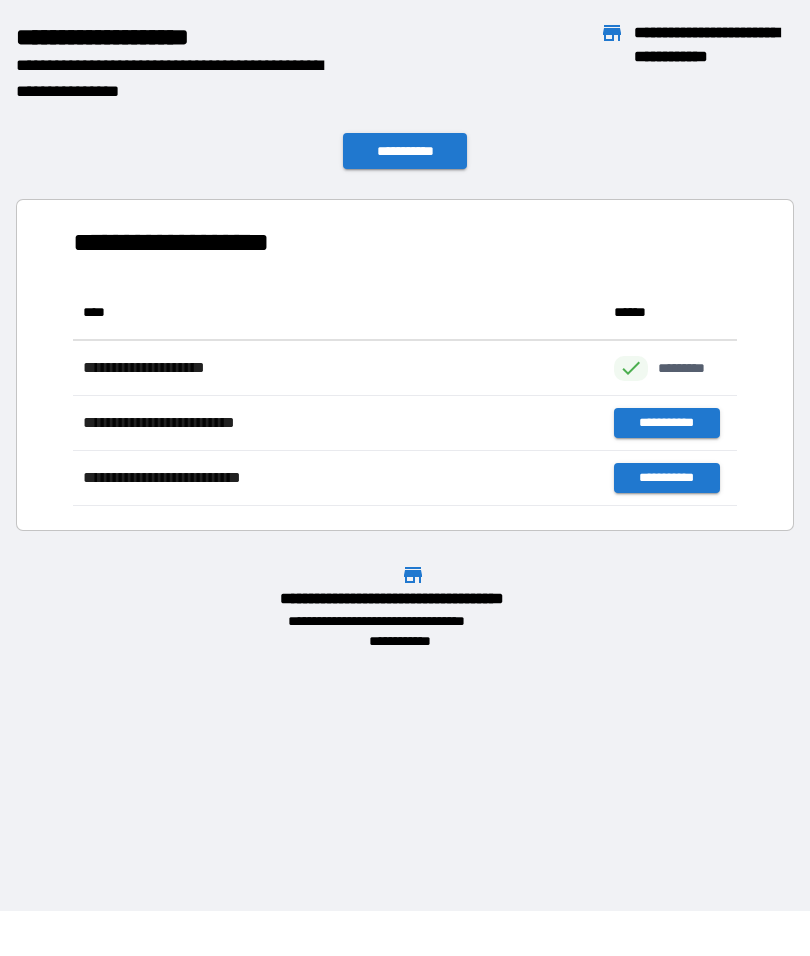 scroll, scrollTop: 1, scrollLeft: 1, axis: both 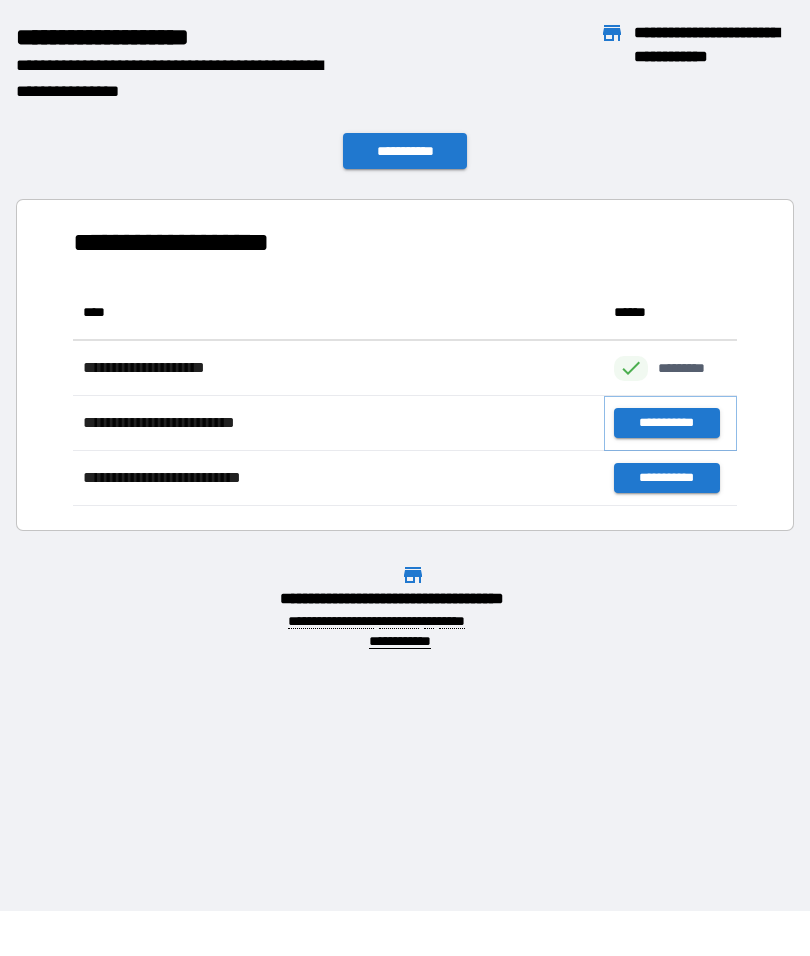 click on "**********" at bounding box center [666, 423] 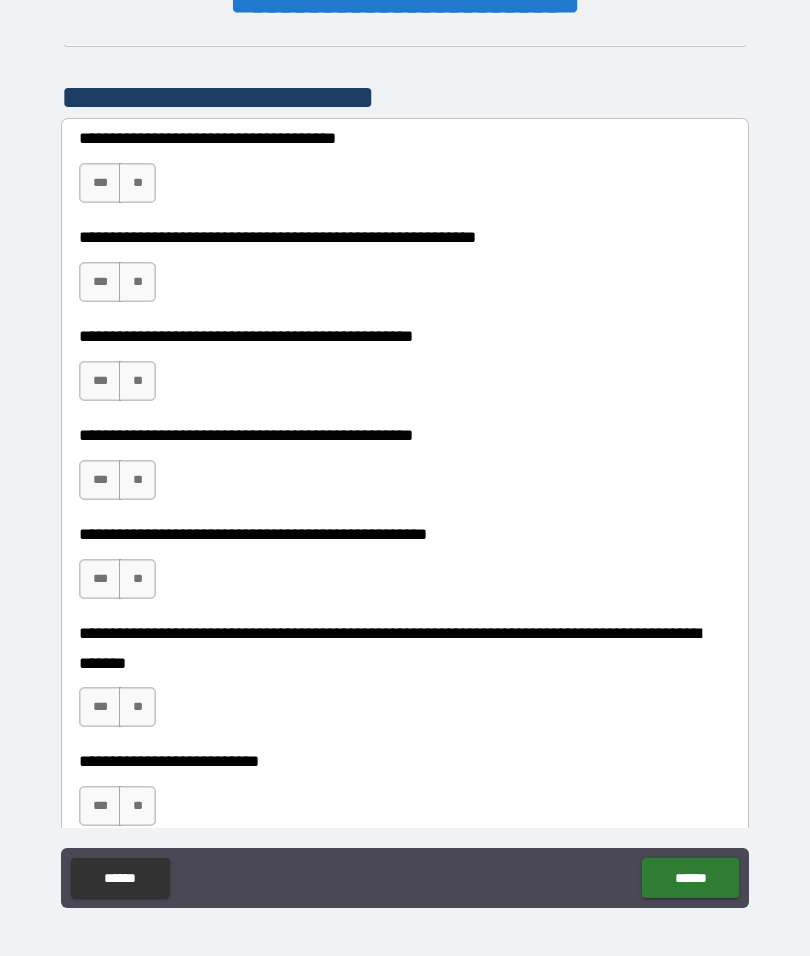 scroll, scrollTop: 420, scrollLeft: 0, axis: vertical 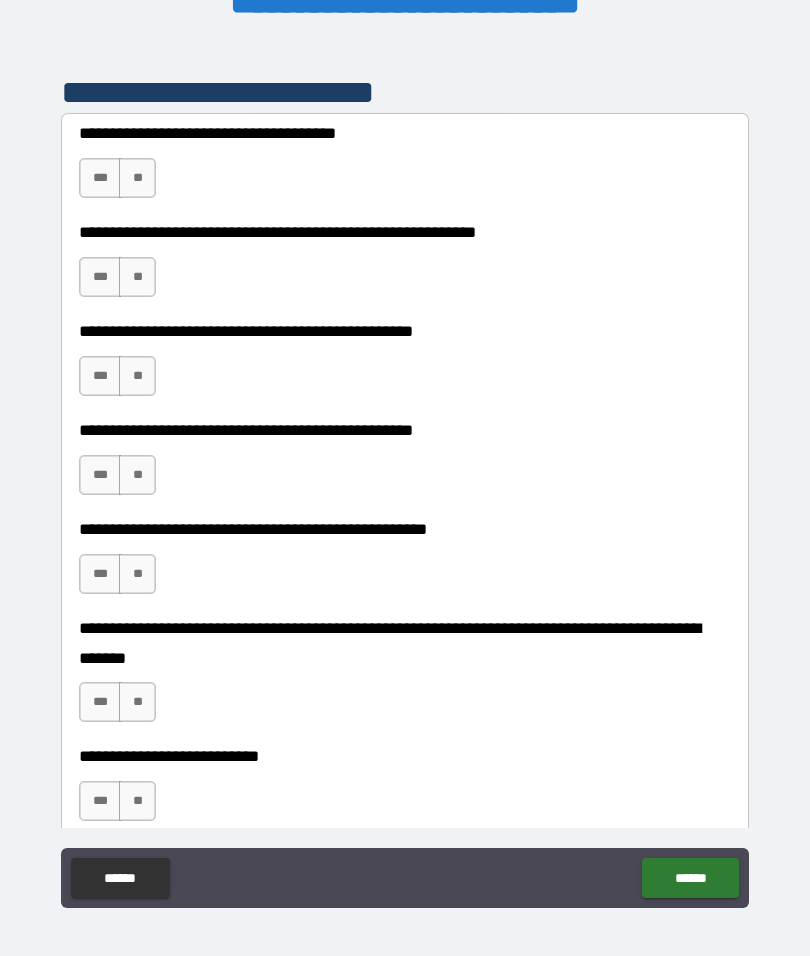 click on "***" at bounding box center (100, 178) 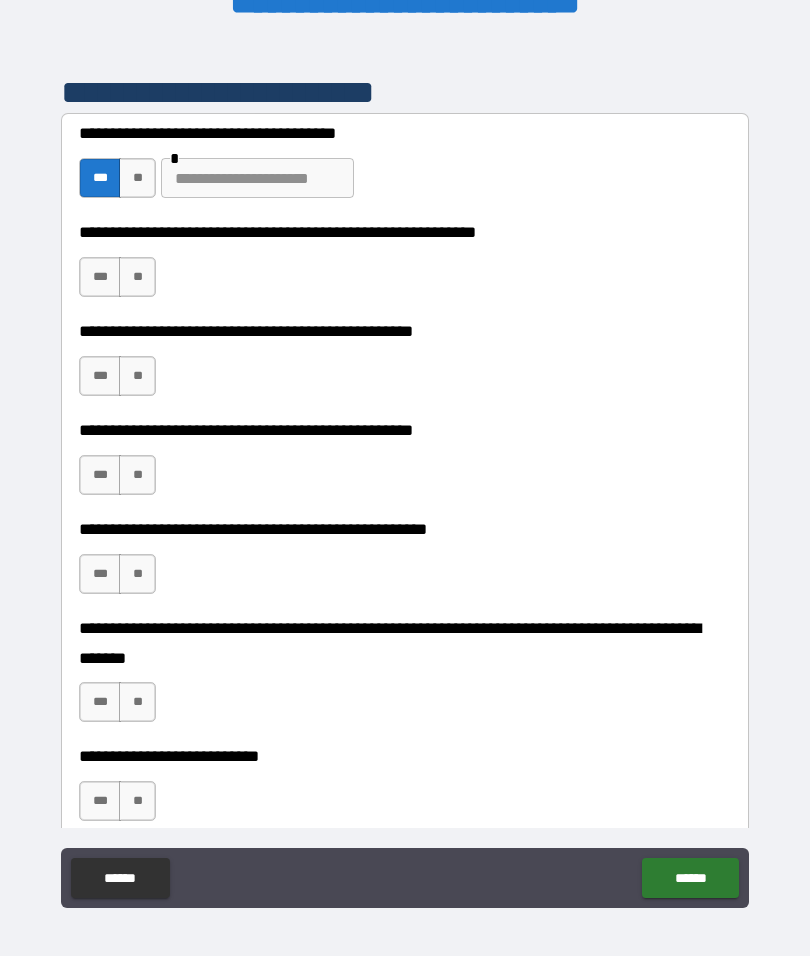 click on "**" at bounding box center [137, 178] 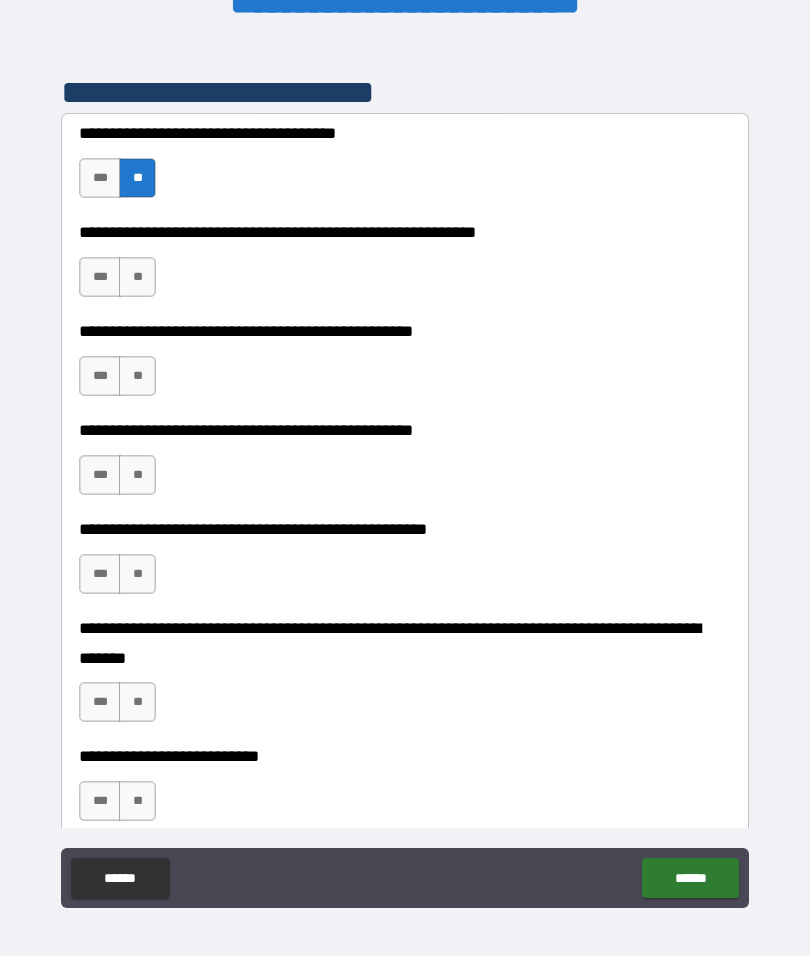 click on "**" at bounding box center [137, 277] 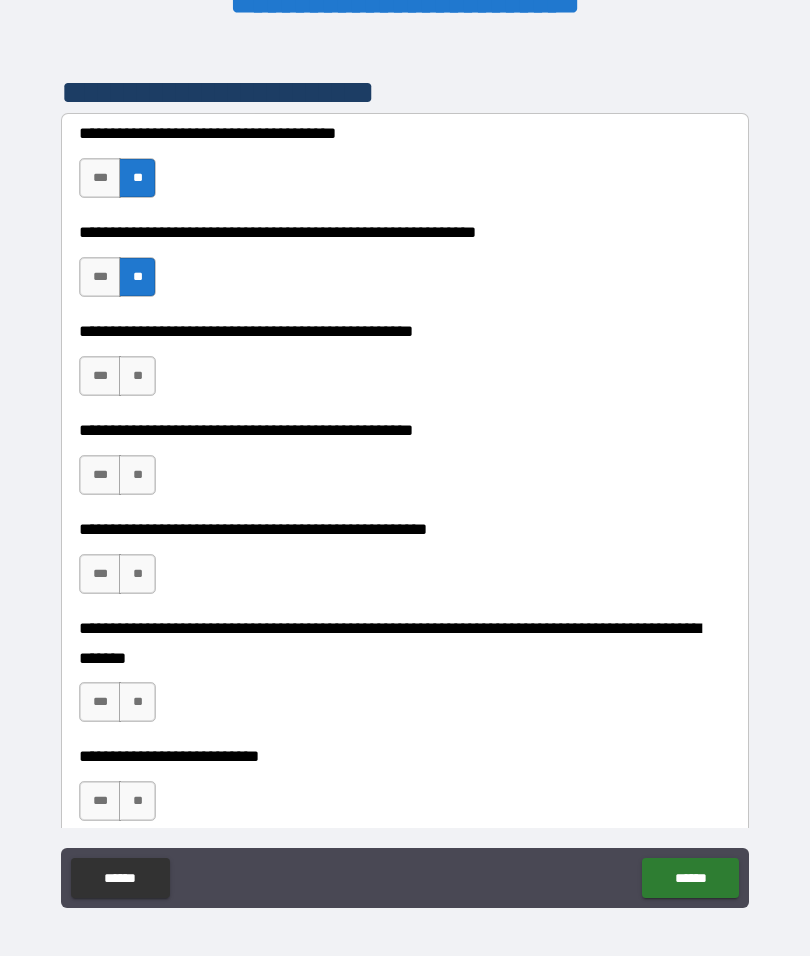 click on "***" at bounding box center [100, 277] 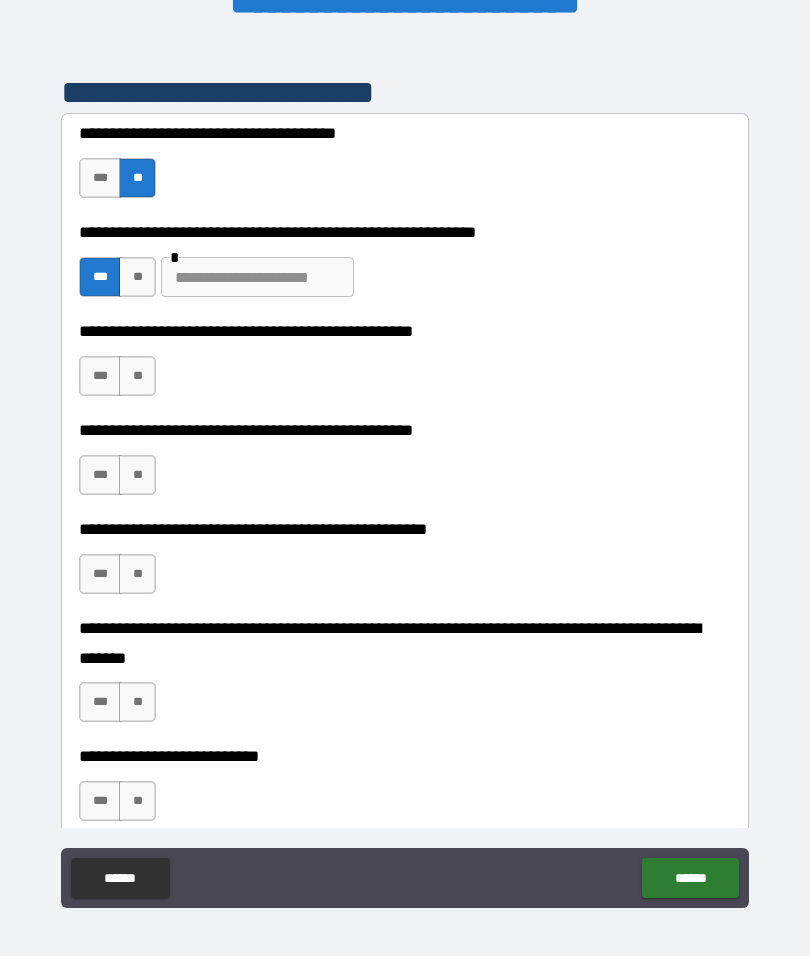 click at bounding box center (257, 277) 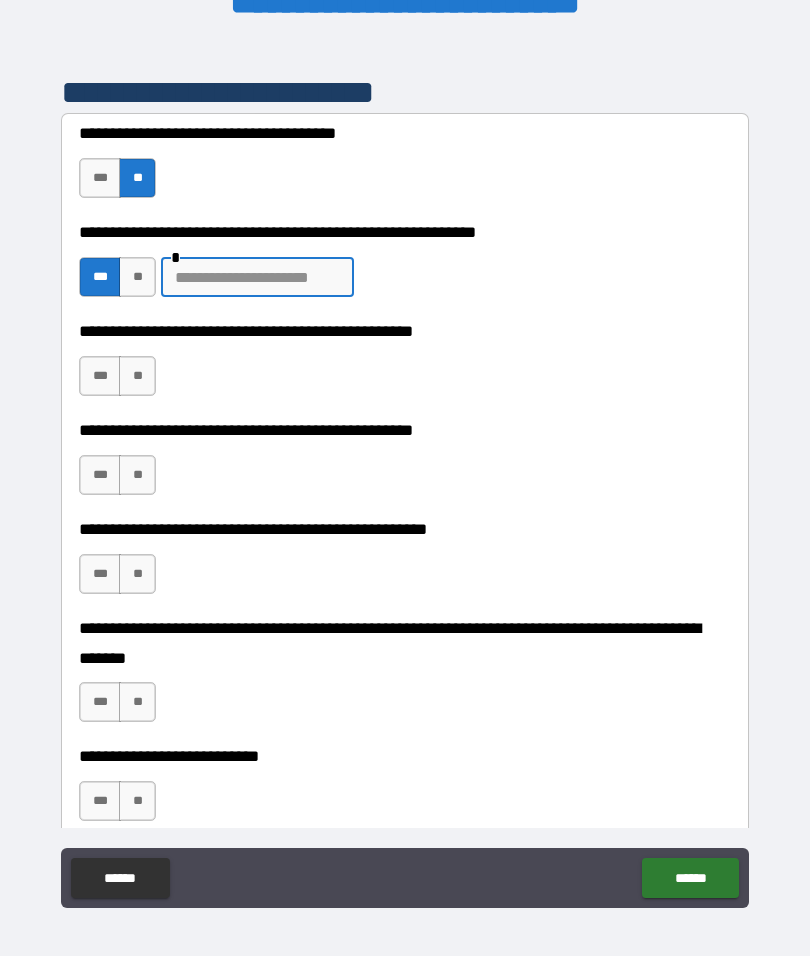 scroll, scrollTop: 44, scrollLeft: 0, axis: vertical 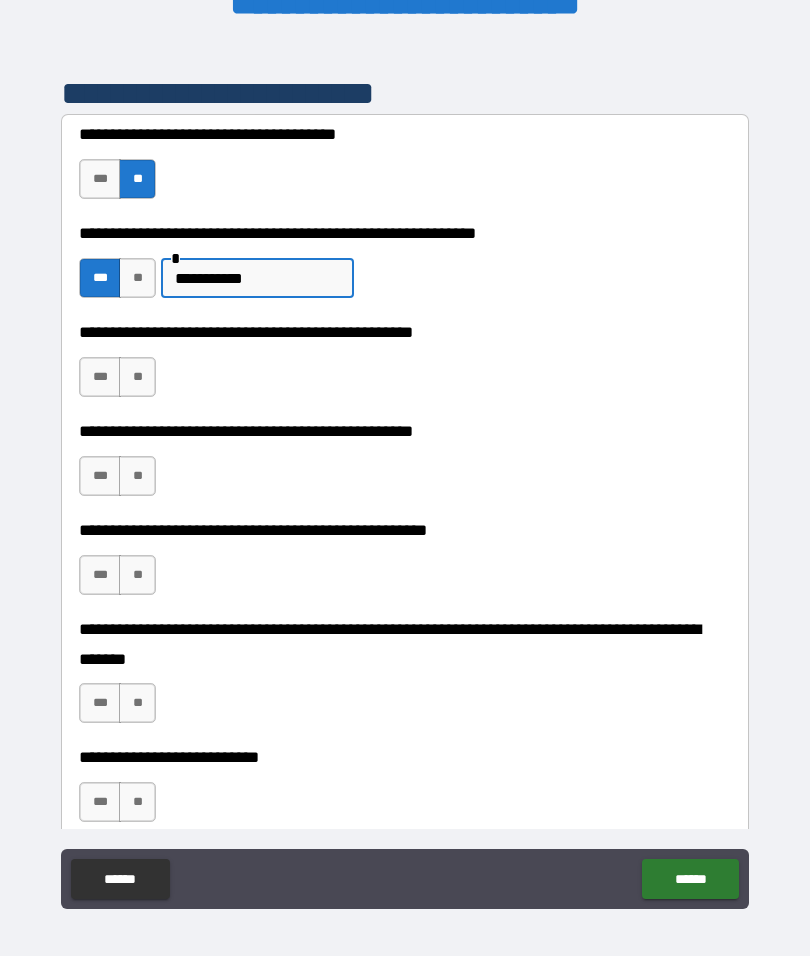 type on "**********" 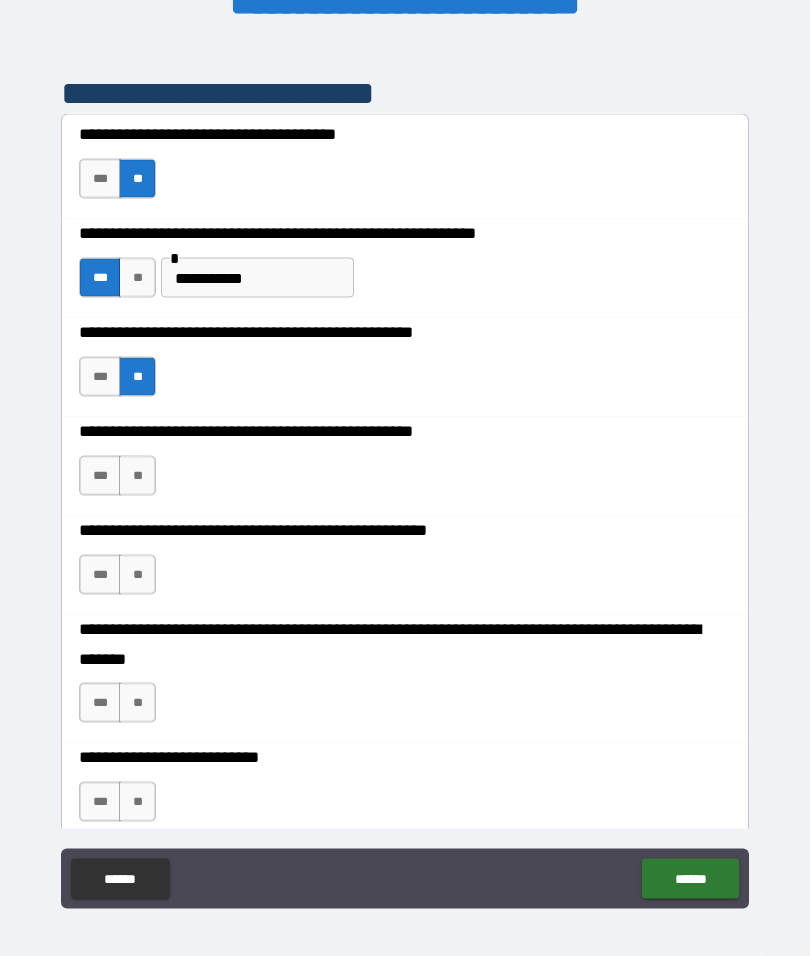 scroll, scrollTop: 45, scrollLeft: 0, axis: vertical 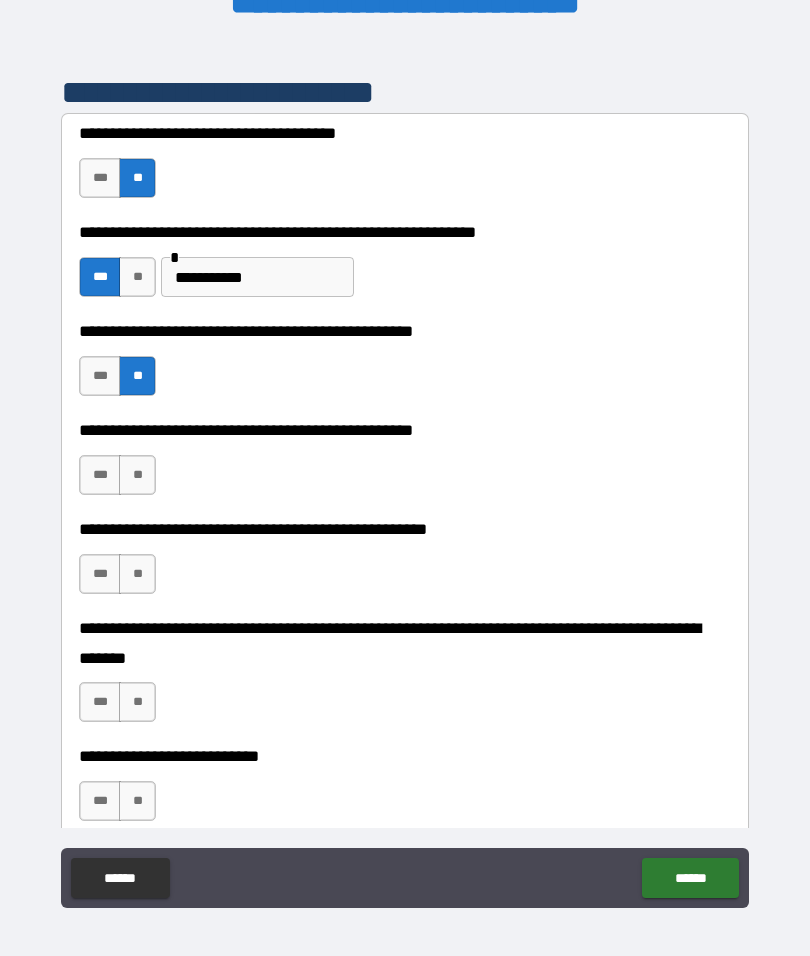 click on "***" at bounding box center [100, 475] 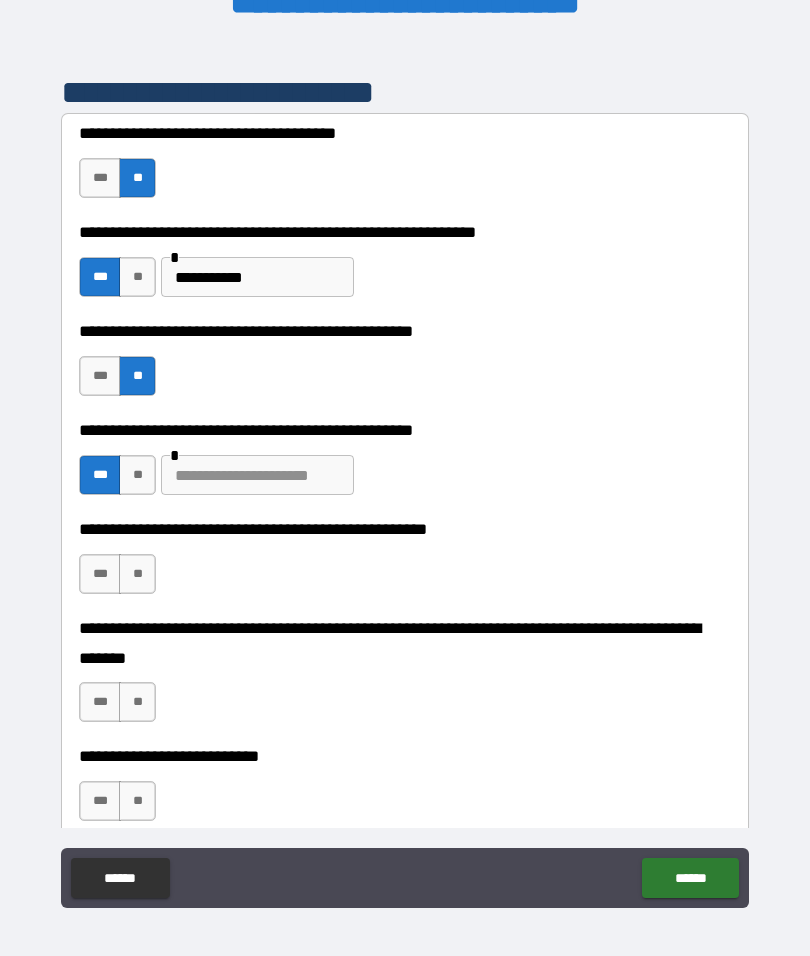 click at bounding box center [257, 475] 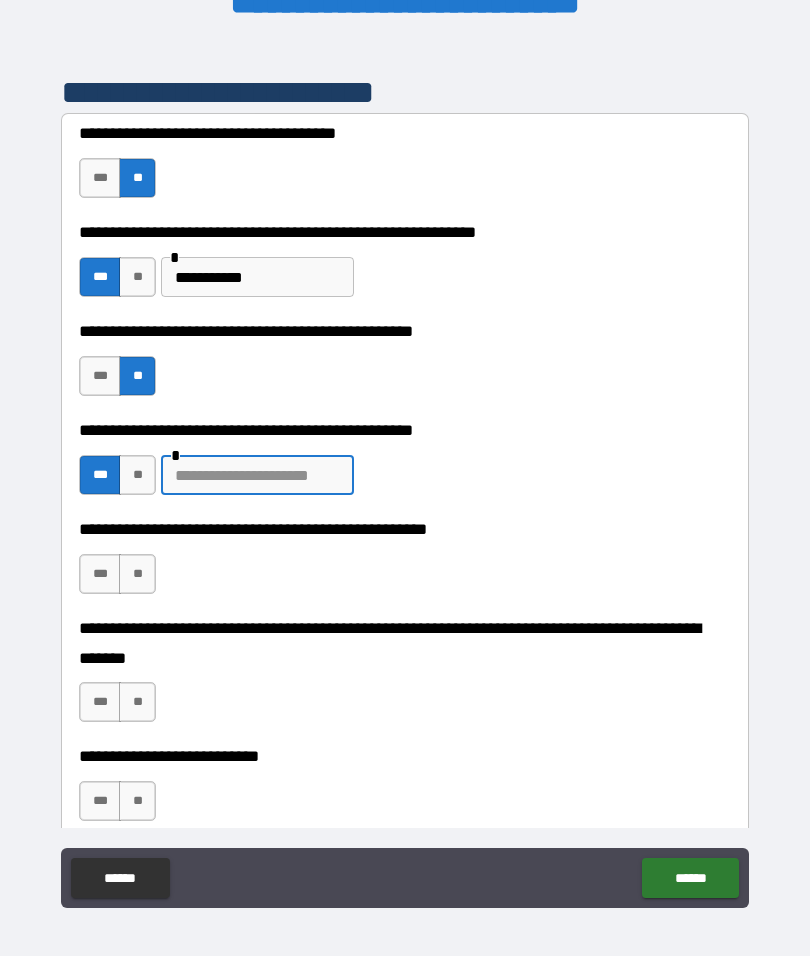 scroll, scrollTop: 44, scrollLeft: 0, axis: vertical 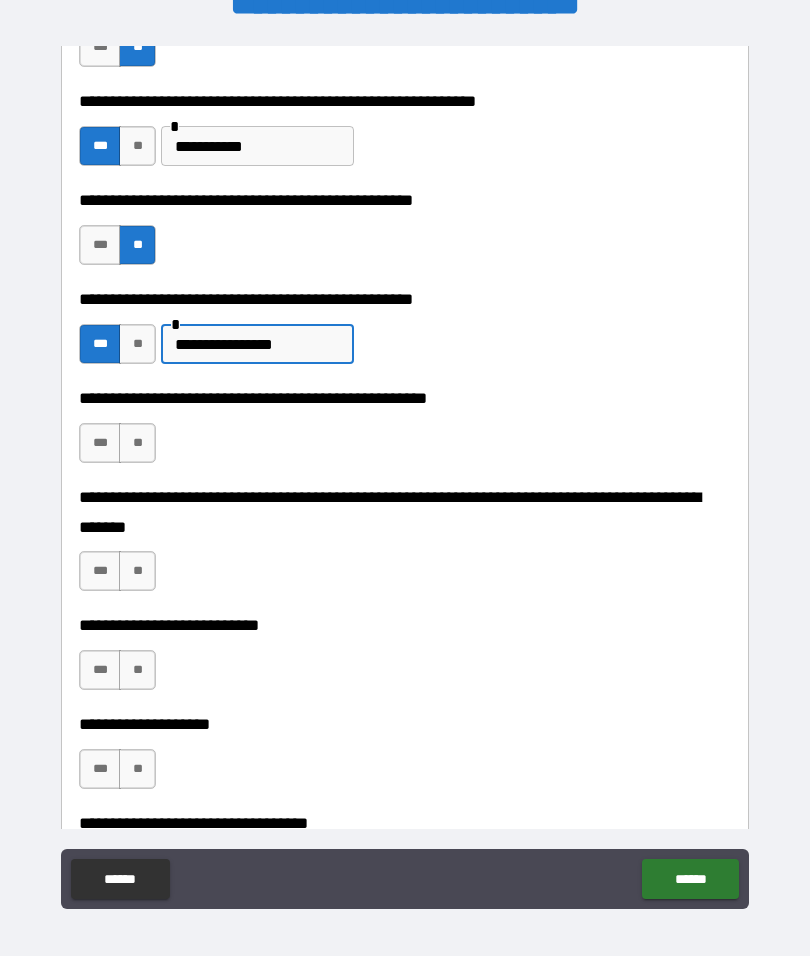 type on "**********" 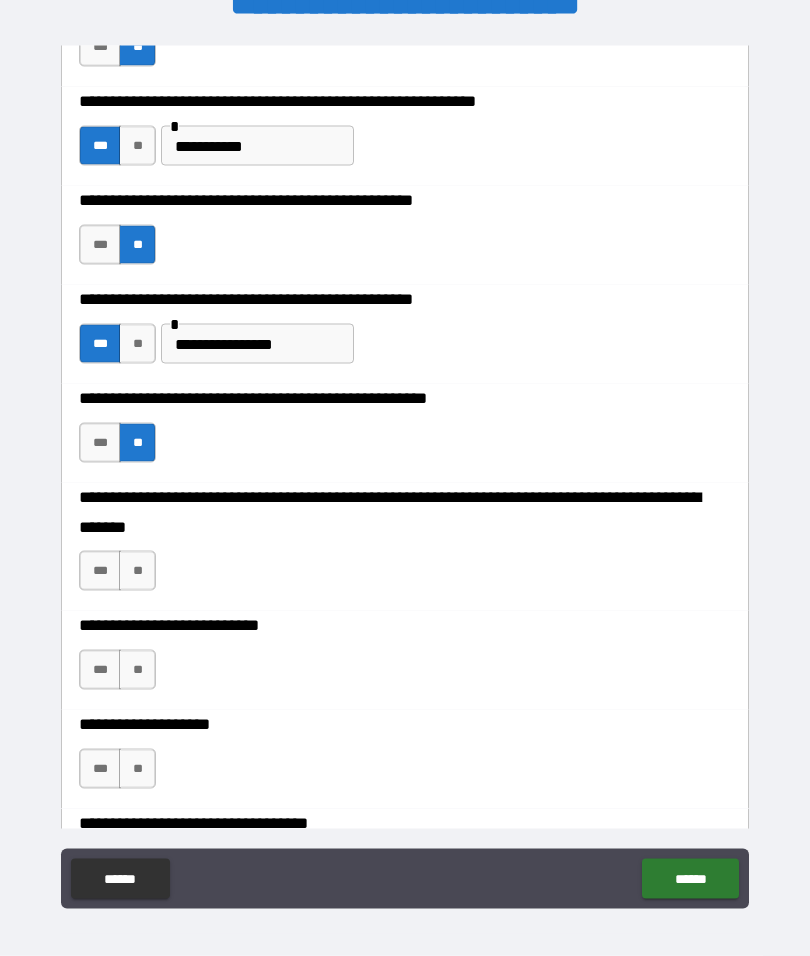 scroll, scrollTop: 45, scrollLeft: 0, axis: vertical 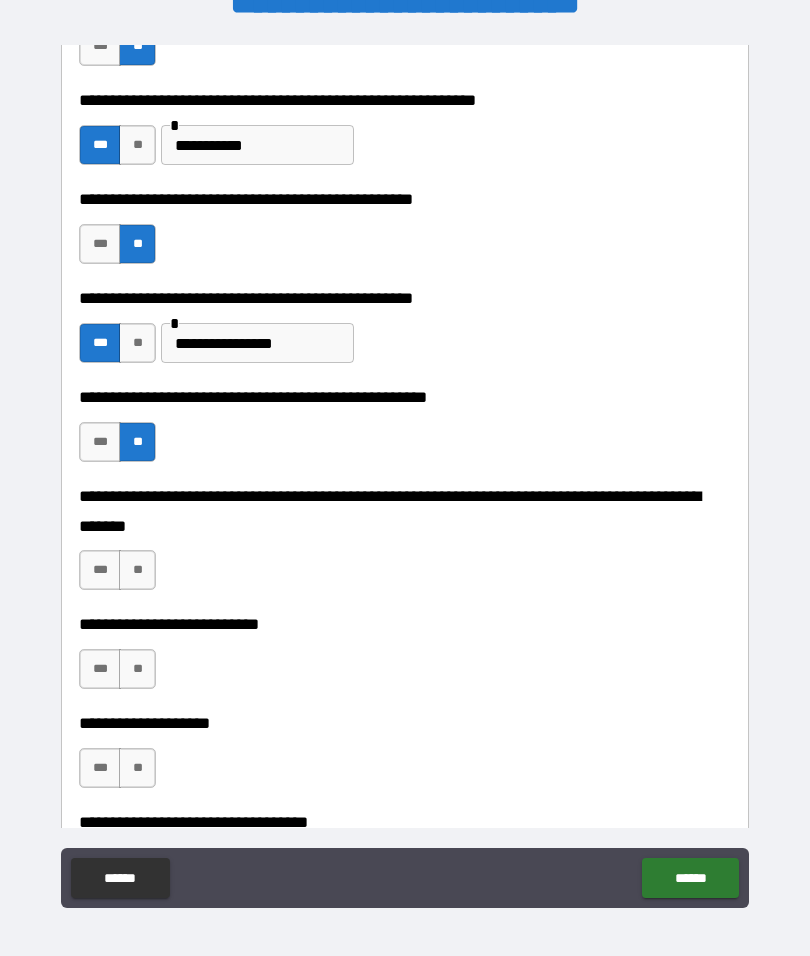 click on "**" at bounding box center (137, 570) 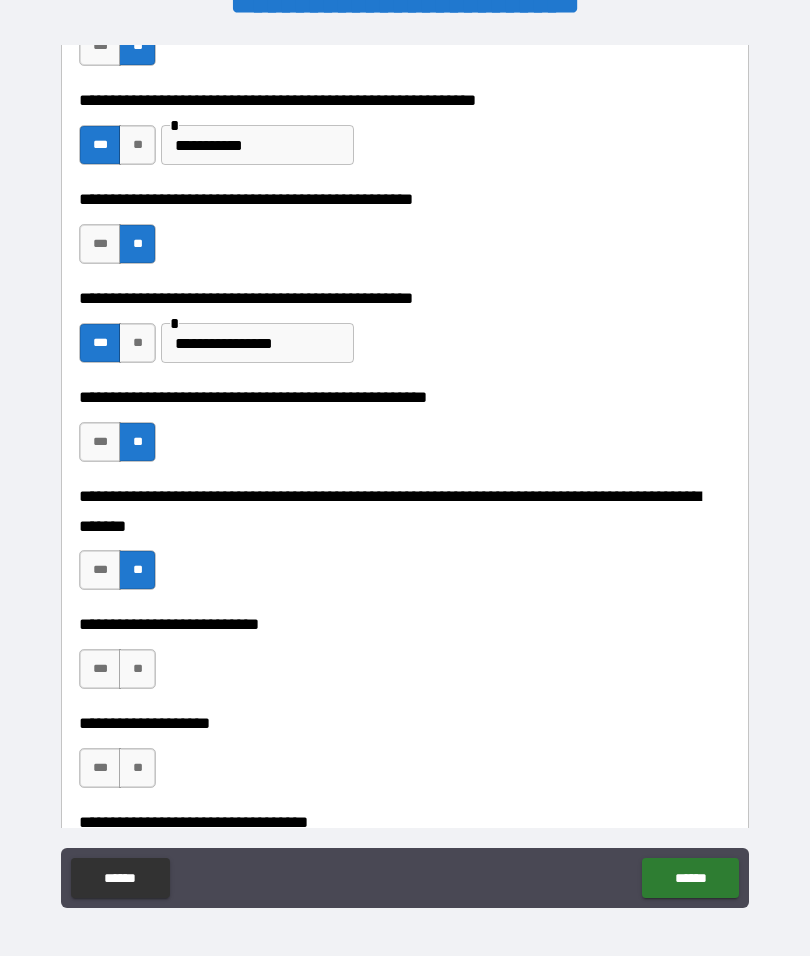 click on "**" at bounding box center [137, 669] 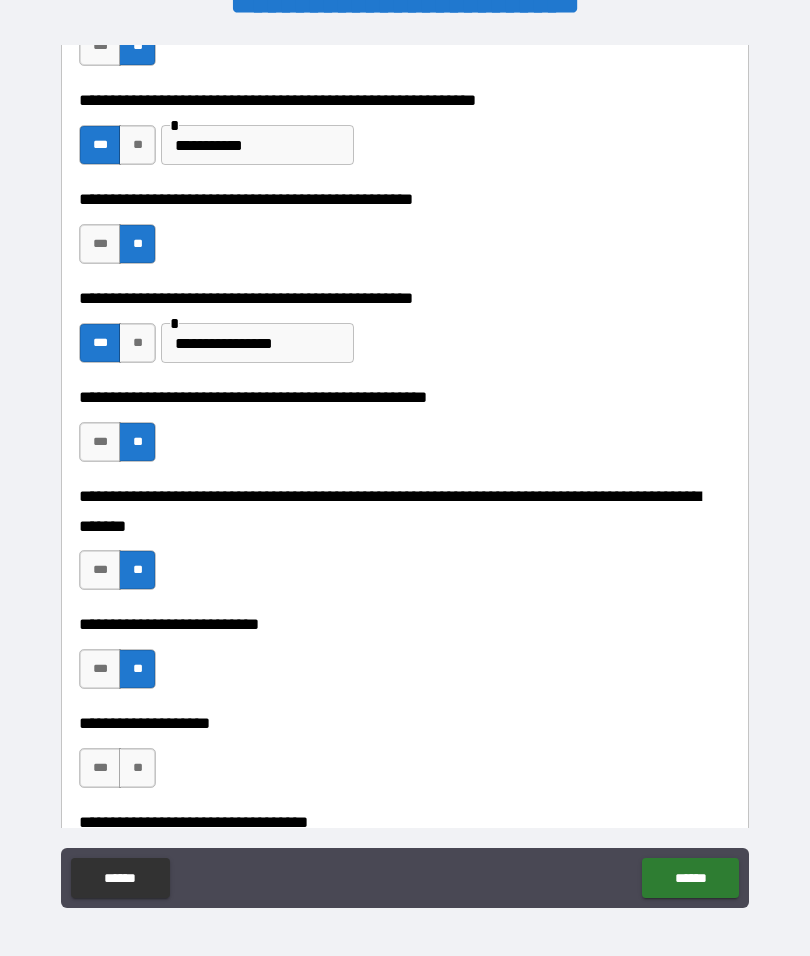 click on "***" at bounding box center [100, 768] 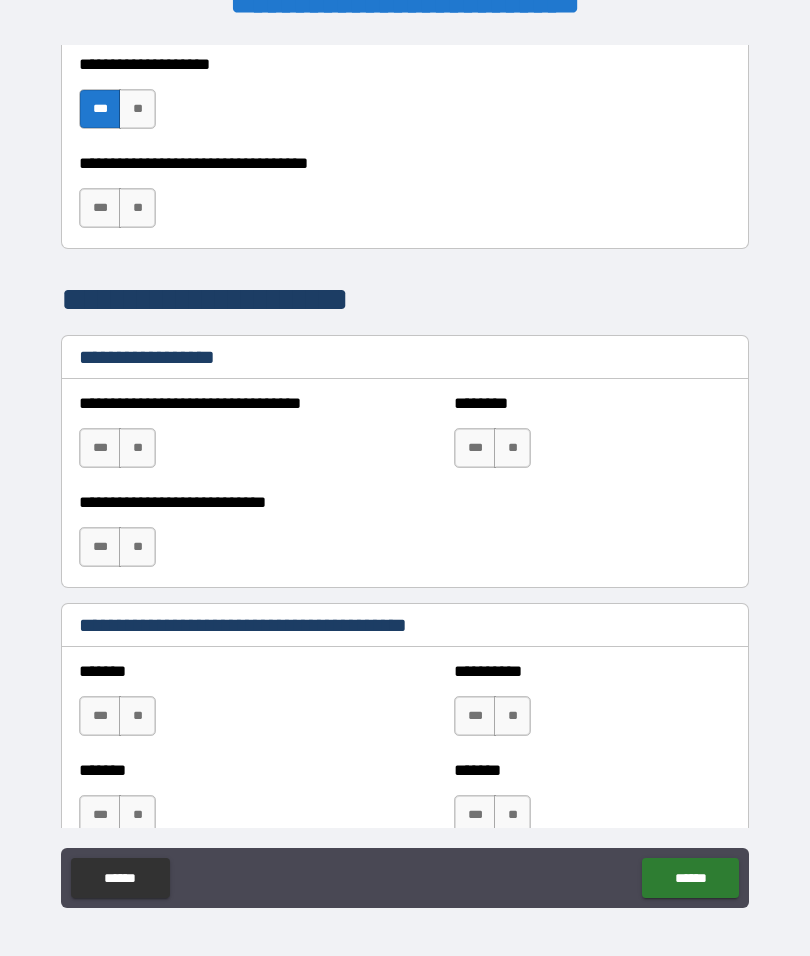 scroll, scrollTop: 1200, scrollLeft: 0, axis: vertical 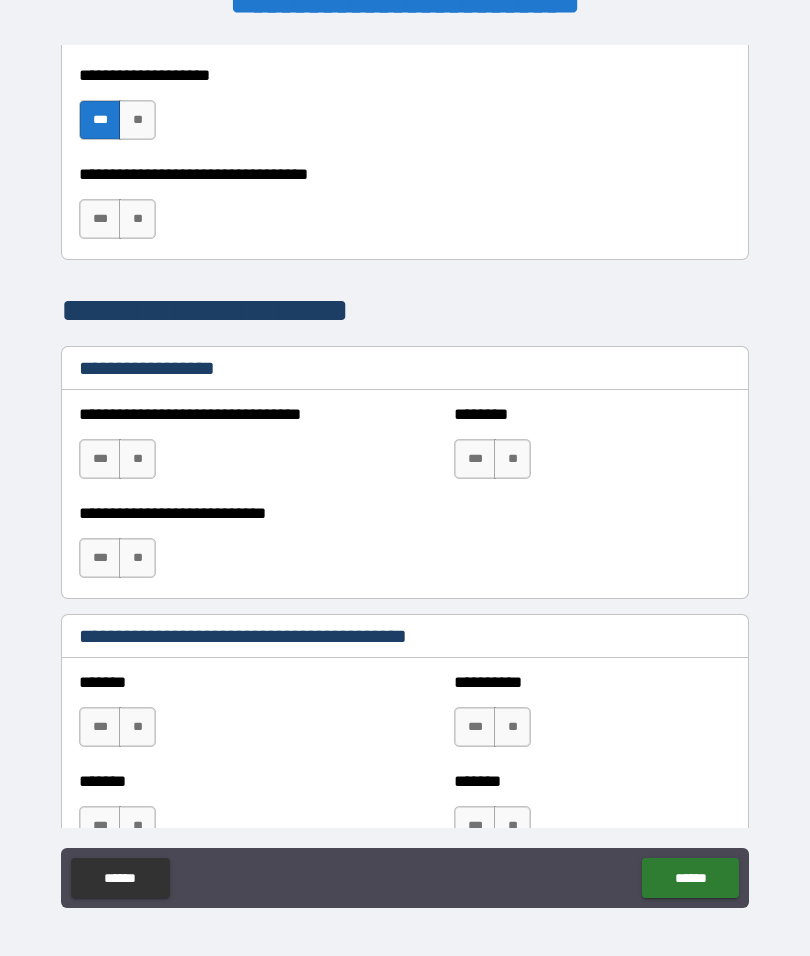 click on "***" at bounding box center (100, 219) 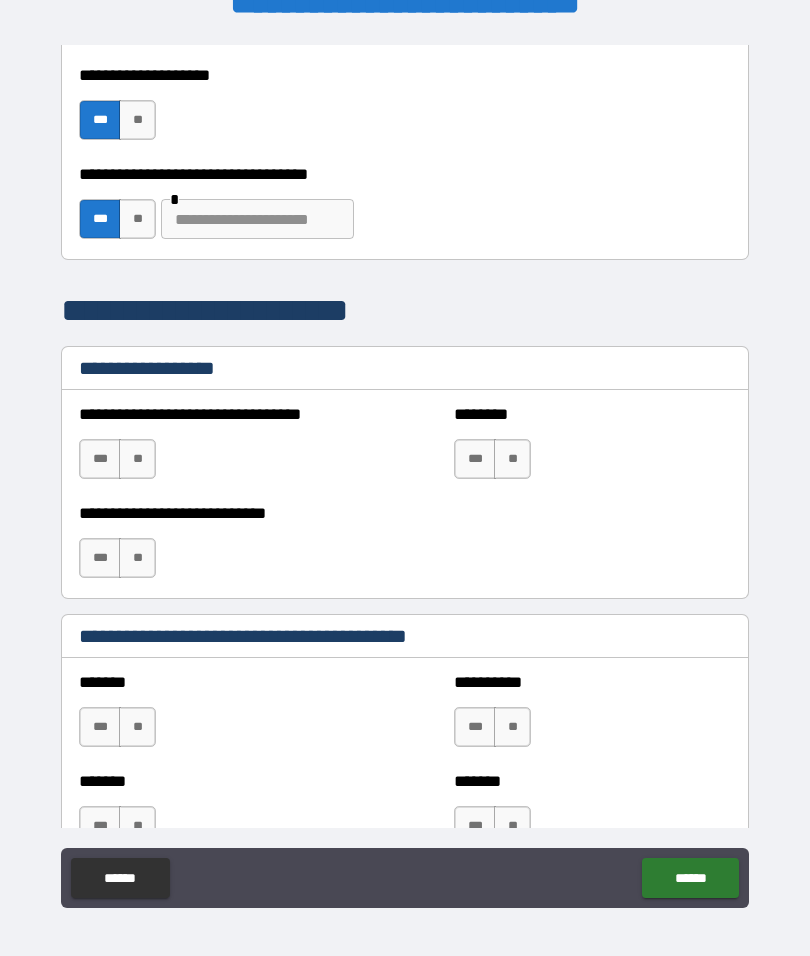 click at bounding box center (257, 219) 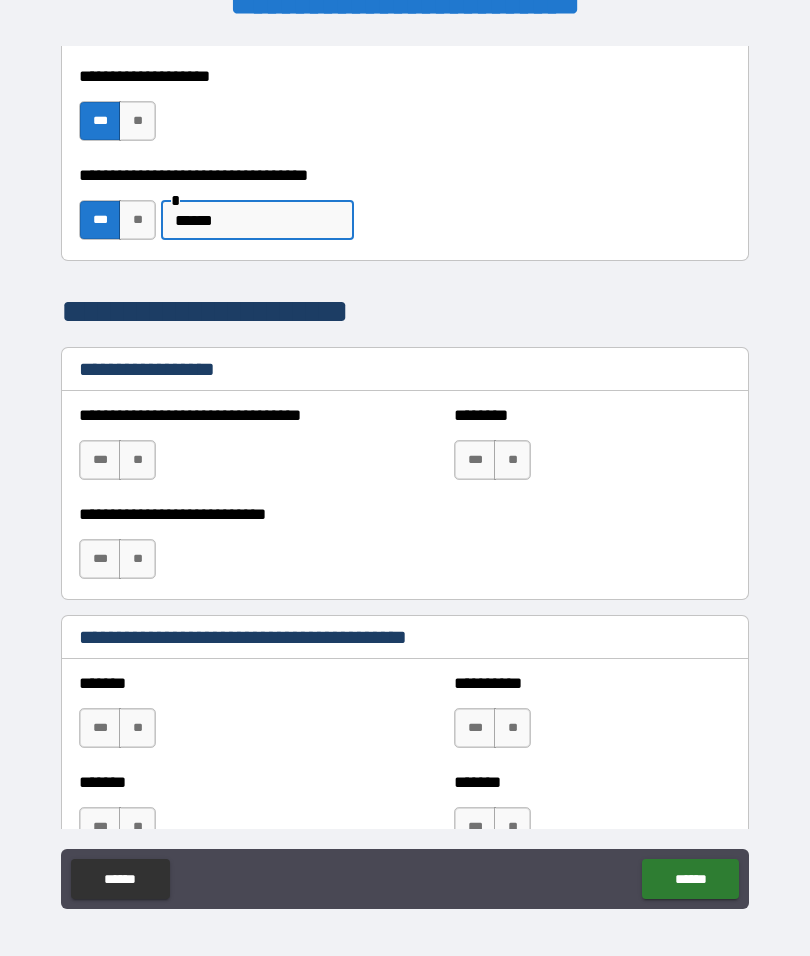 type on "******" 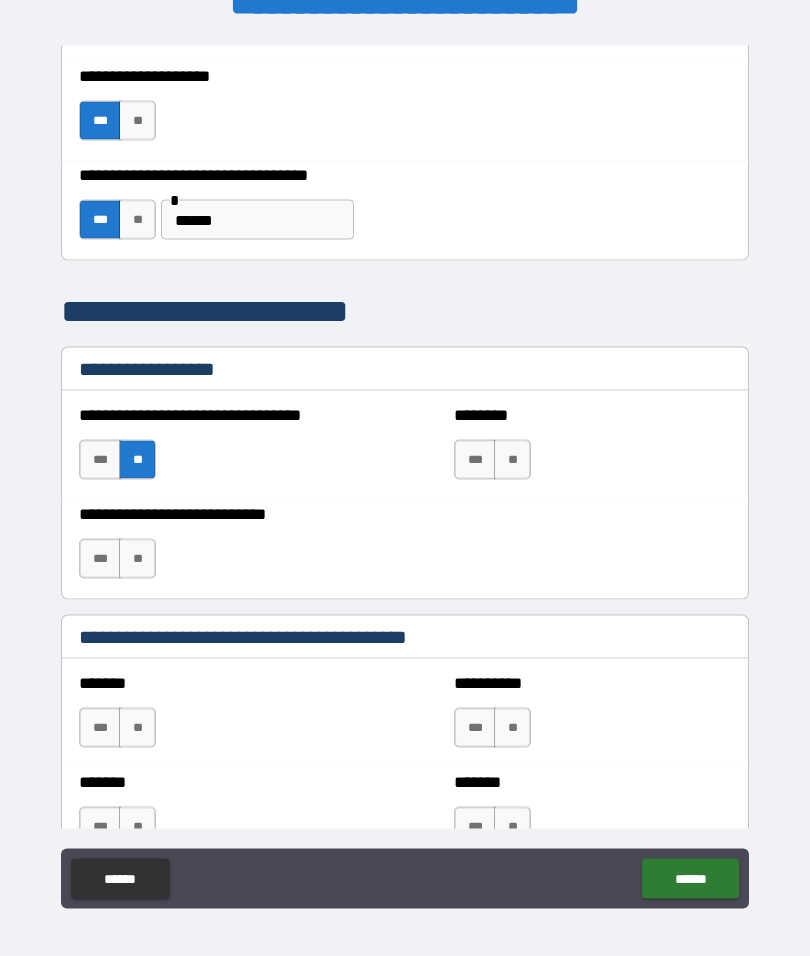 scroll, scrollTop: 45, scrollLeft: 0, axis: vertical 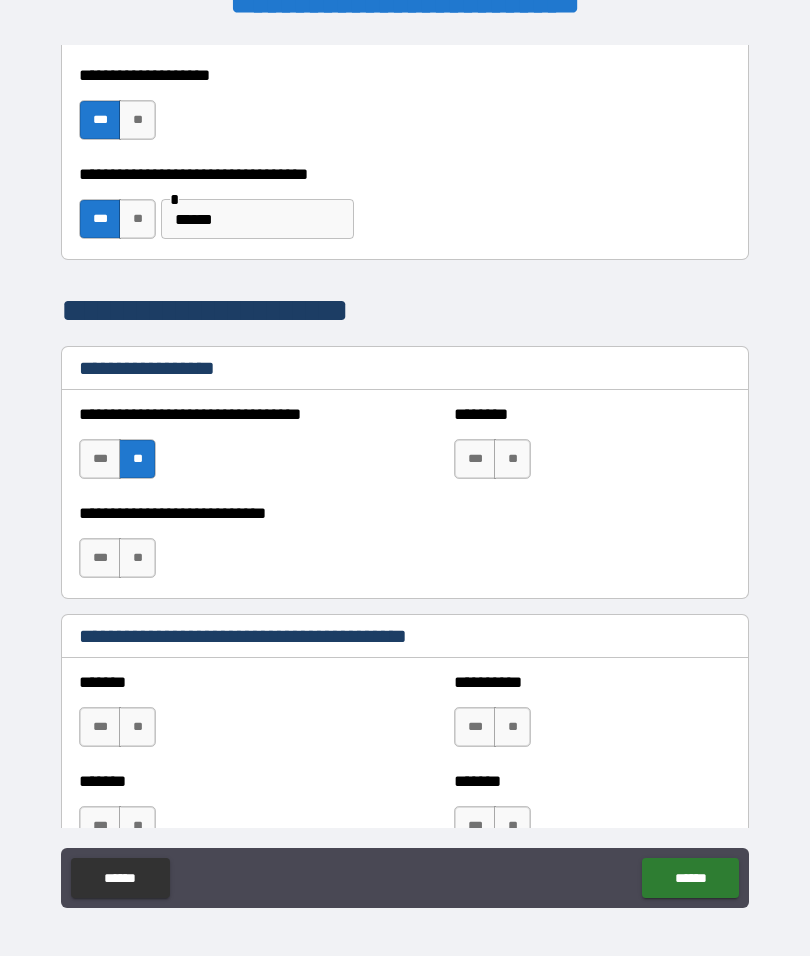 click on "**" at bounding box center (137, 558) 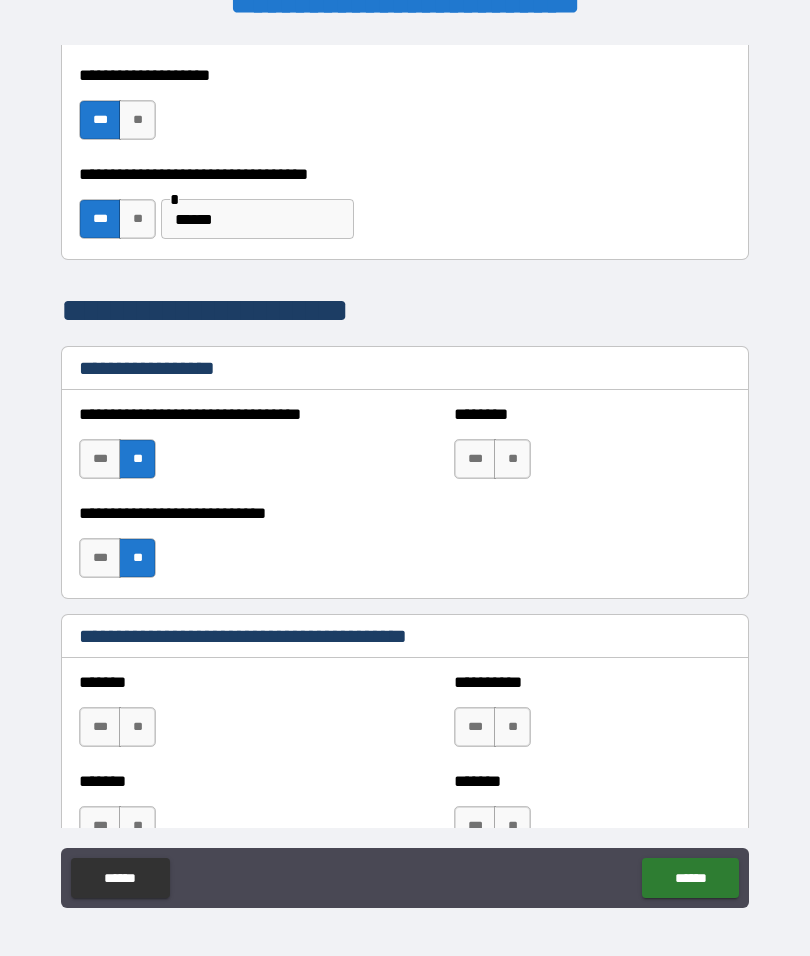 click on "**" at bounding box center (512, 459) 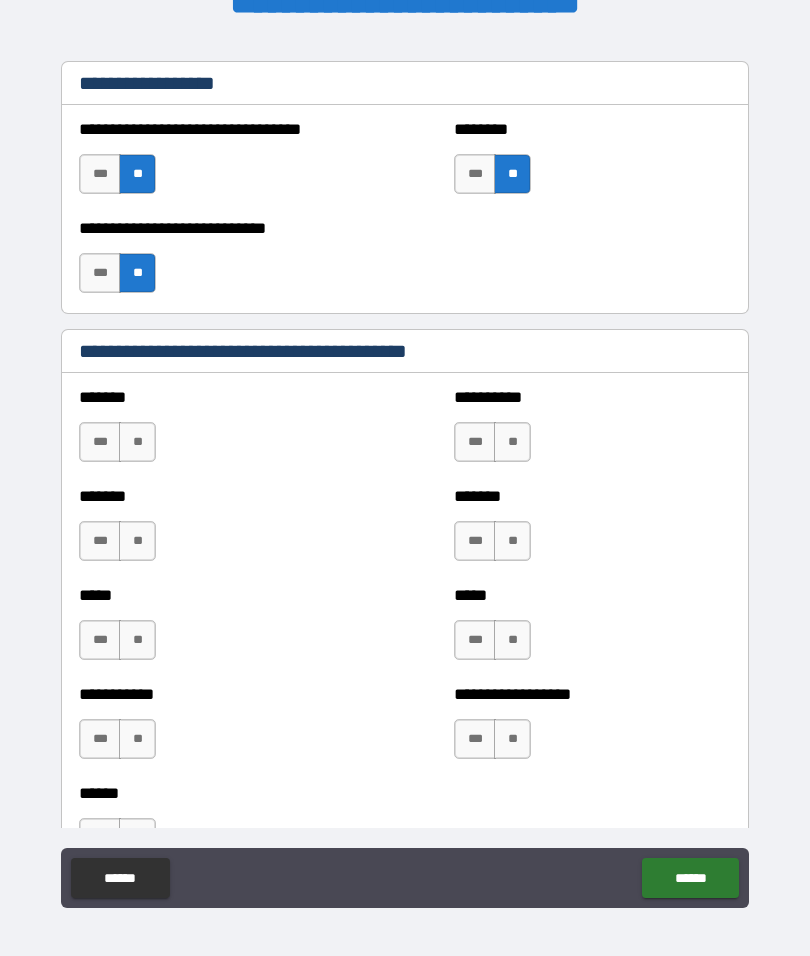 scroll, scrollTop: 1496, scrollLeft: 0, axis: vertical 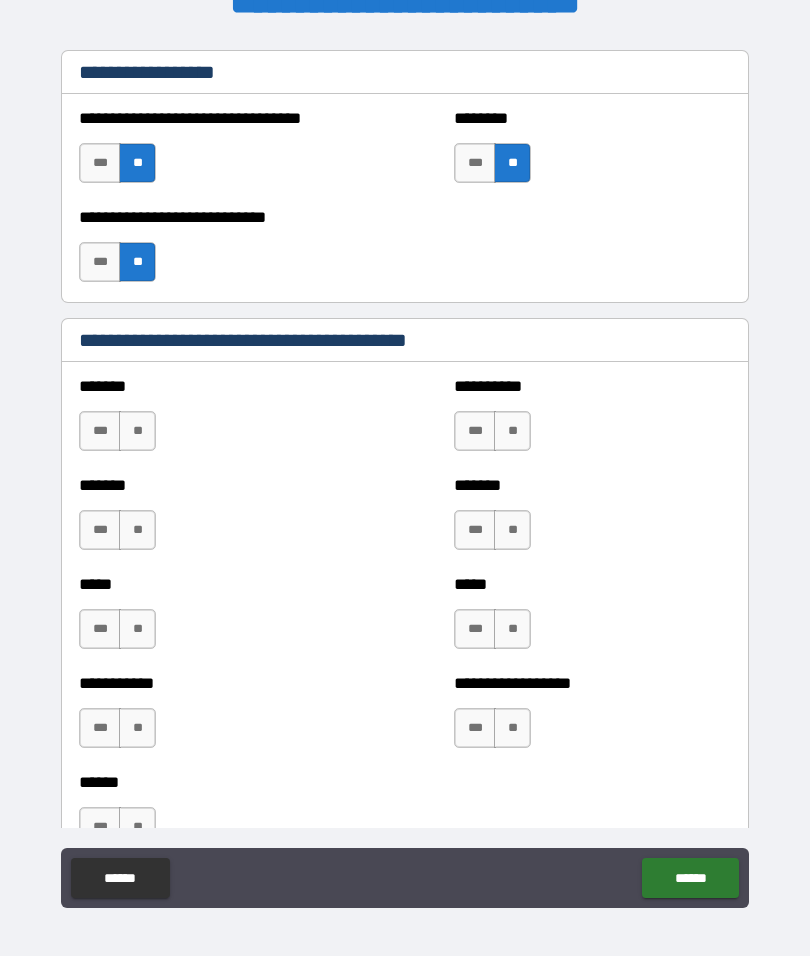 click on "**" at bounding box center (137, 431) 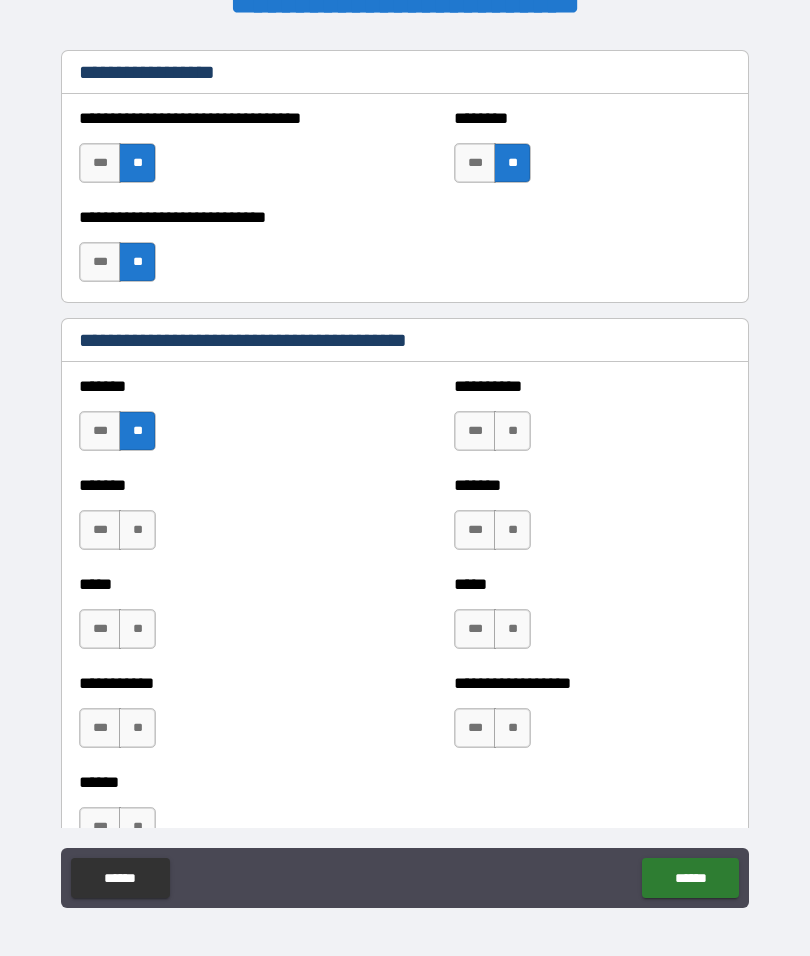click on "**" at bounding box center [137, 530] 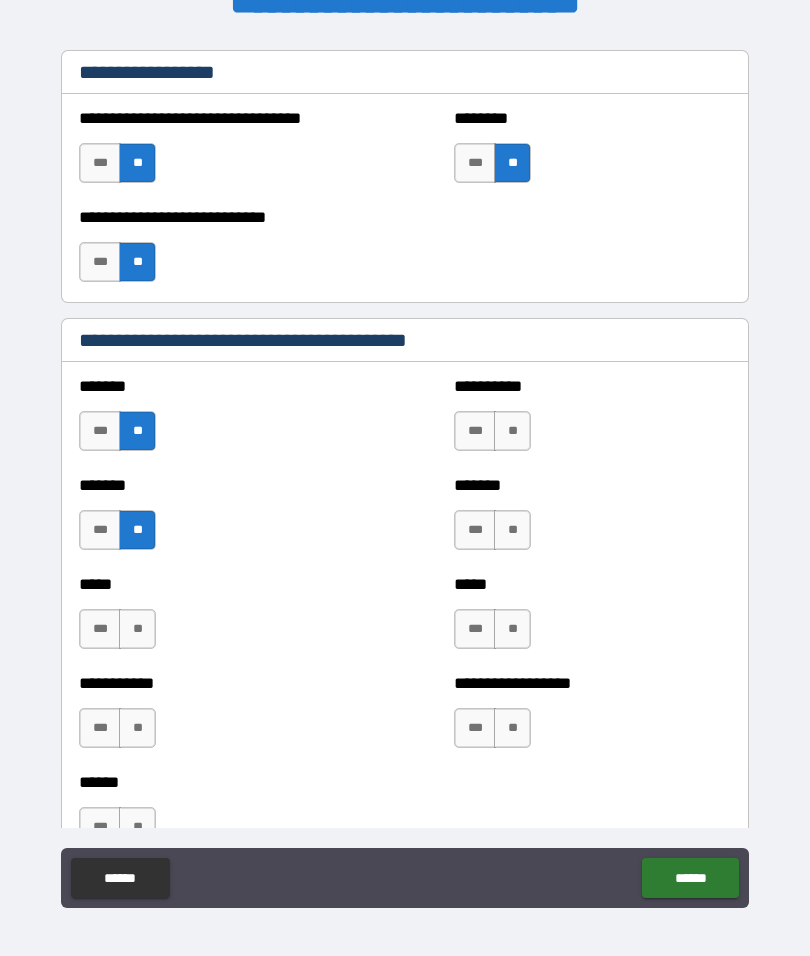 click on "**" at bounding box center (137, 629) 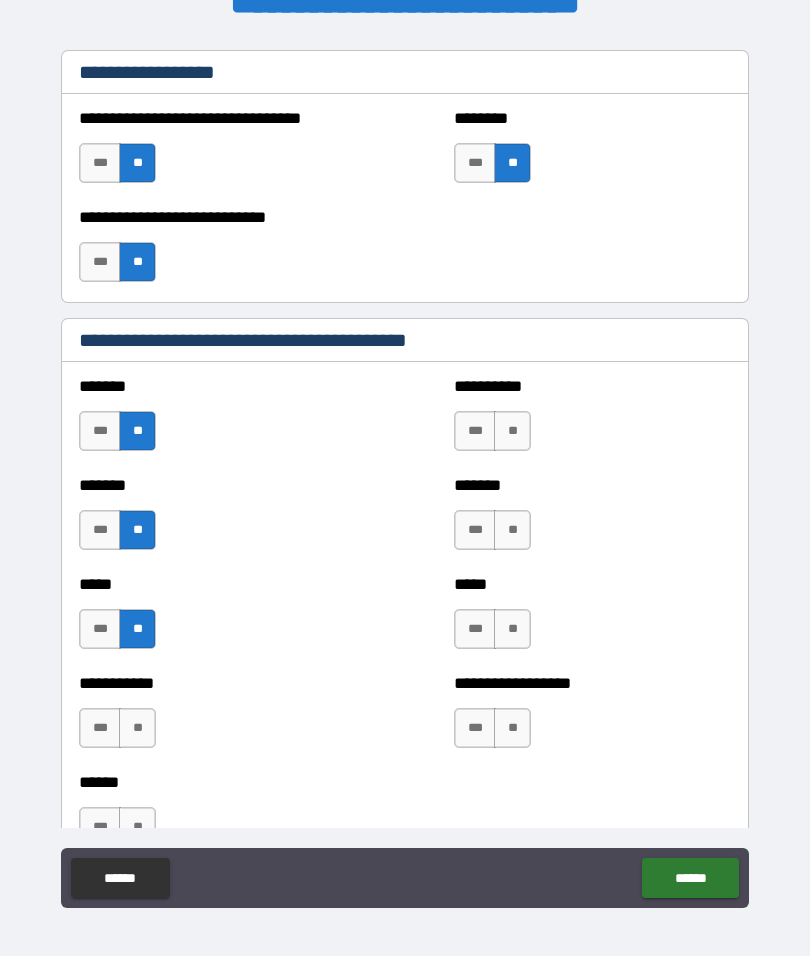 click on "**" at bounding box center (137, 728) 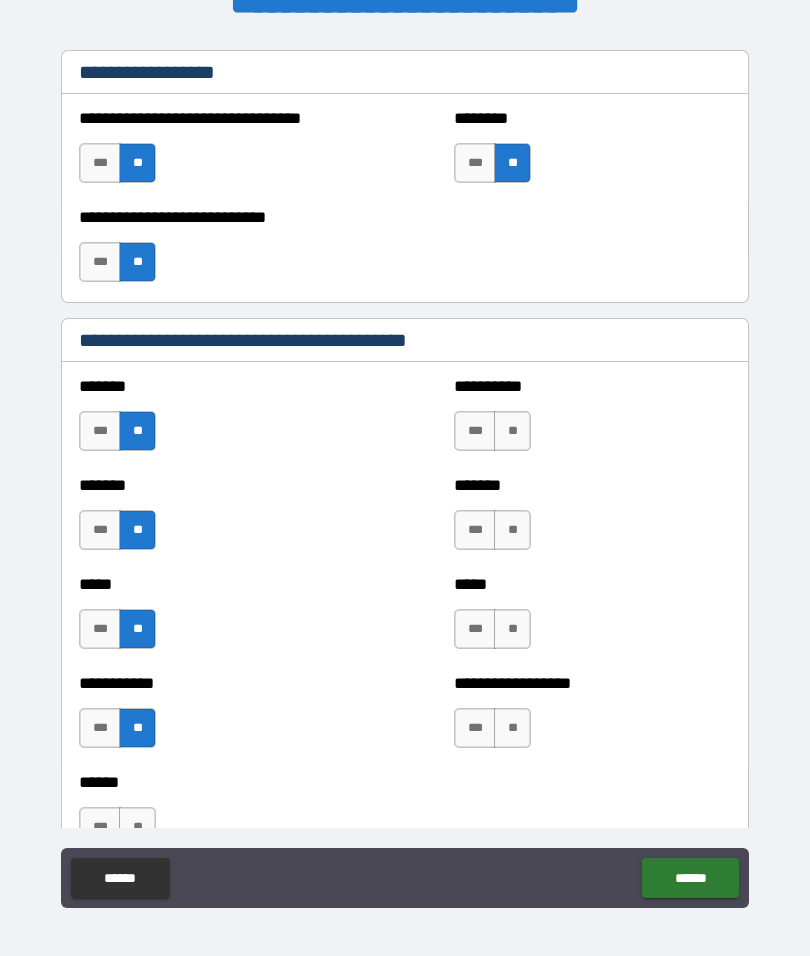 click on "**" at bounding box center [512, 431] 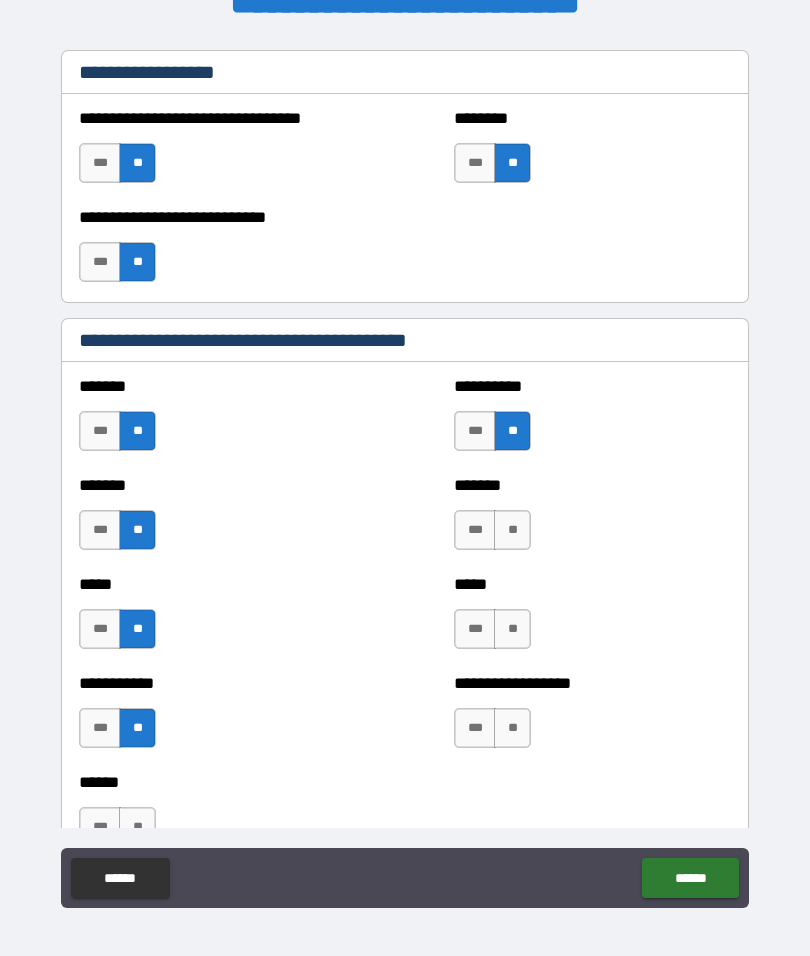 click on "**" at bounding box center (512, 530) 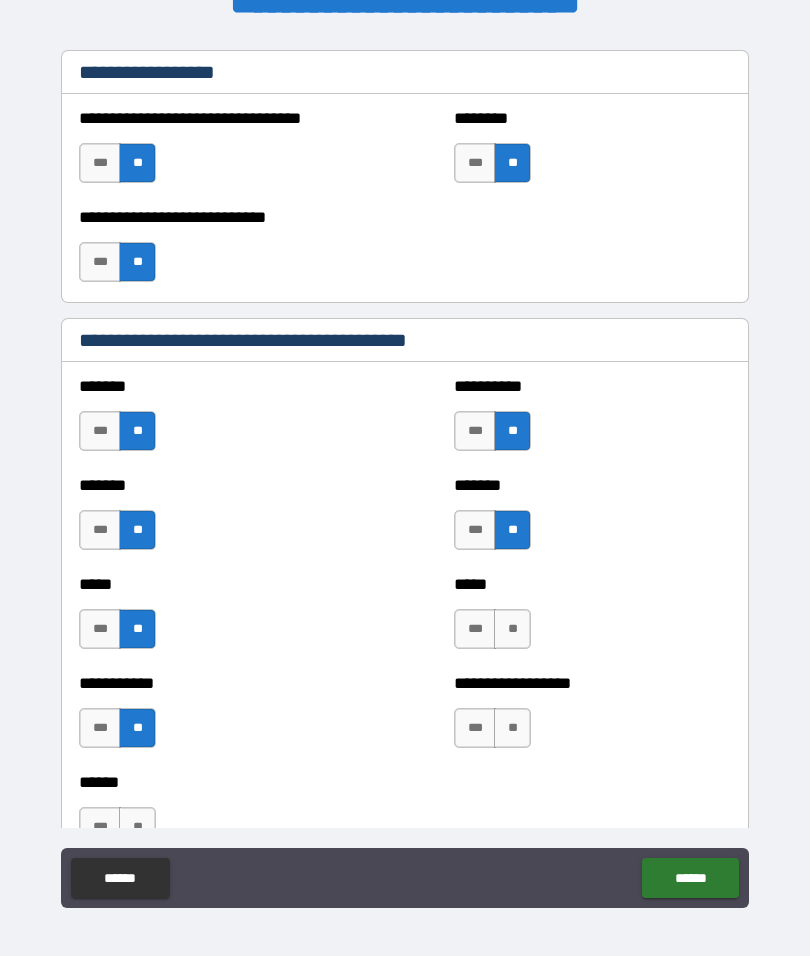 click on "**" at bounding box center [512, 629] 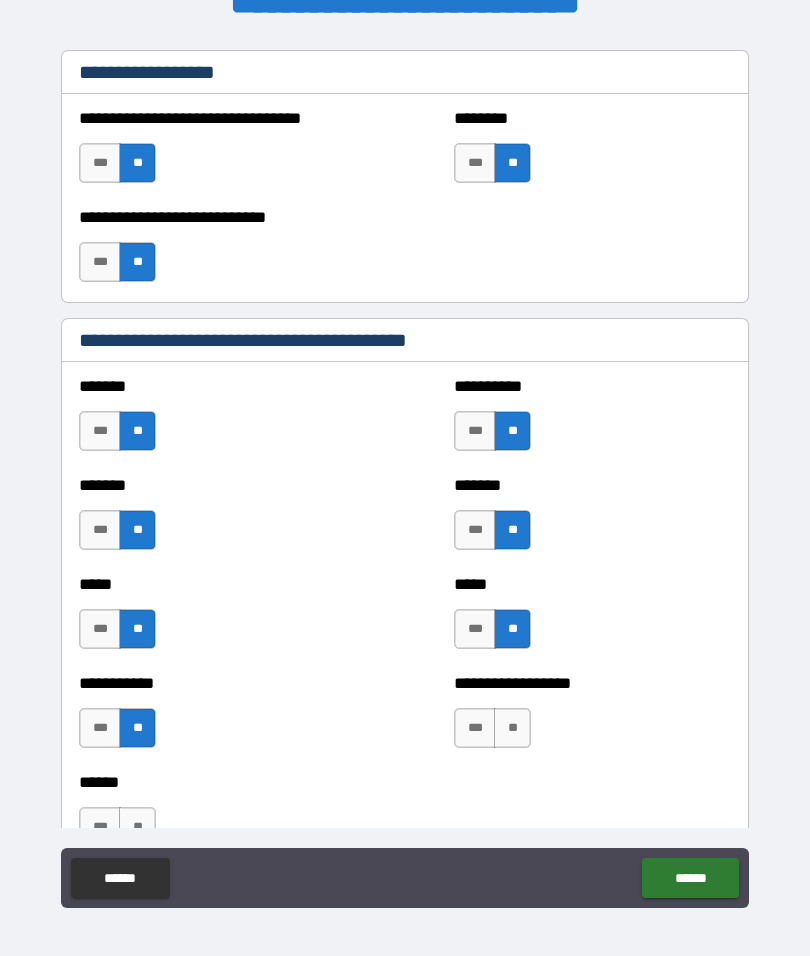 click on "**" at bounding box center (512, 728) 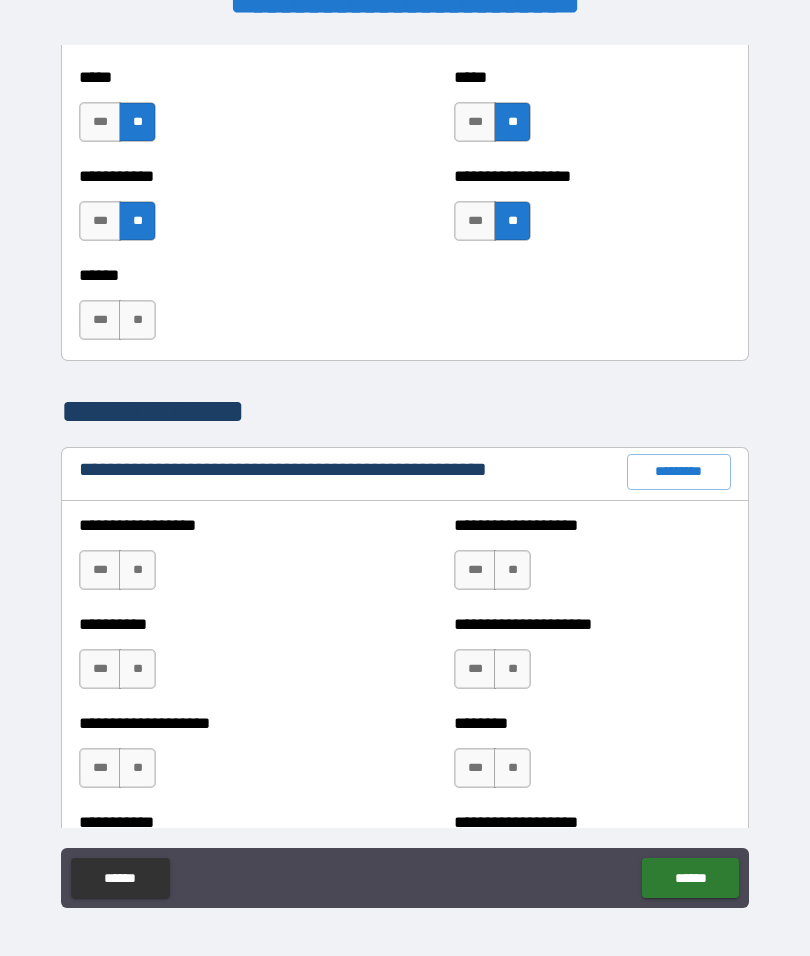 scroll, scrollTop: 2012, scrollLeft: 0, axis: vertical 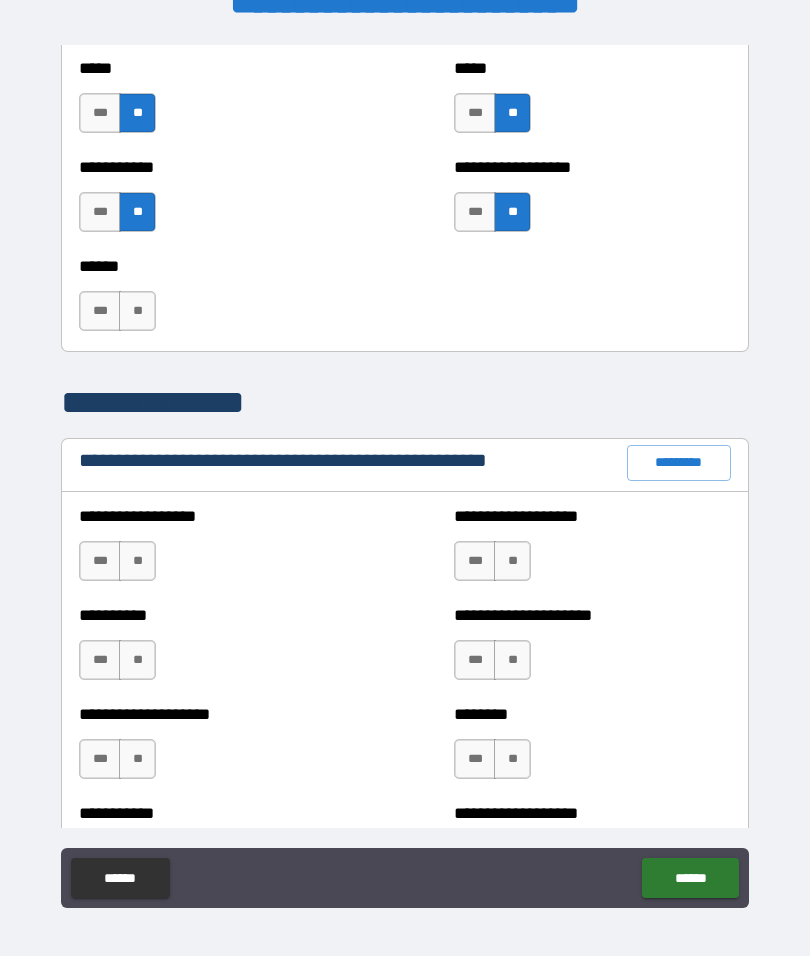 click on "**" at bounding box center (137, 311) 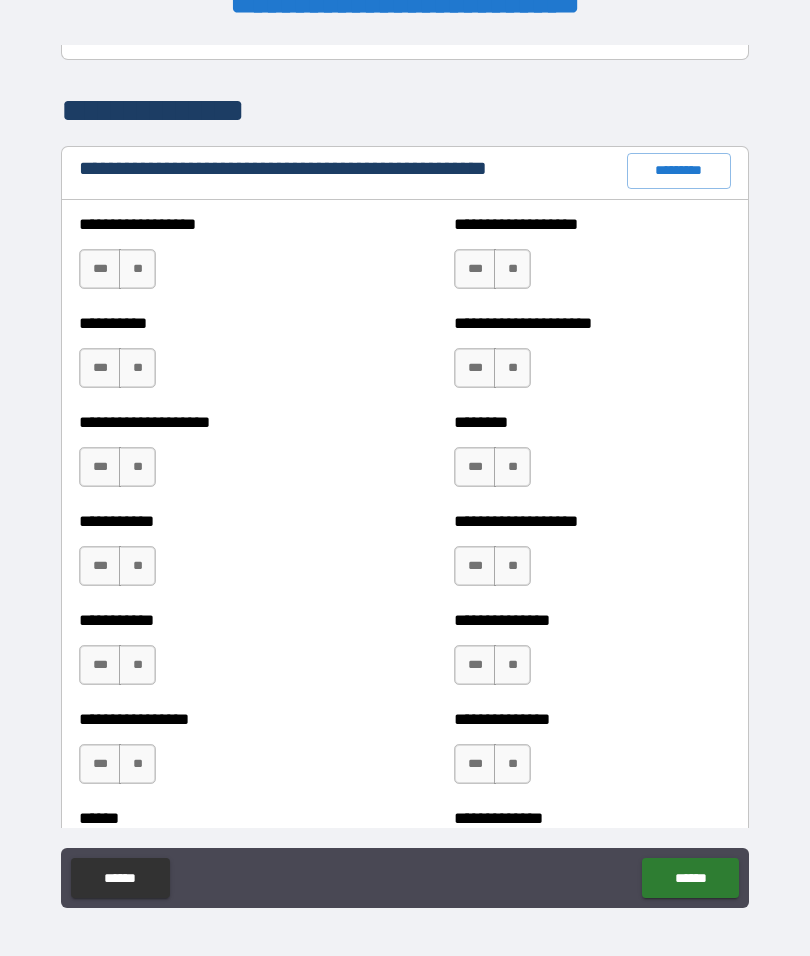 scroll, scrollTop: 2306, scrollLeft: 0, axis: vertical 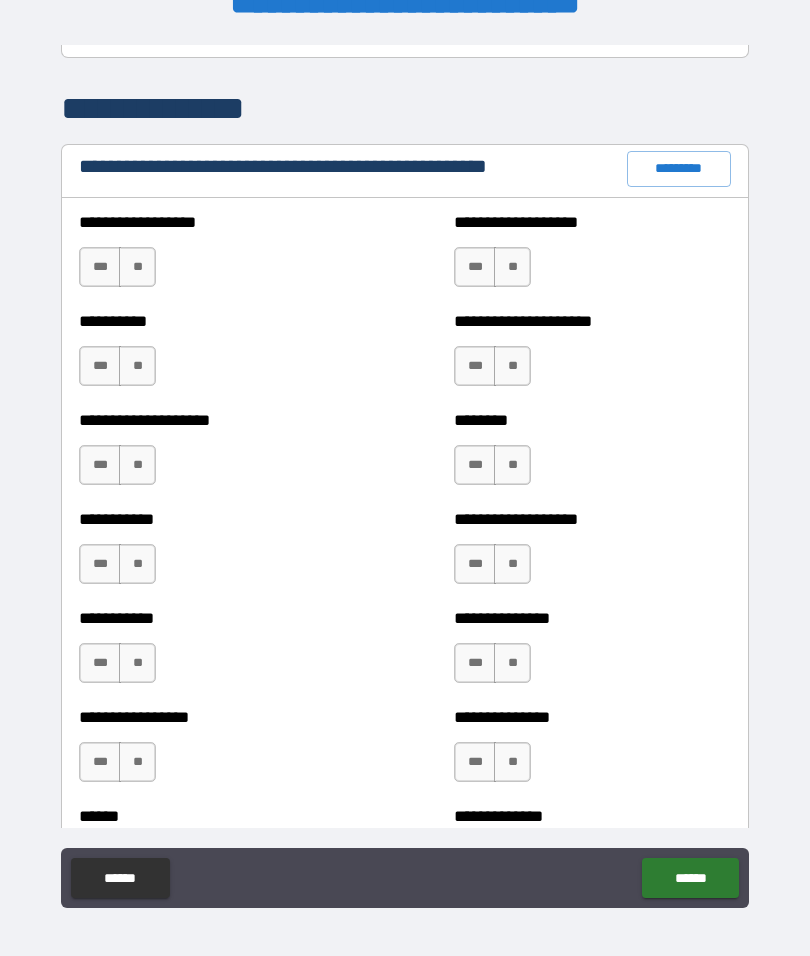 click on "**" at bounding box center (137, 267) 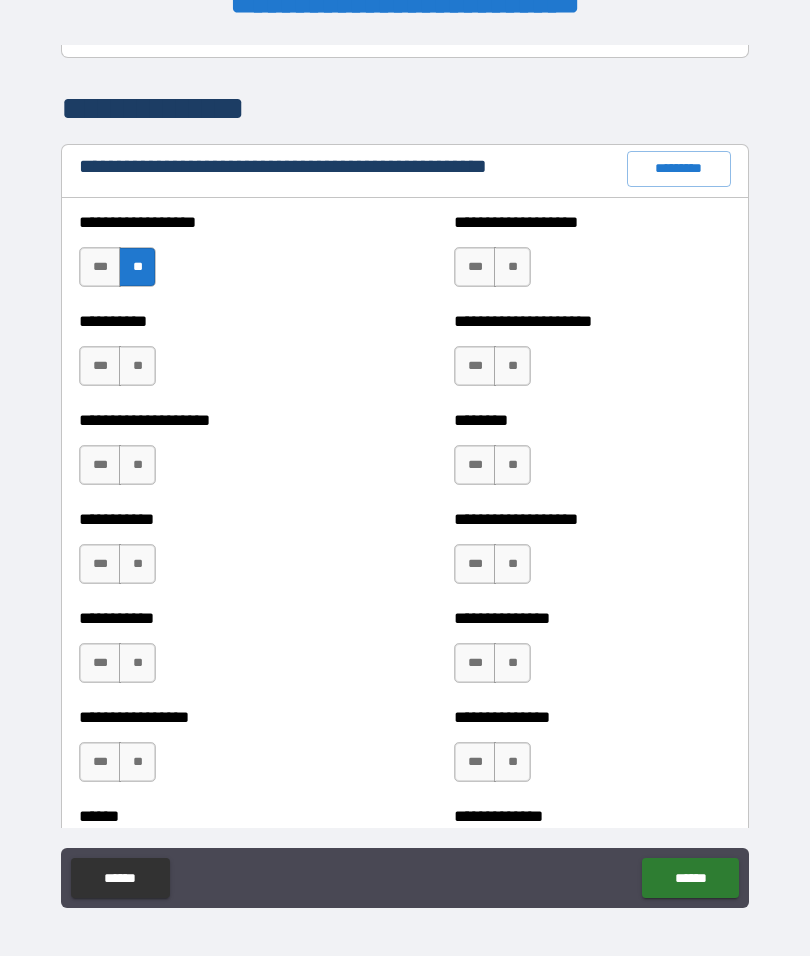 click on "**" at bounding box center [137, 366] 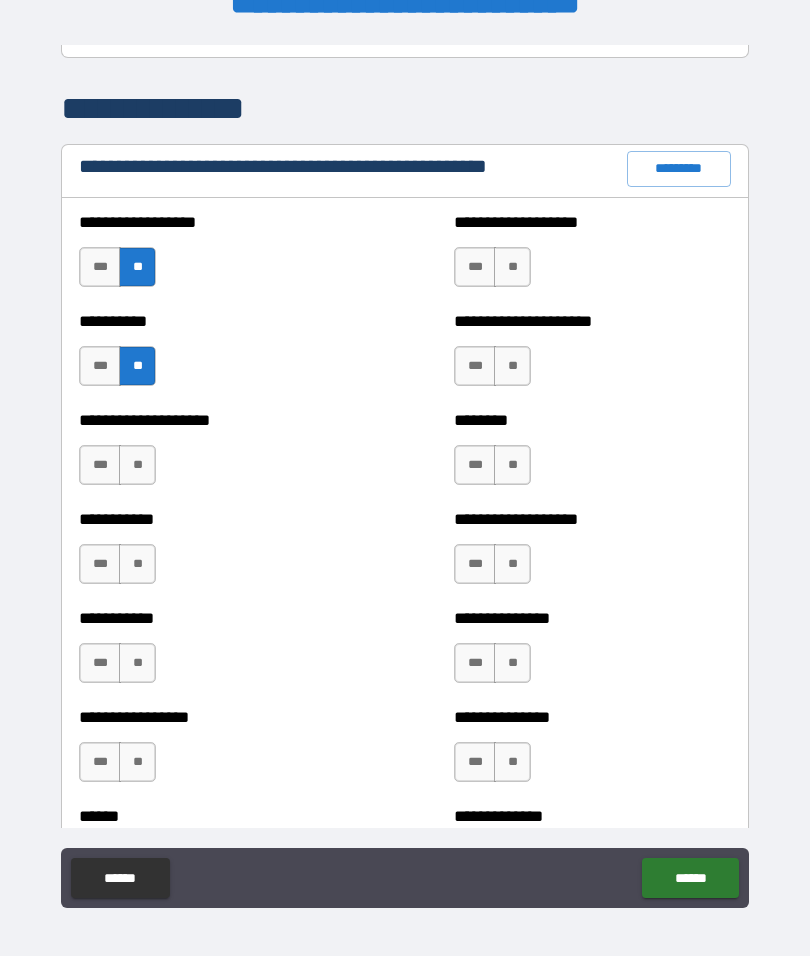 click on "**" at bounding box center (137, 465) 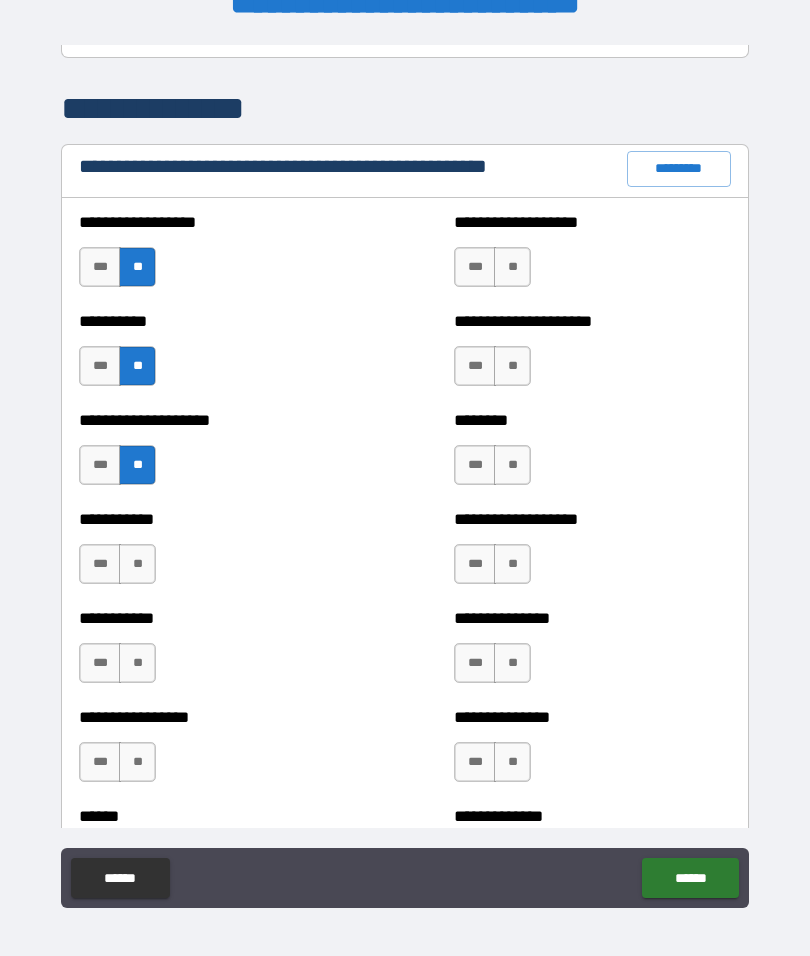 click on "**" at bounding box center [137, 564] 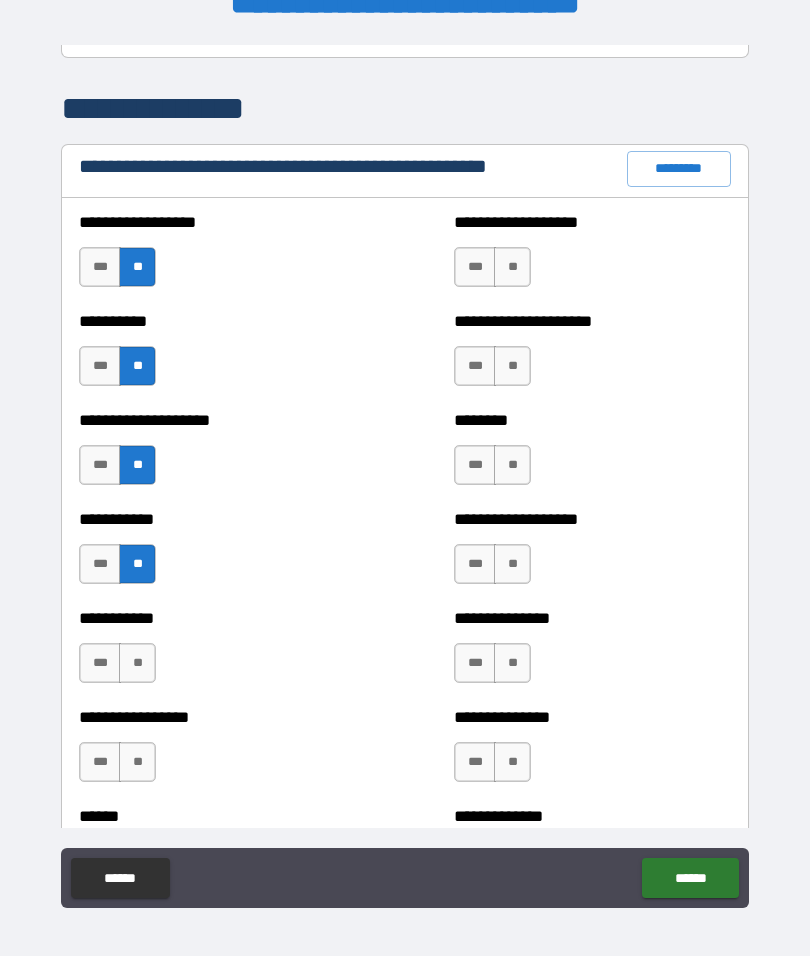 click on "**********" at bounding box center (217, 653) 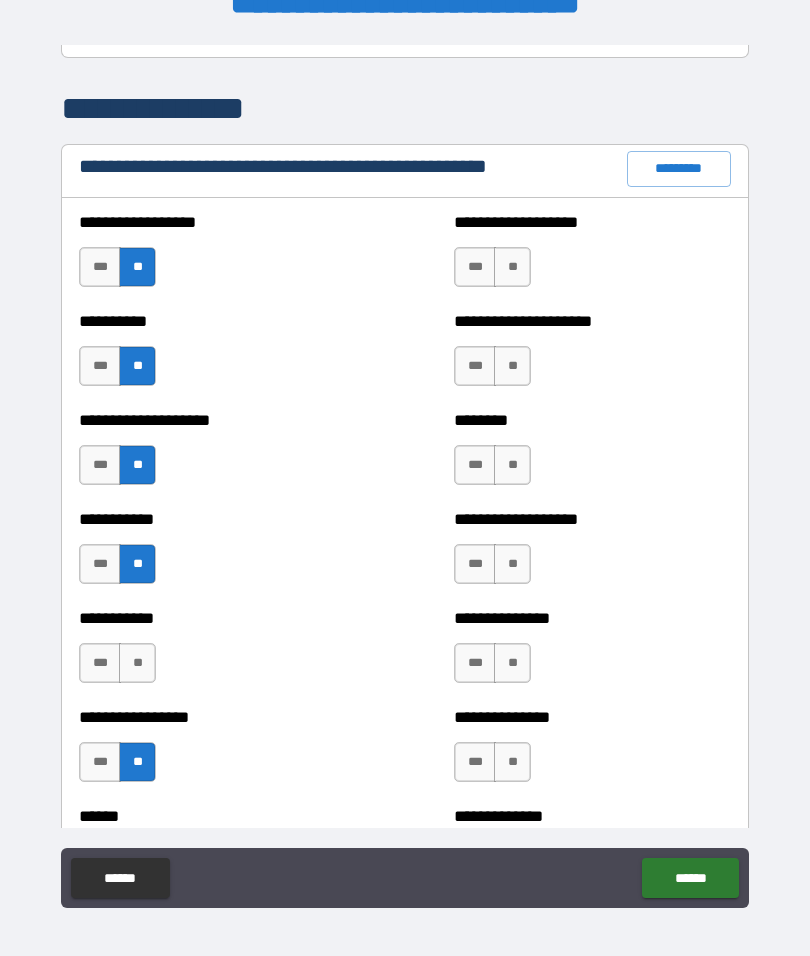 click on "**" at bounding box center [137, 663] 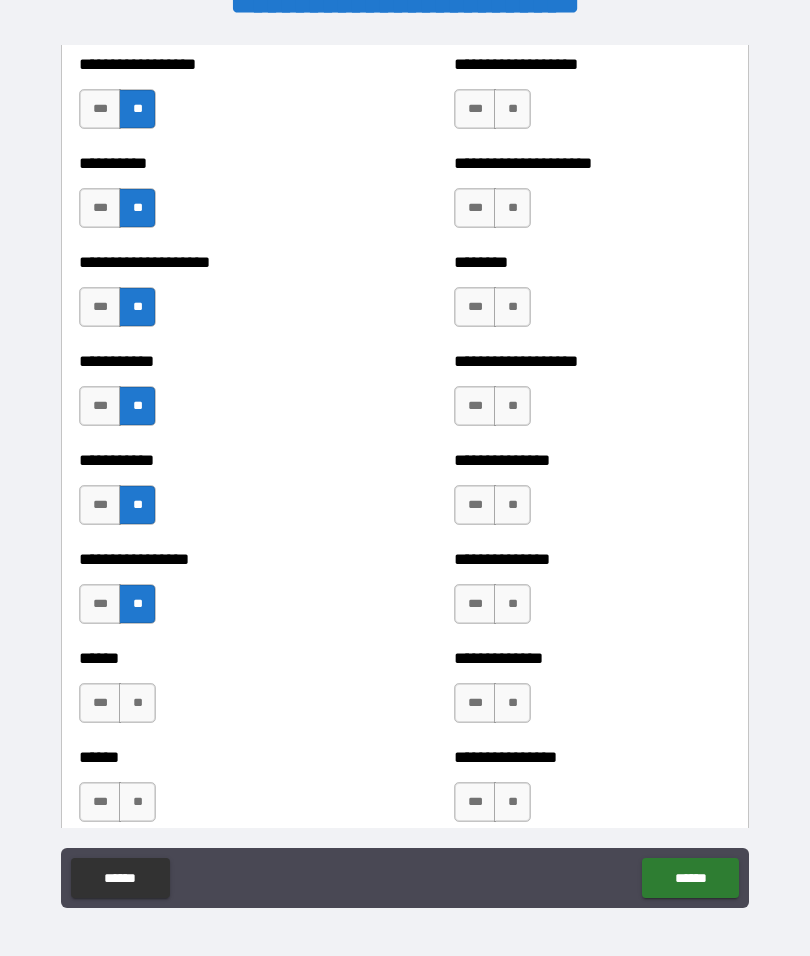 scroll, scrollTop: 2513, scrollLeft: 0, axis: vertical 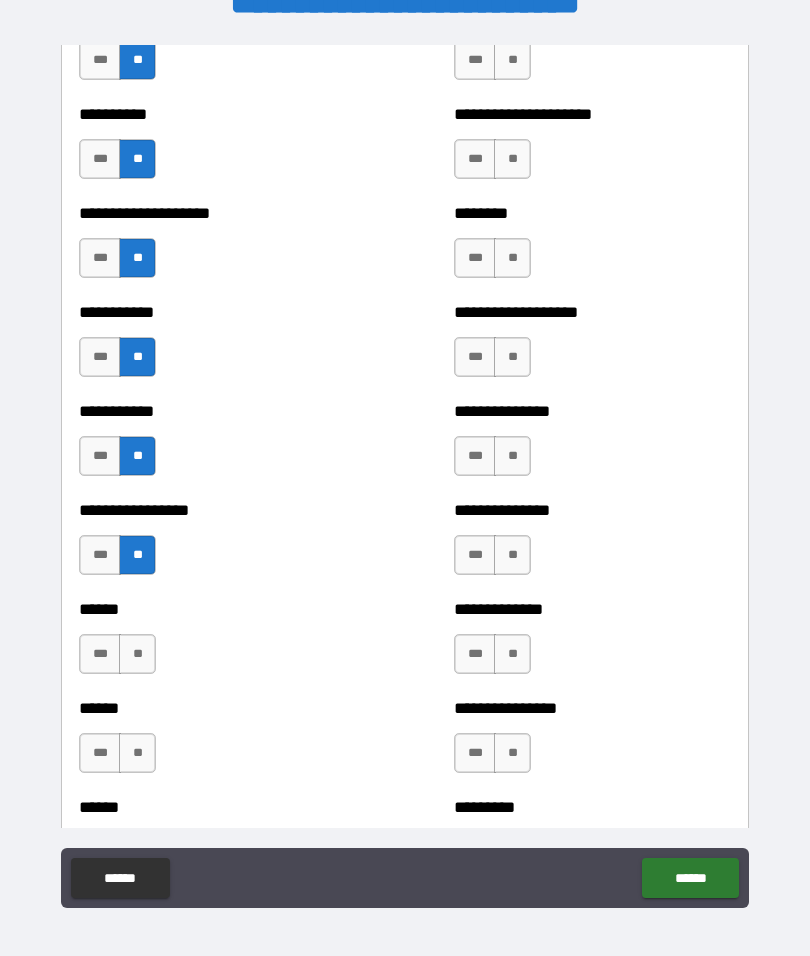 click on "**" at bounding box center [137, 654] 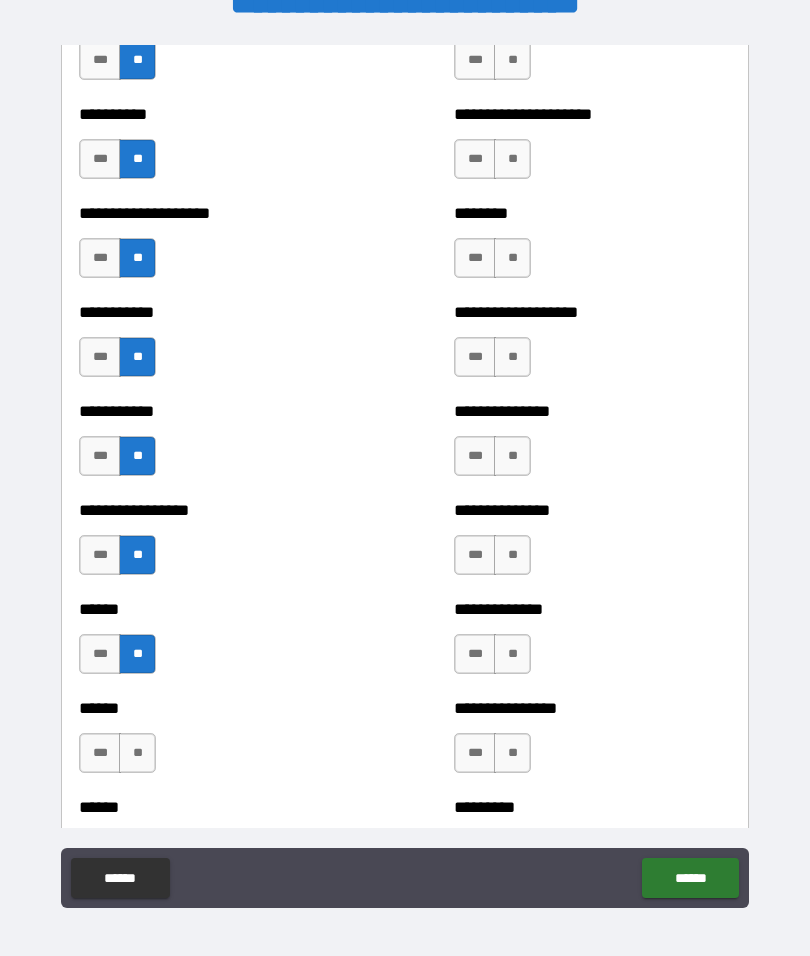 click on "**" at bounding box center [137, 753] 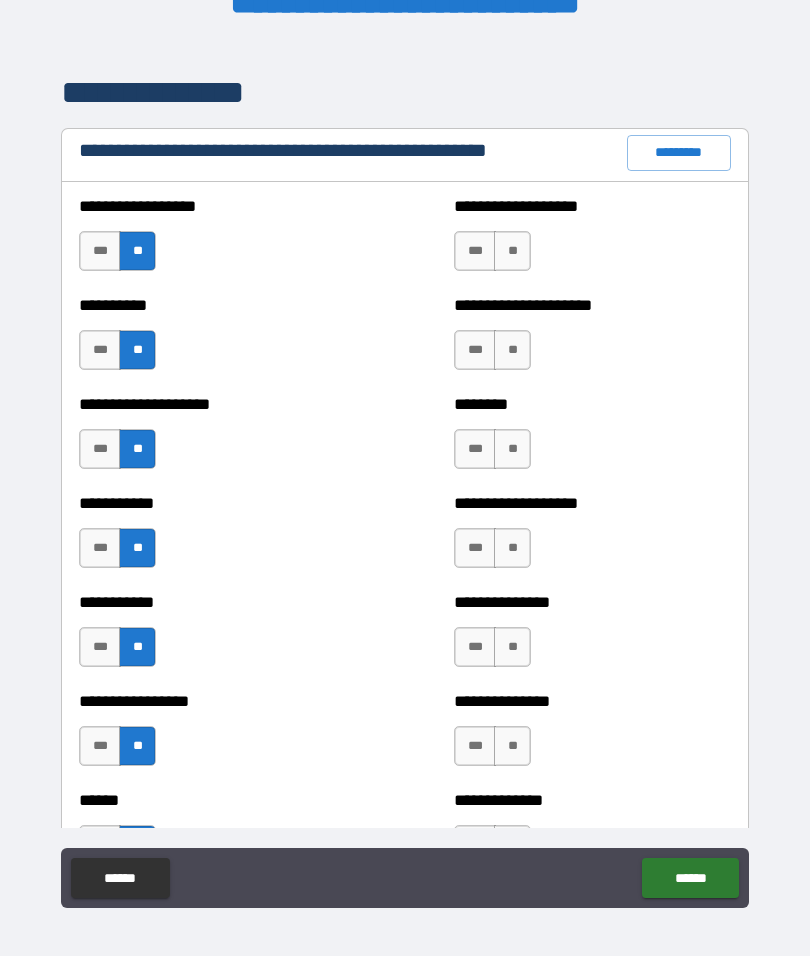 scroll, scrollTop: 2317, scrollLeft: 0, axis: vertical 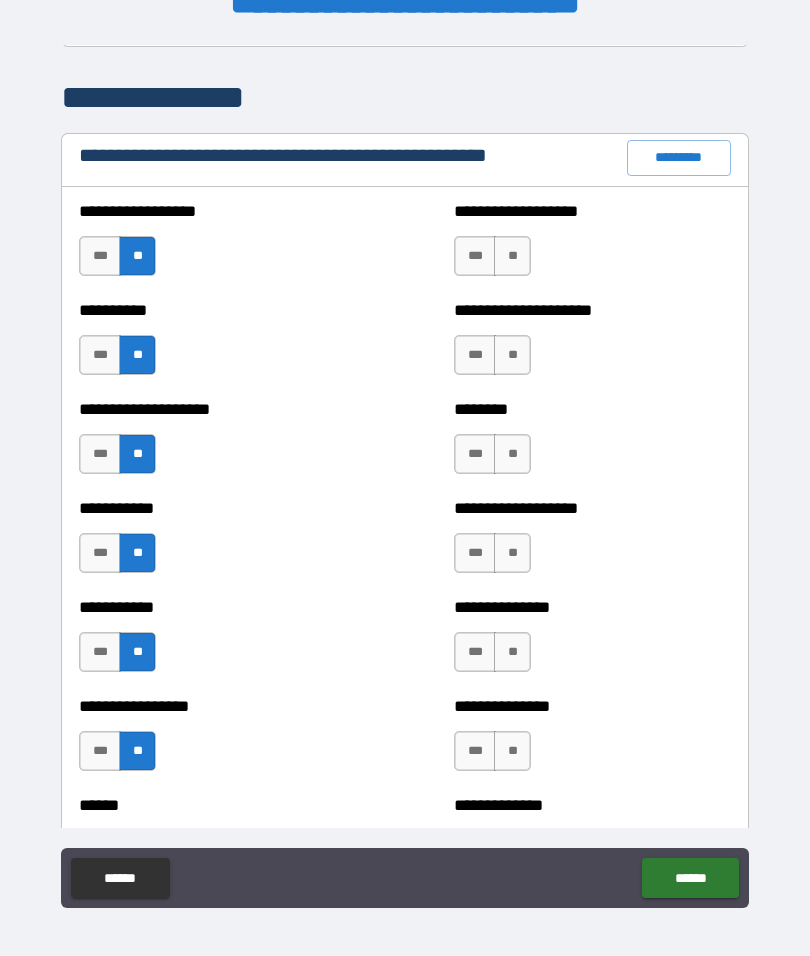 click on "**" at bounding box center [512, 256] 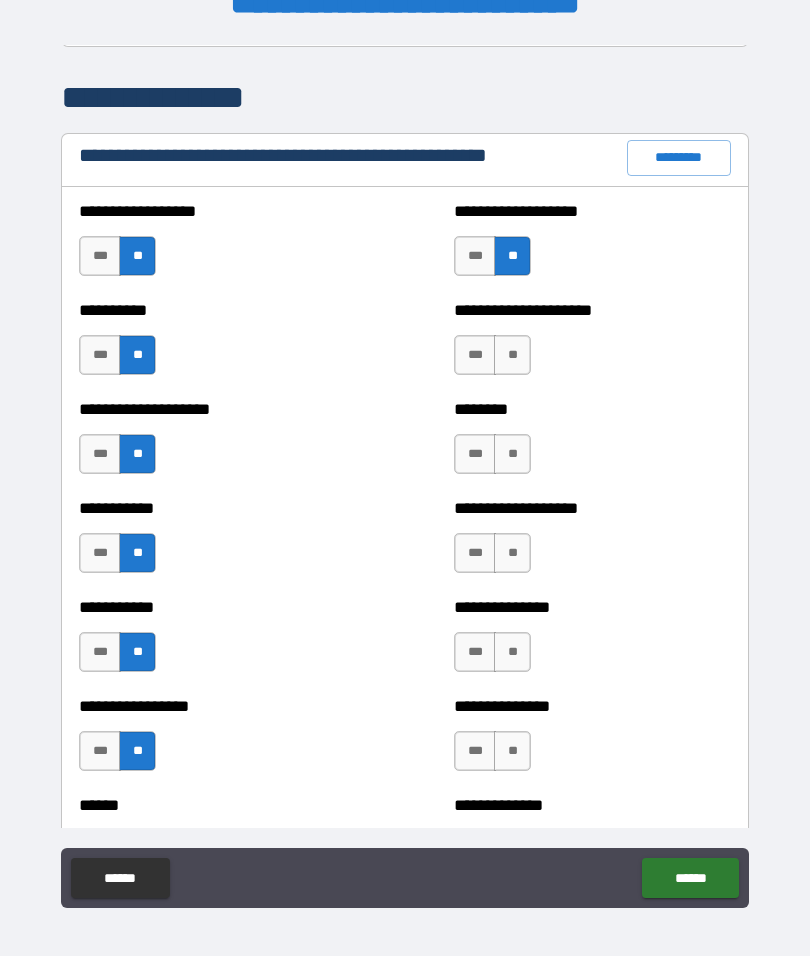 click on "**********" at bounding box center [592, 345] 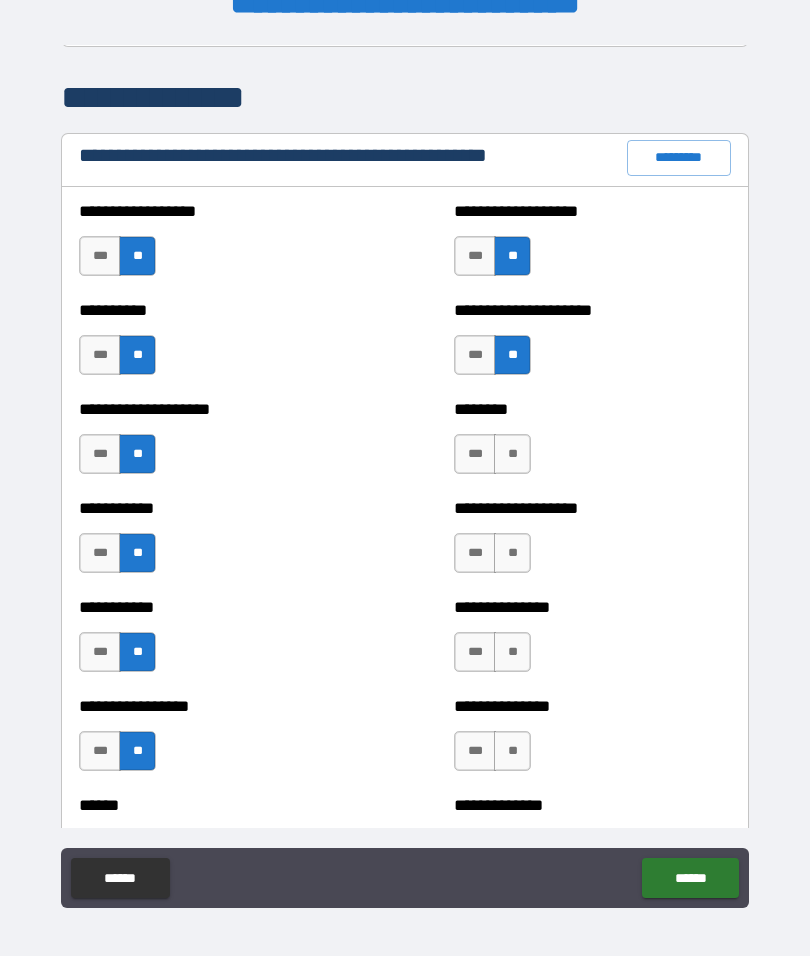 click on "***" at bounding box center [475, 454] 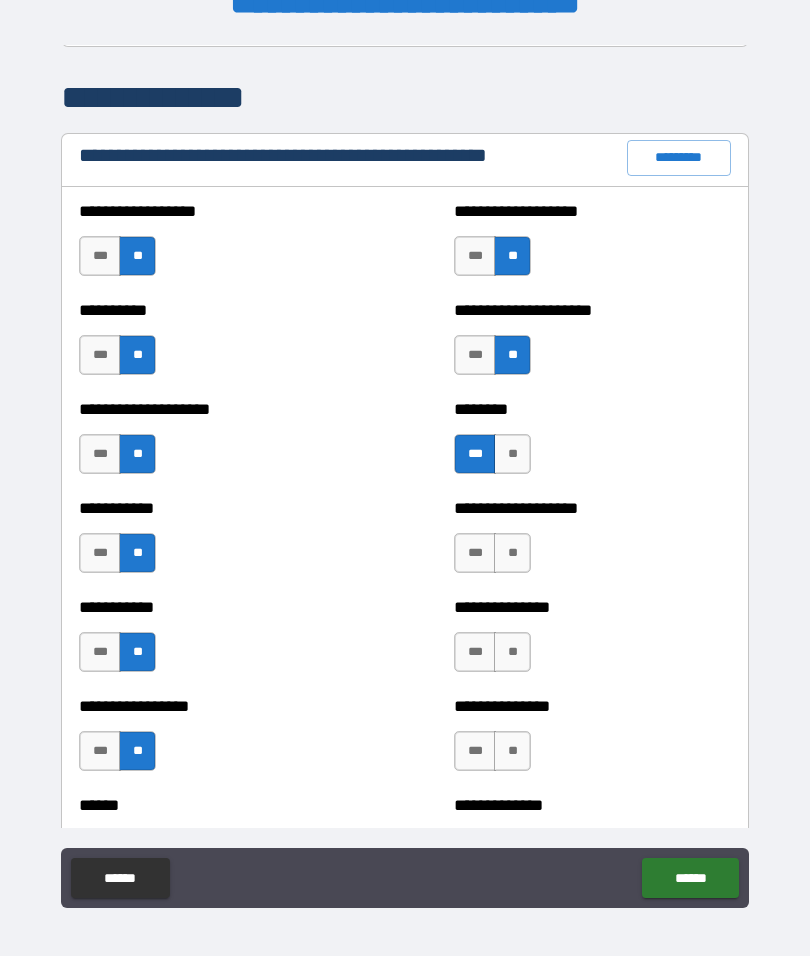 click on "***" at bounding box center (475, 553) 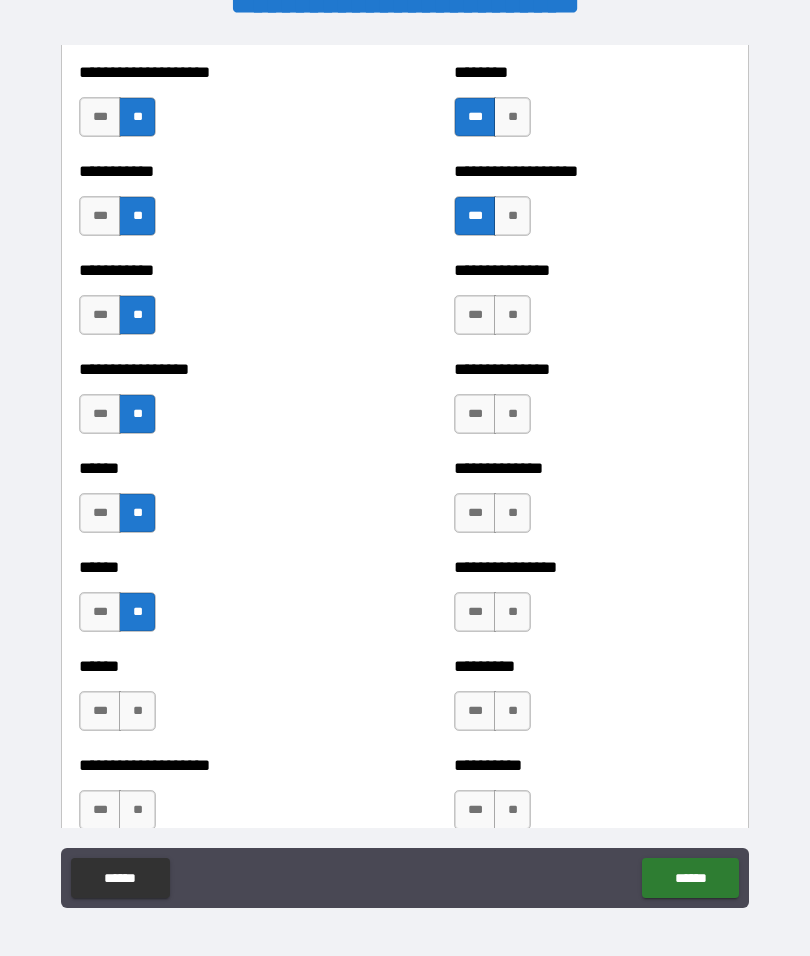 scroll, scrollTop: 2661, scrollLeft: 0, axis: vertical 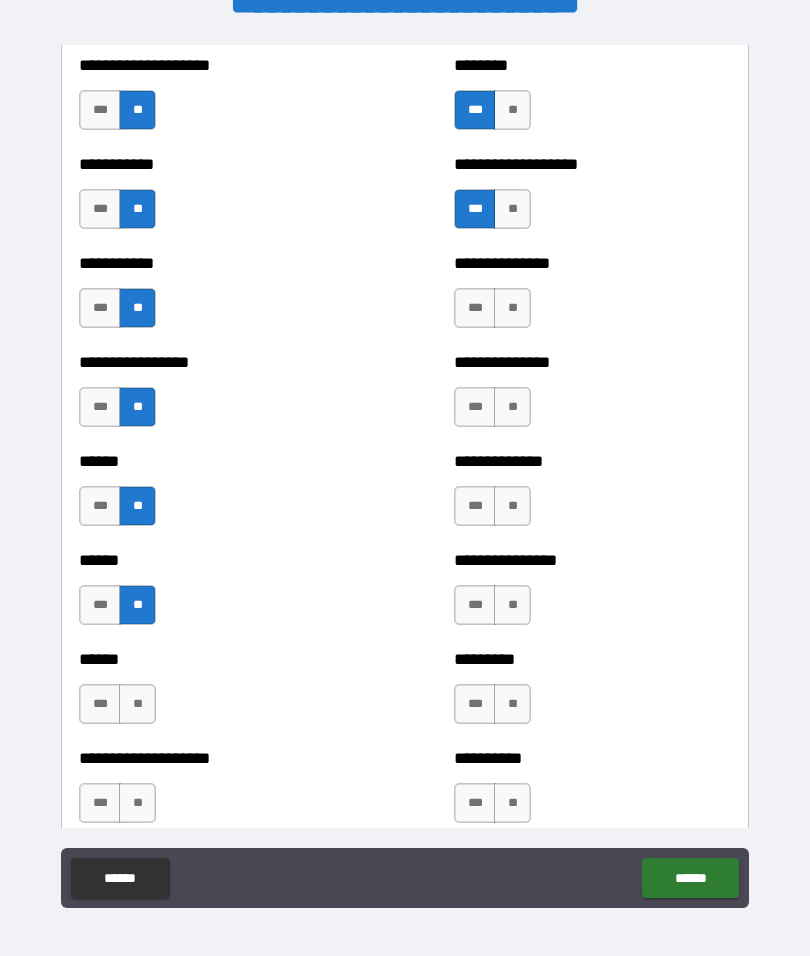 click on "**" at bounding box center [512, 308] 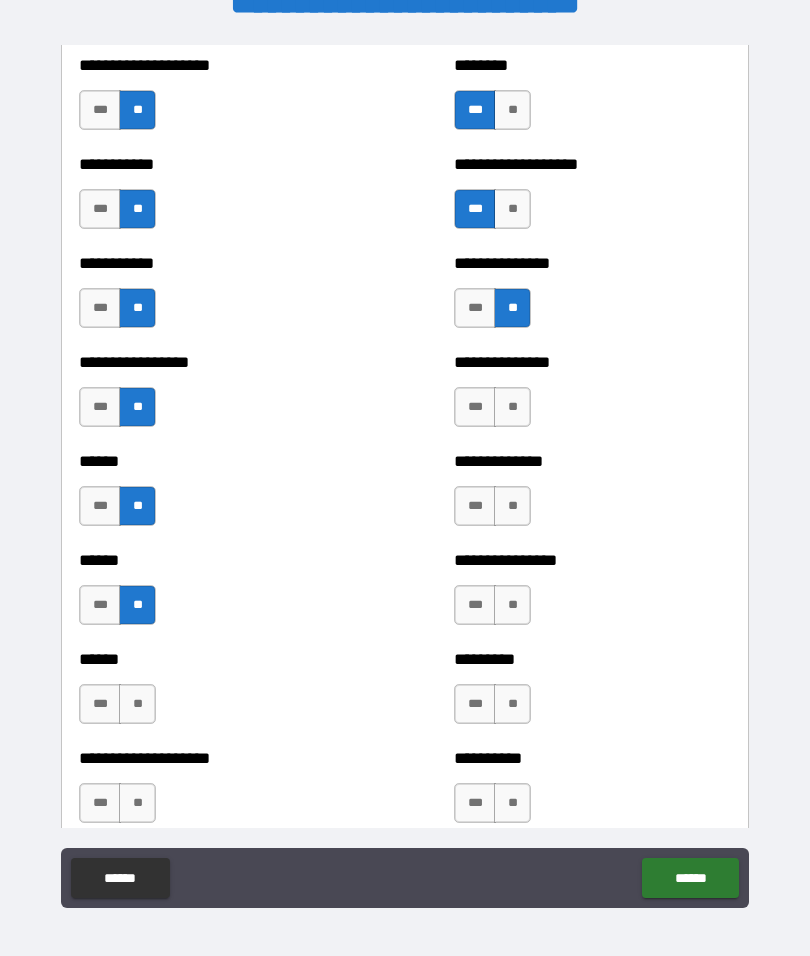 click on "**" at bounding box center (512, 407) 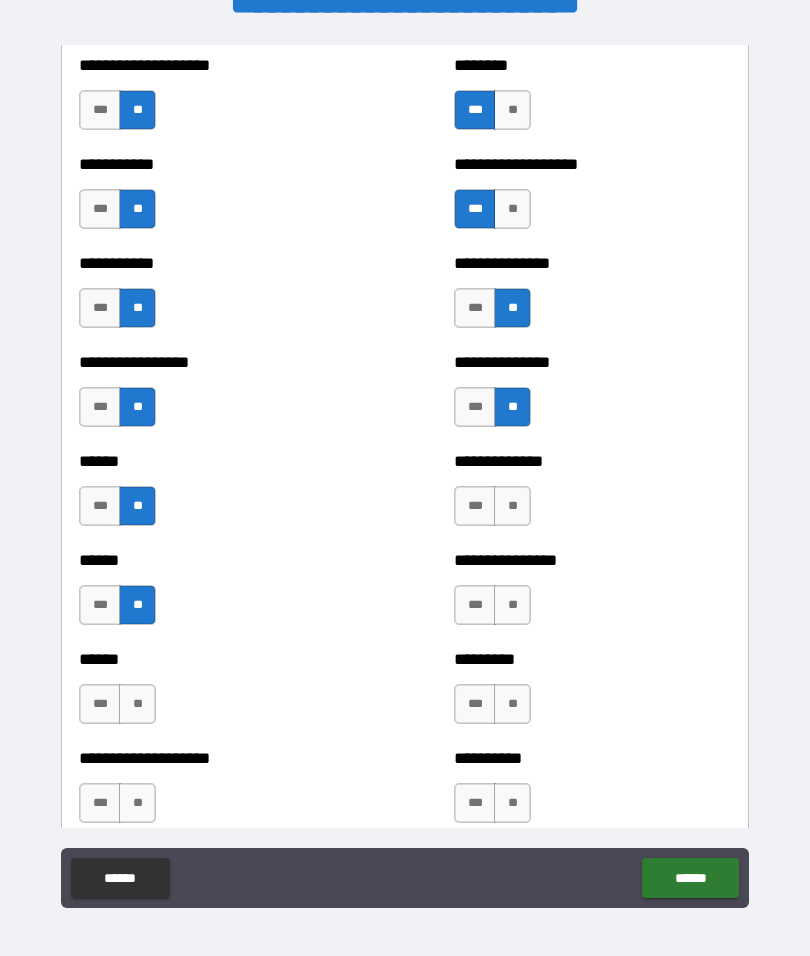 click on "***" at bounding box center (475, 506) 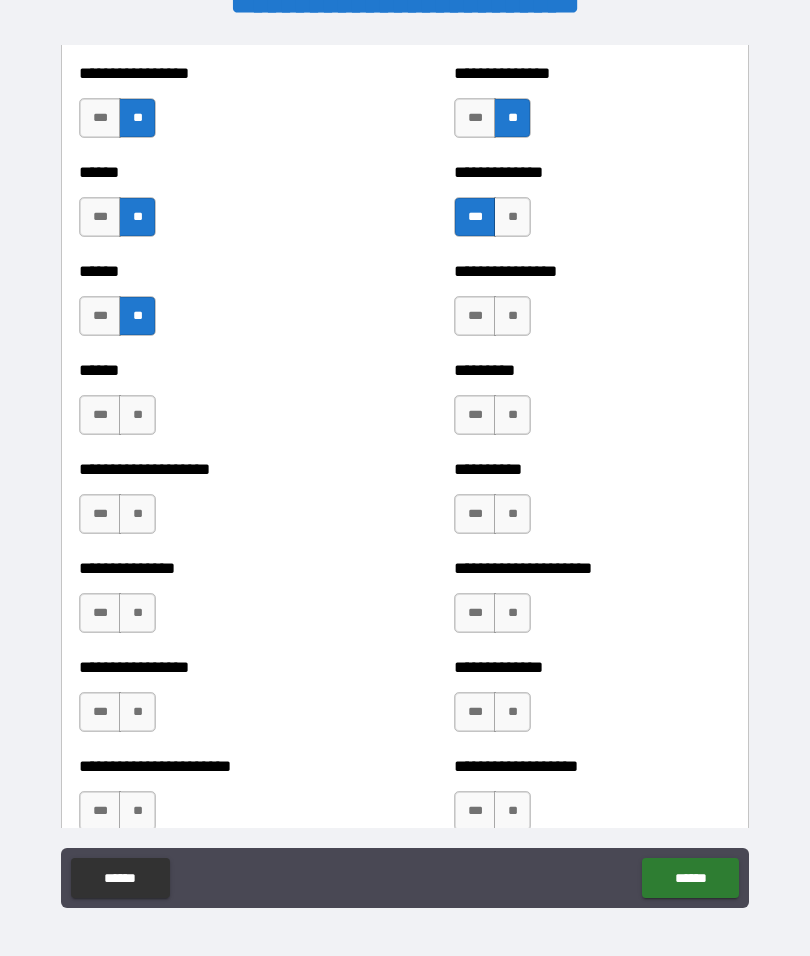scroll, scrollTop: 2956, scrollLeft: 0, axis: vertical 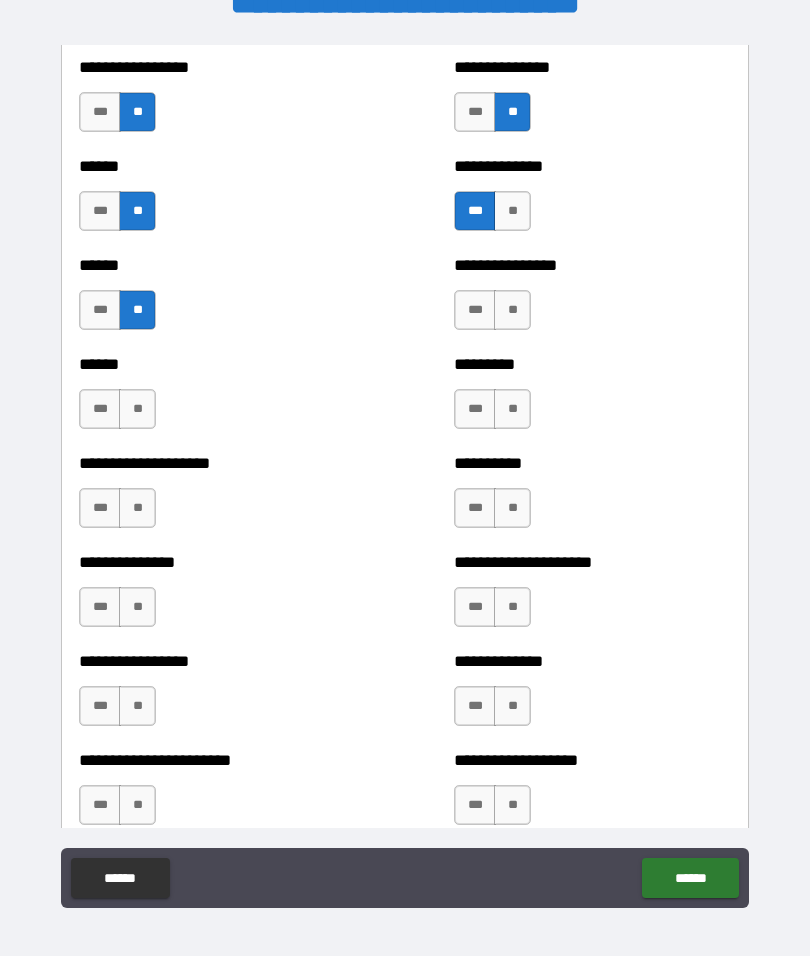 click on "**" at bounding box center [512, 211] 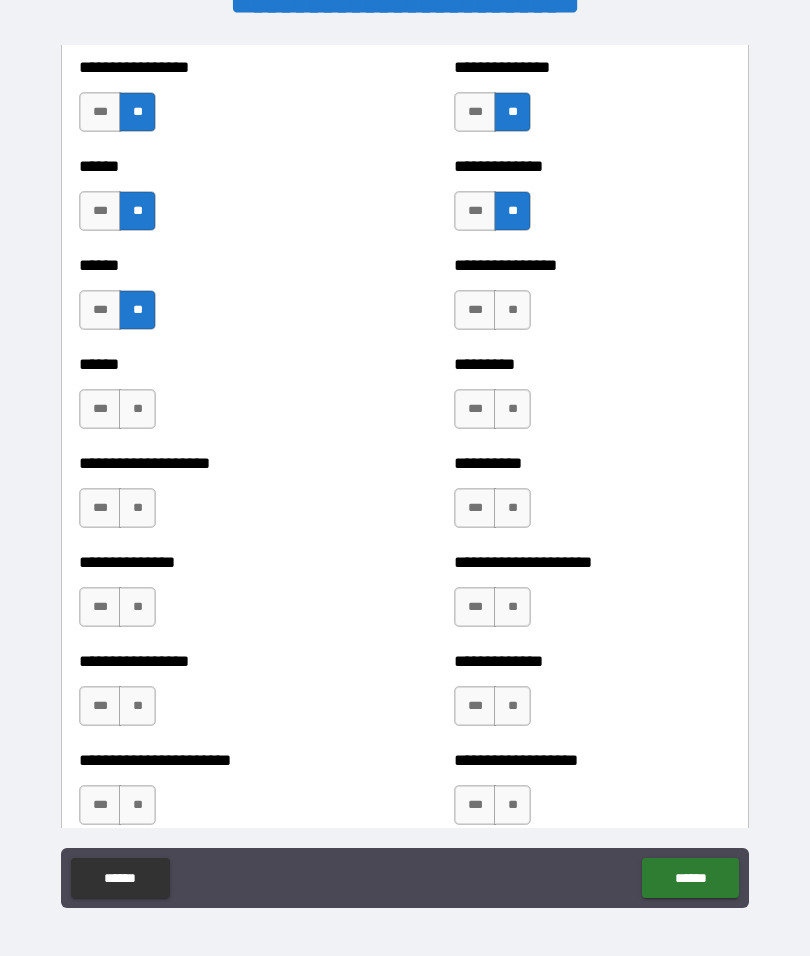 click on "**" at bounding box center [512, 310] 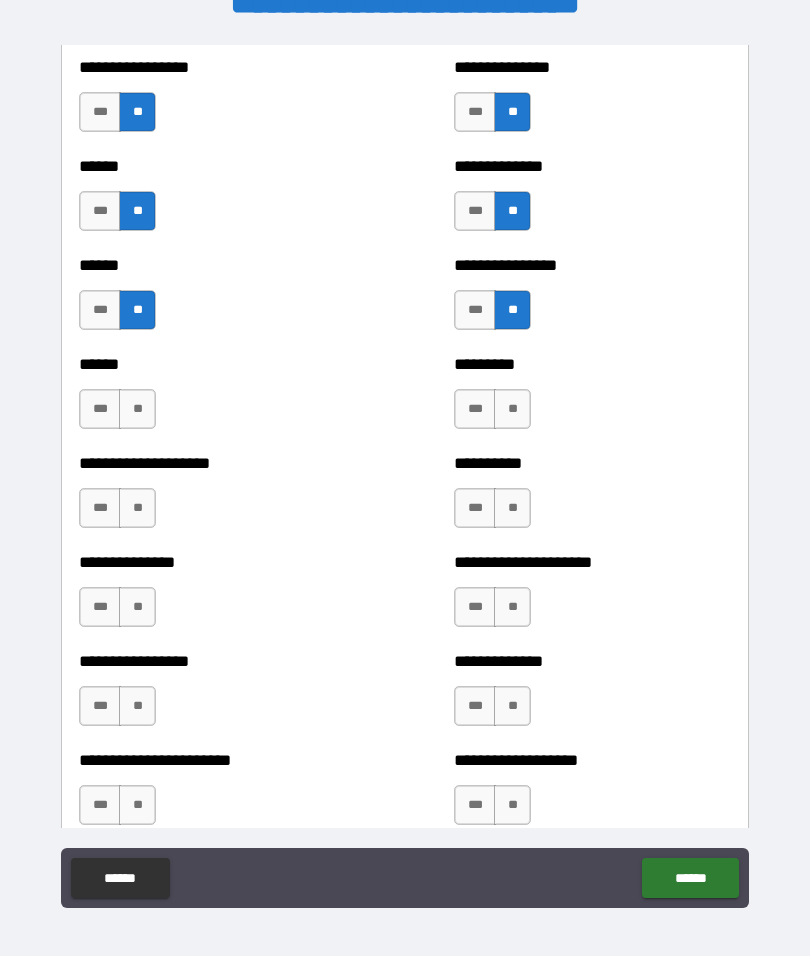 click on "**" at bounding box center (512, 409) 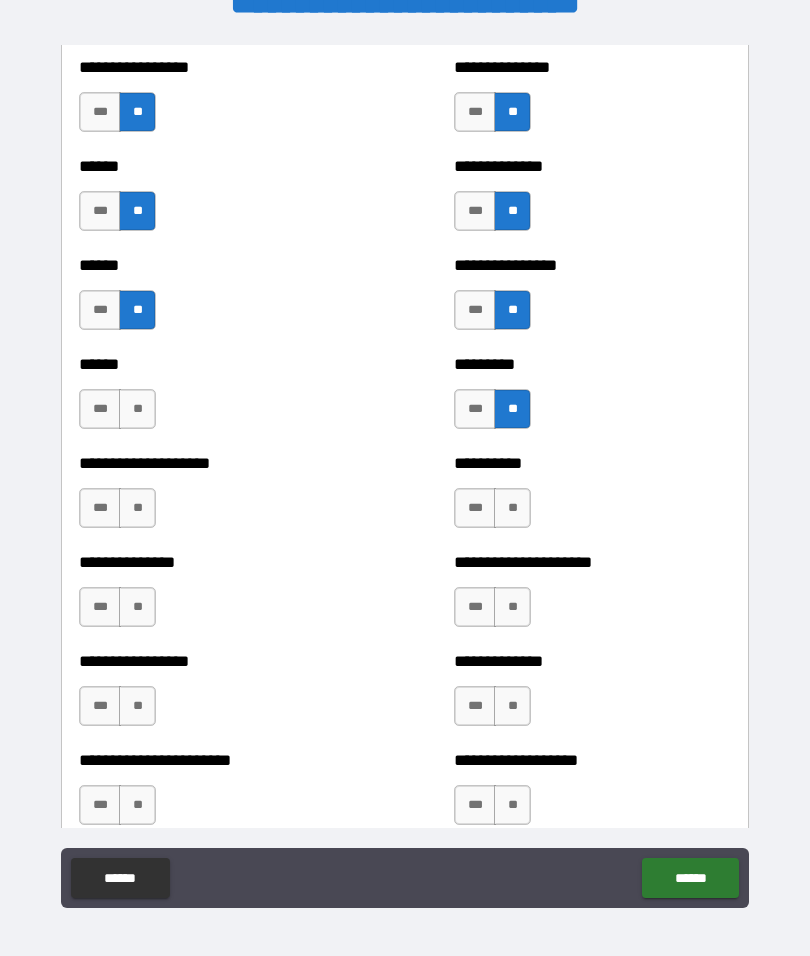 click on "**" at bounding box center [137, 409] 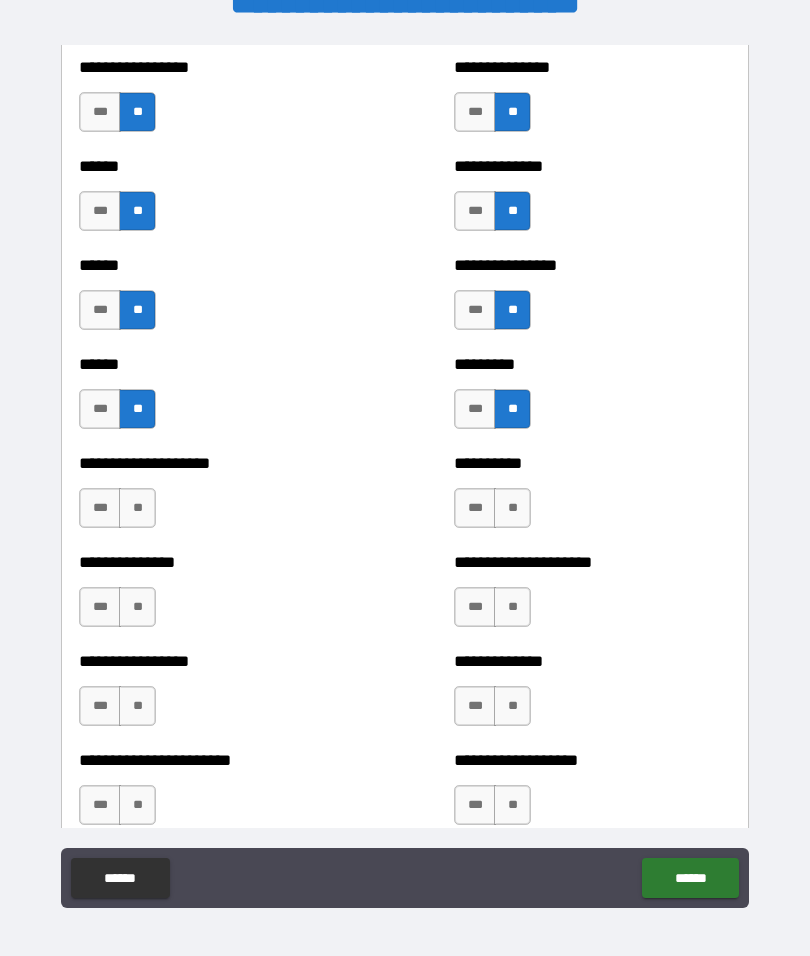 click on "**" at bounding box center (137, 508) 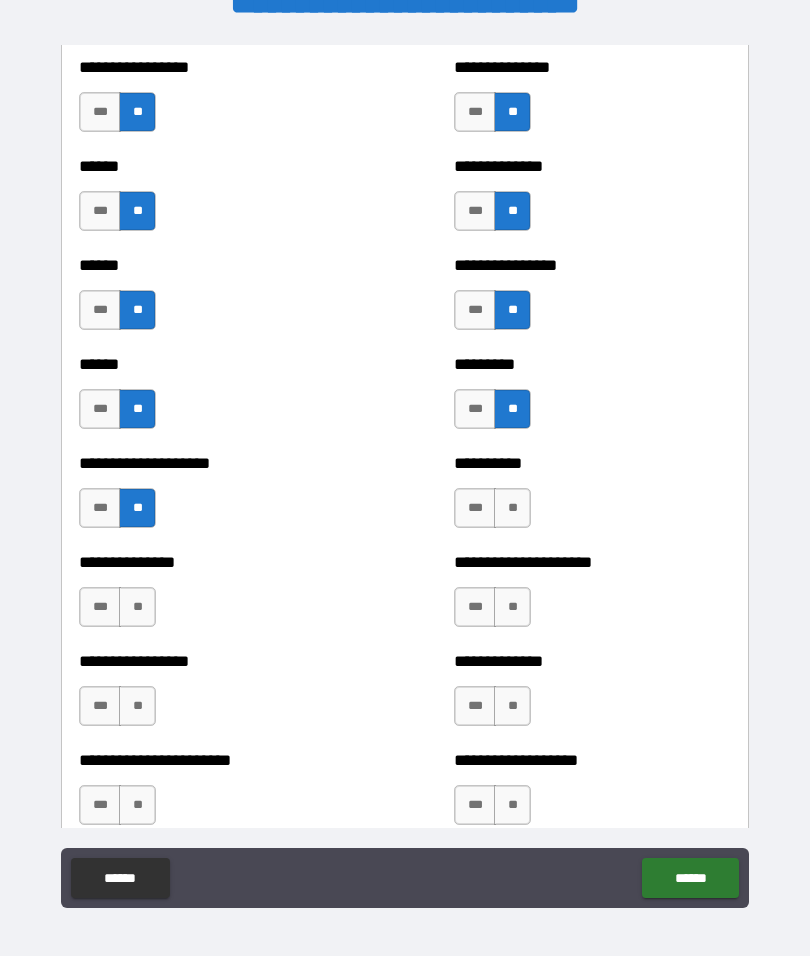 click on "***" at bounding box center [475, 508] 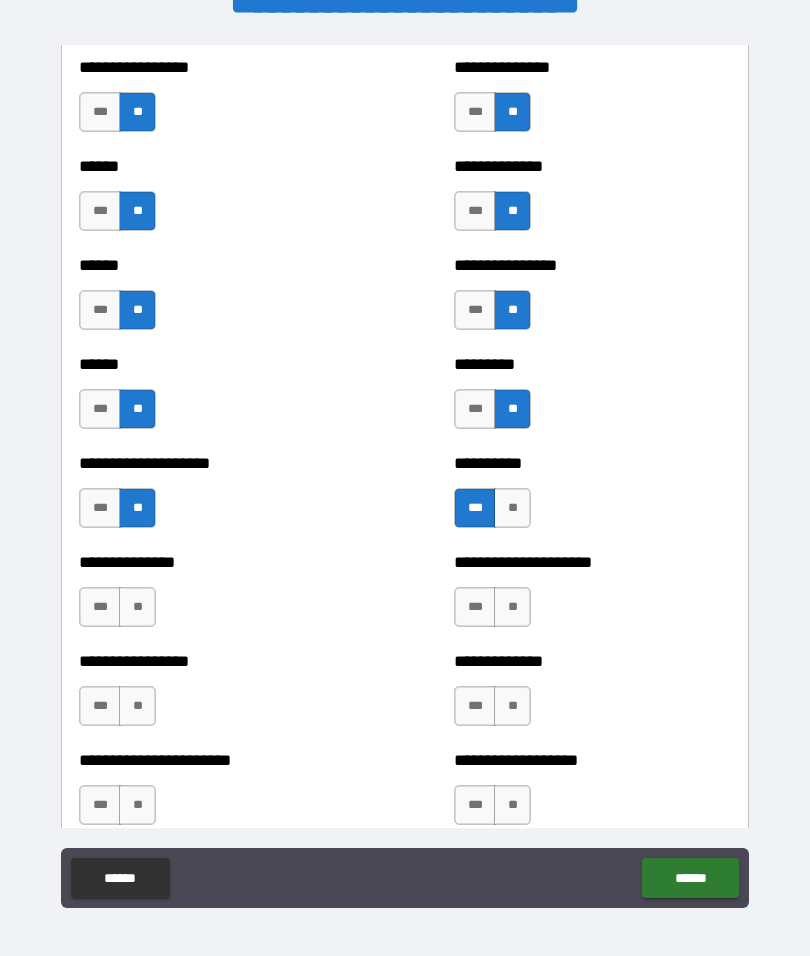 click on "**" at bounding box center [512, 607] 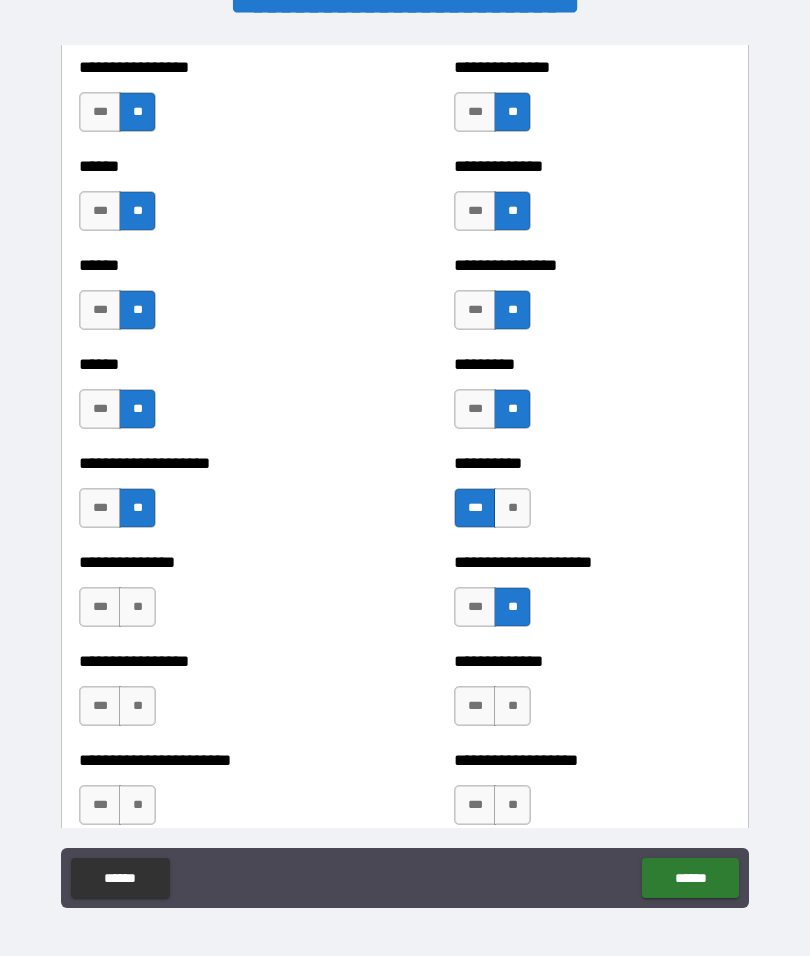 click on "**" at bounding box center (137, 607) 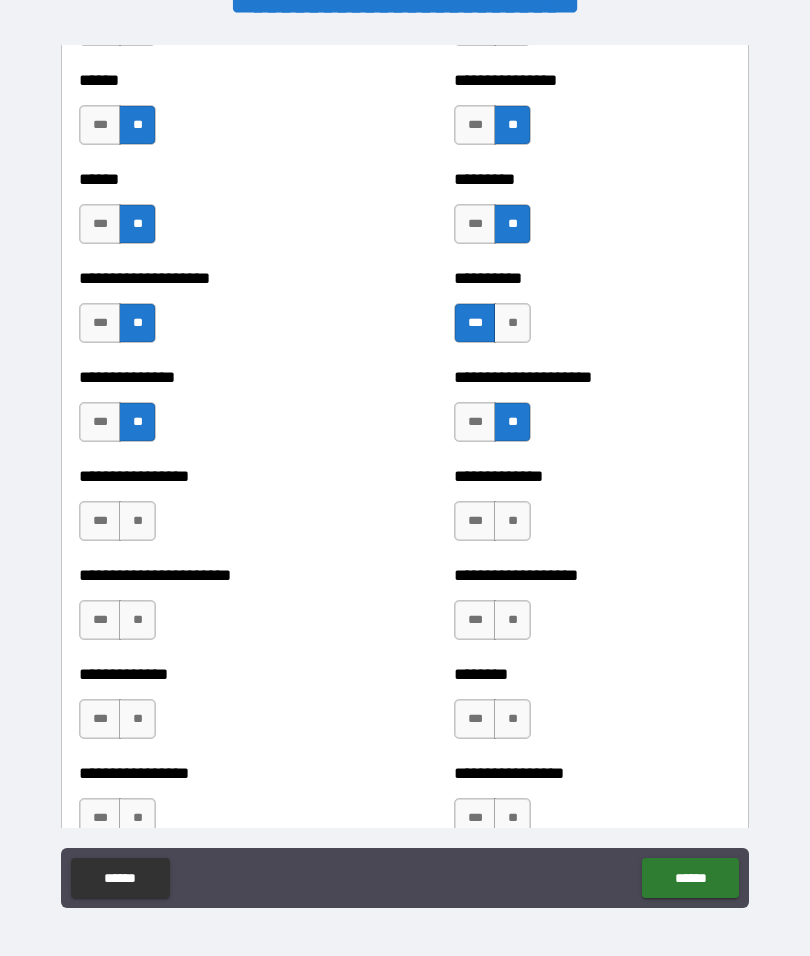 scroll, scrollTop: 3156, scrollLeft: 0, axis: vertical 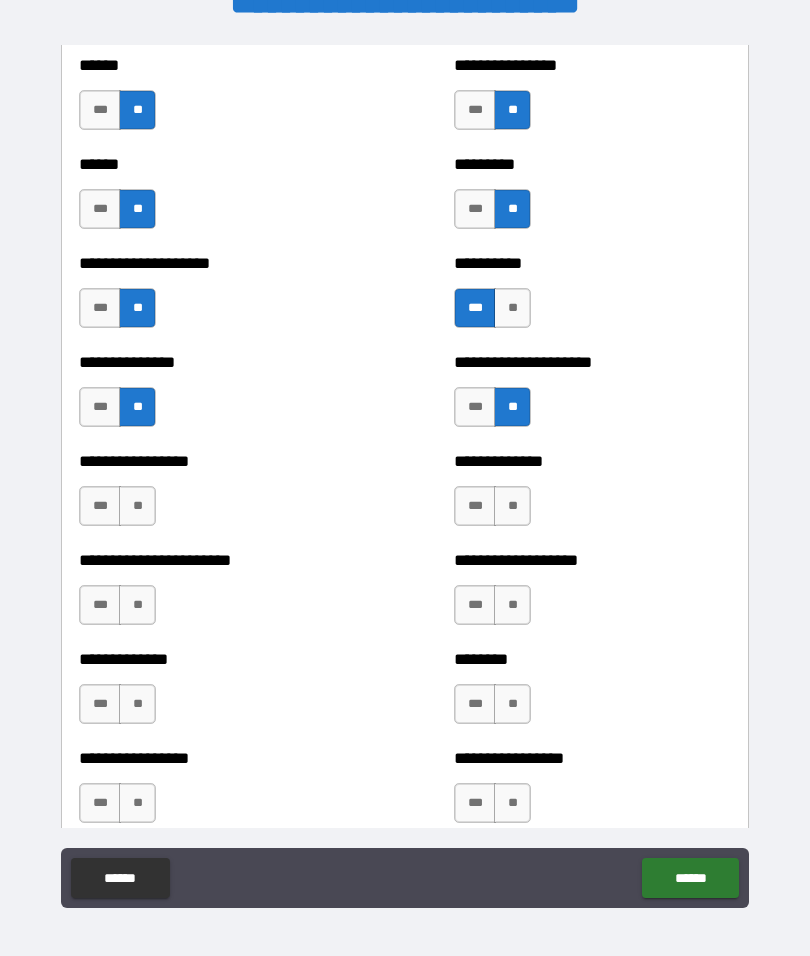 click on "***" at bounding box center (100, 407) 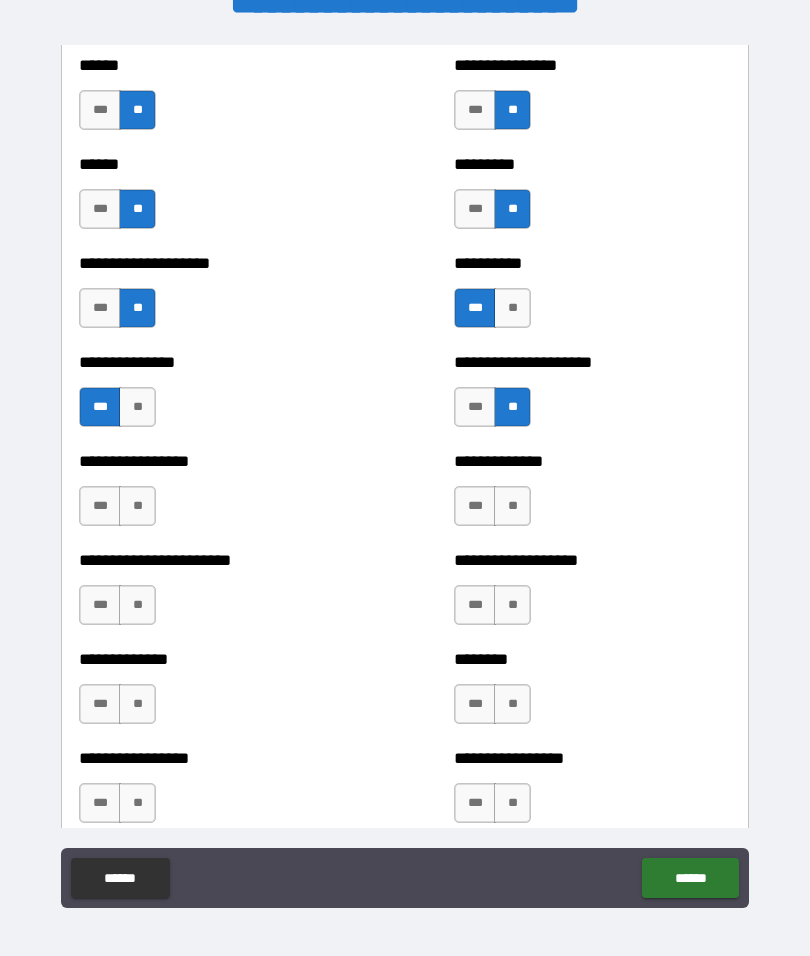 click on "***" at bounding box center [100, 506] 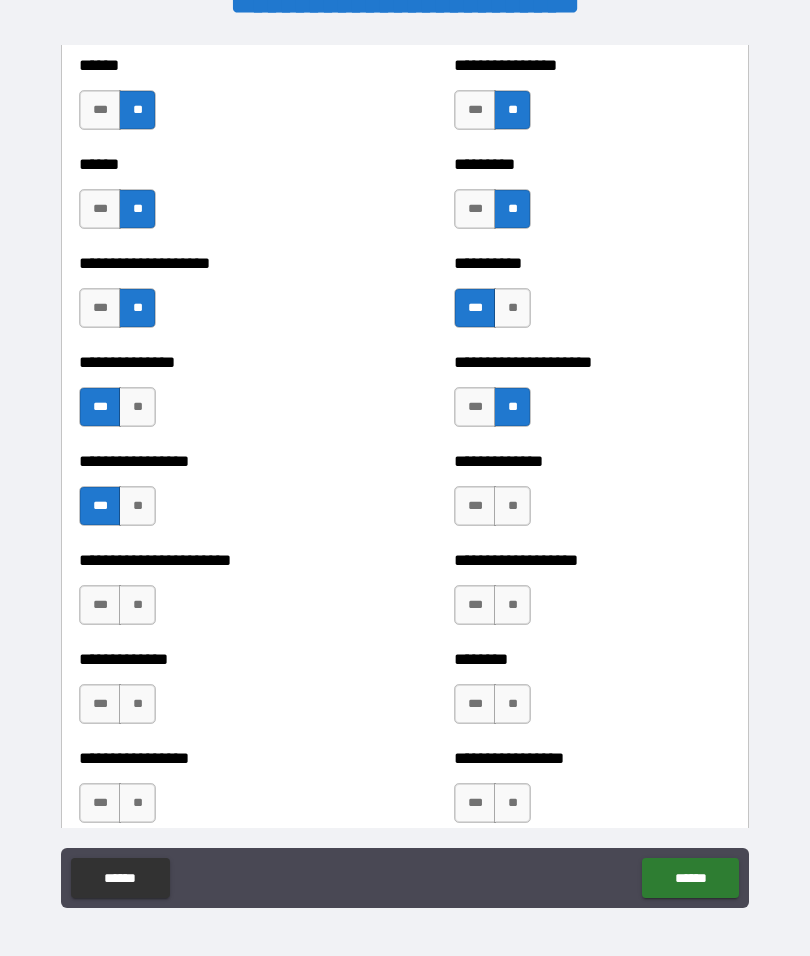 click on "**" at bounding box center (512, 506) 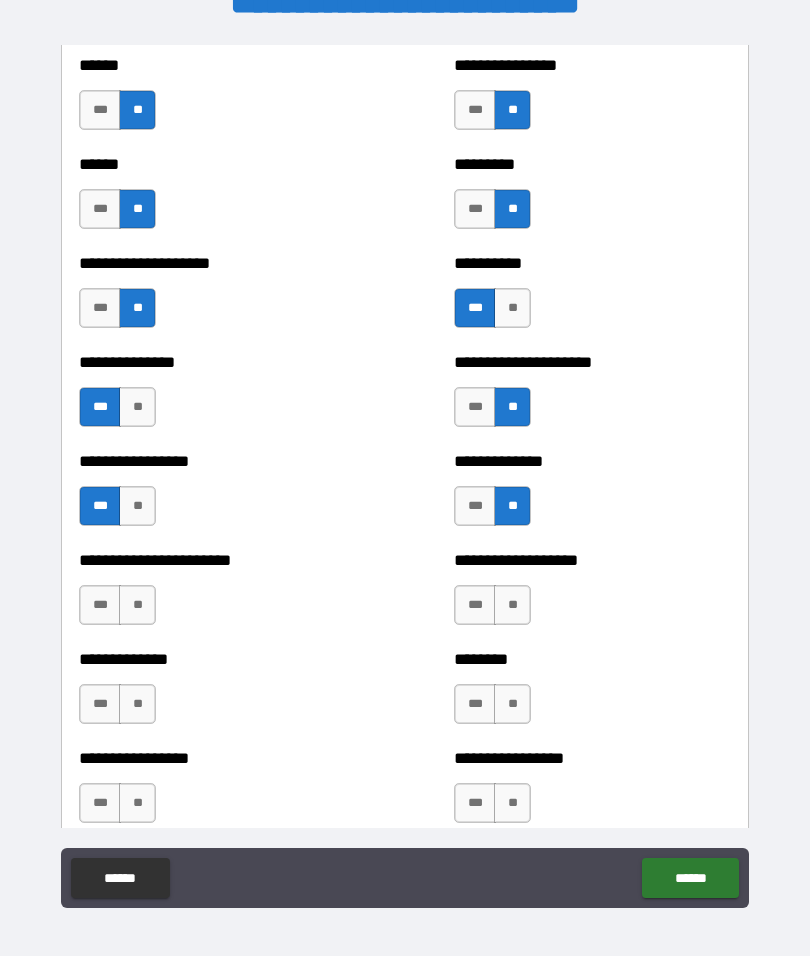 click on "**" at bounding box center (512, 605) 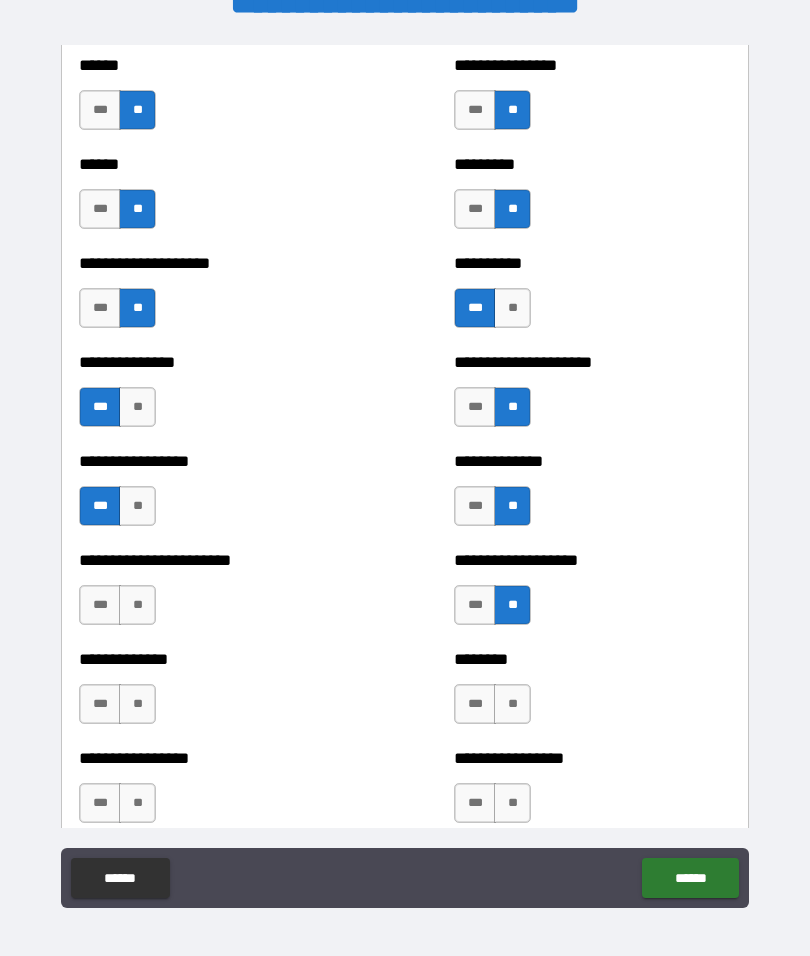 click on "**" at bounding box center (137, 605) 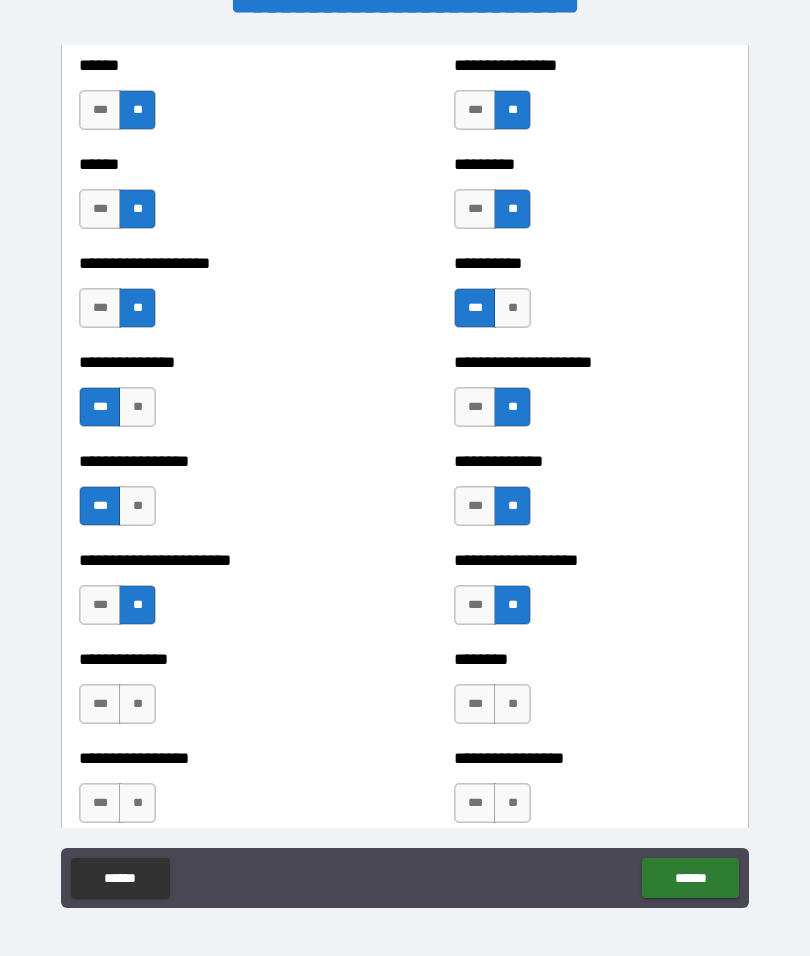 click on "**" at bounding box center [137, 704] 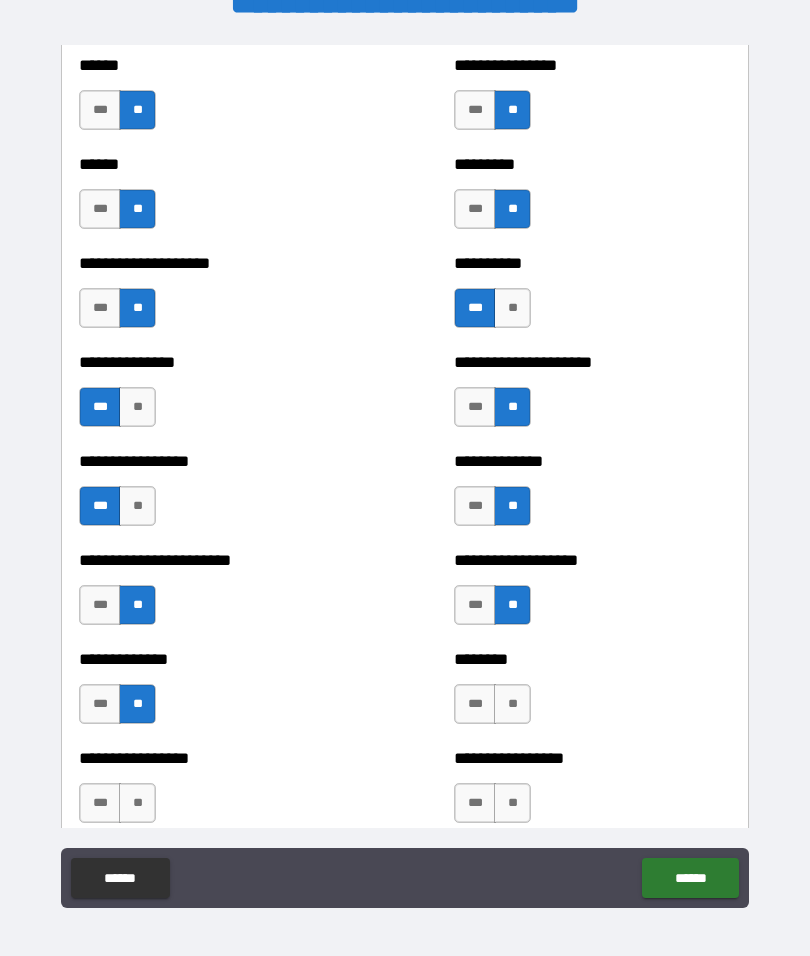 click on "**" at bounding box center (137, 803) 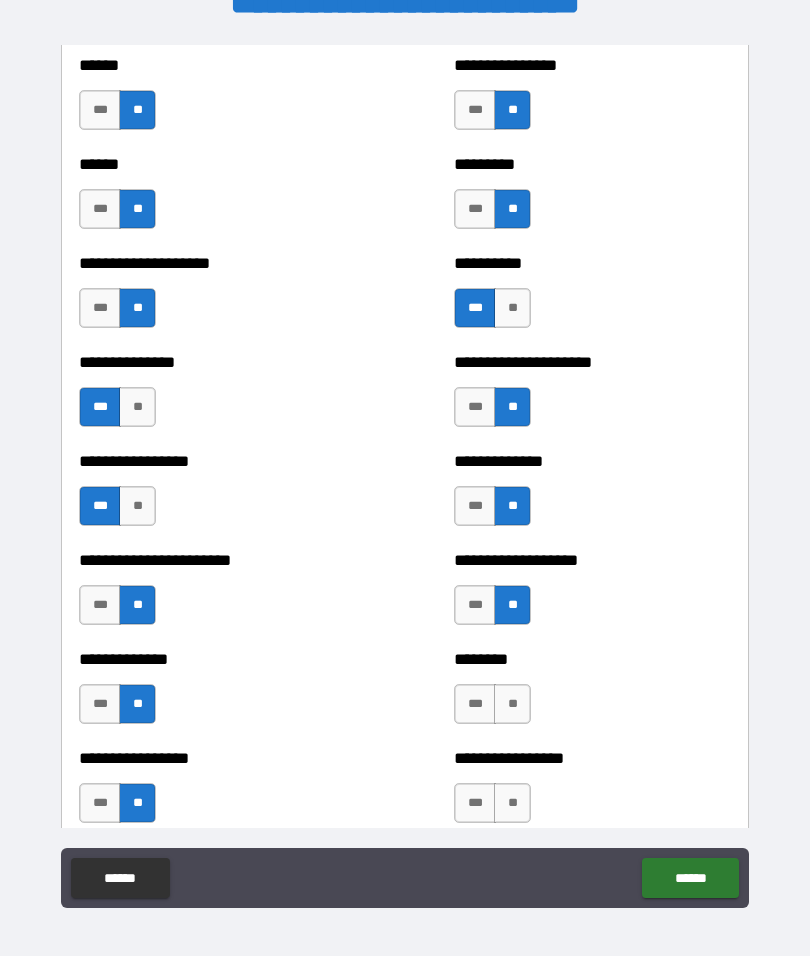 click on "**" at bounding box center (512, 704) 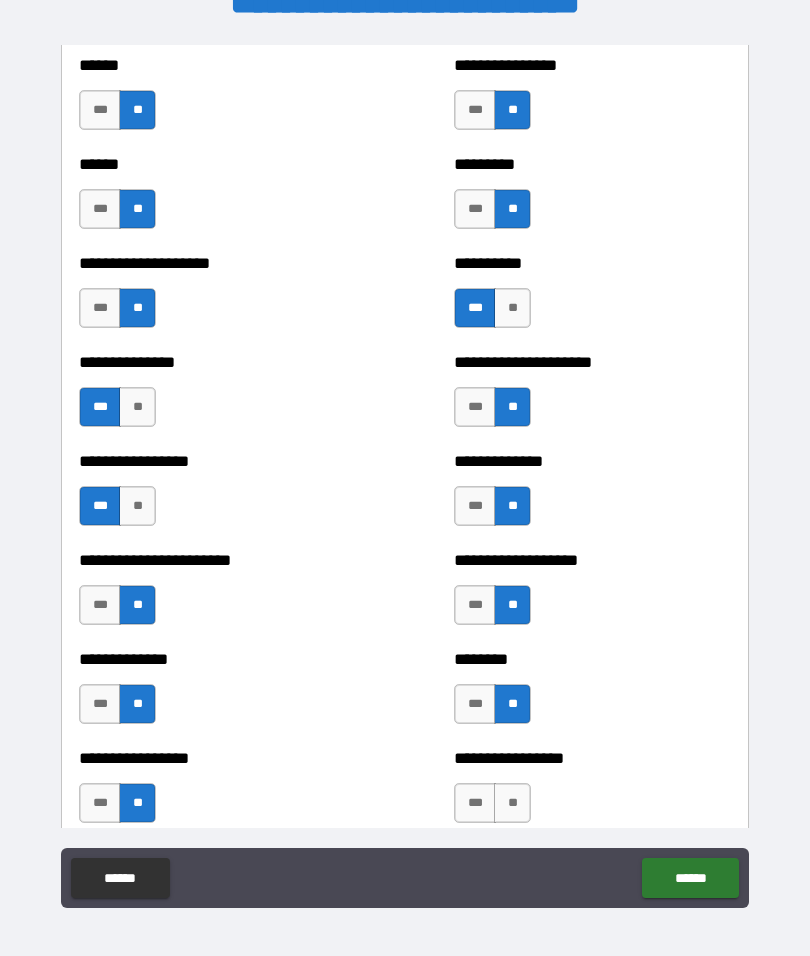 click on "**" at bounding box center (512, 803) 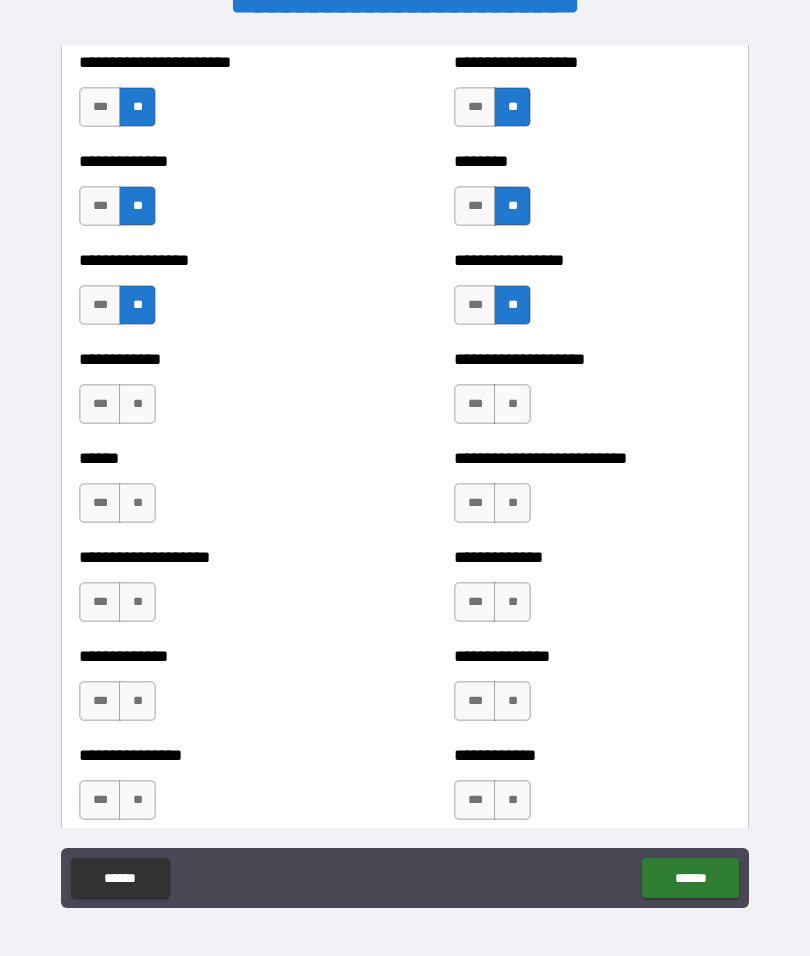 scroll, scrollTop: 3724, scrollLeft: 0, axis: vertical 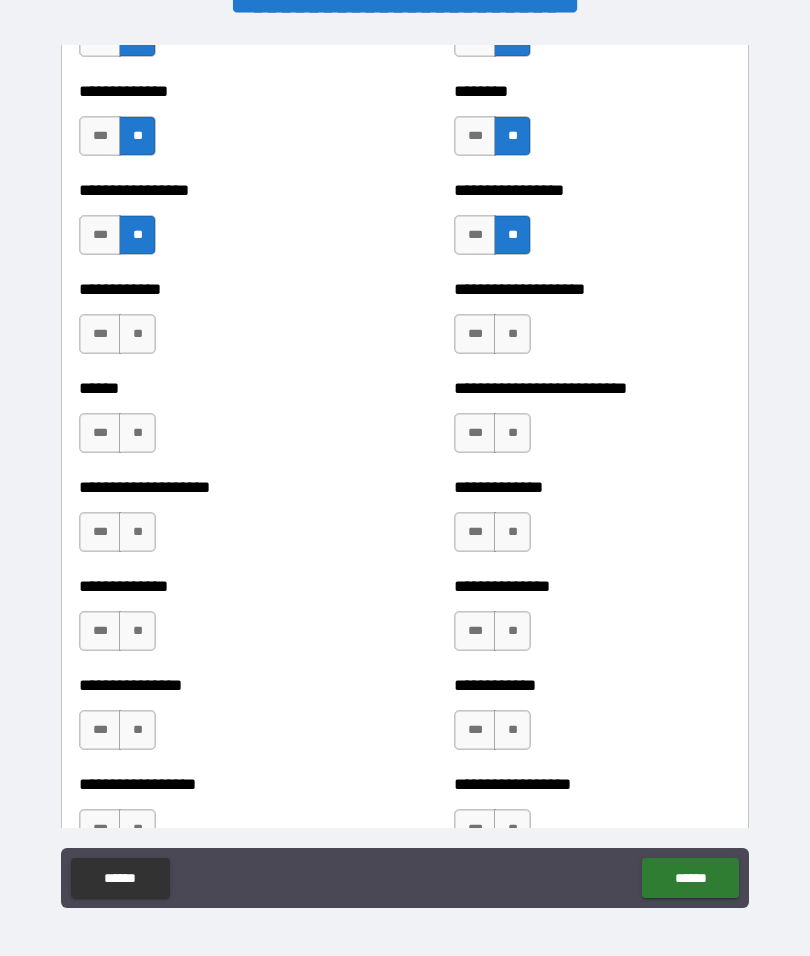 click on "**" at bounding box center (137, 334) 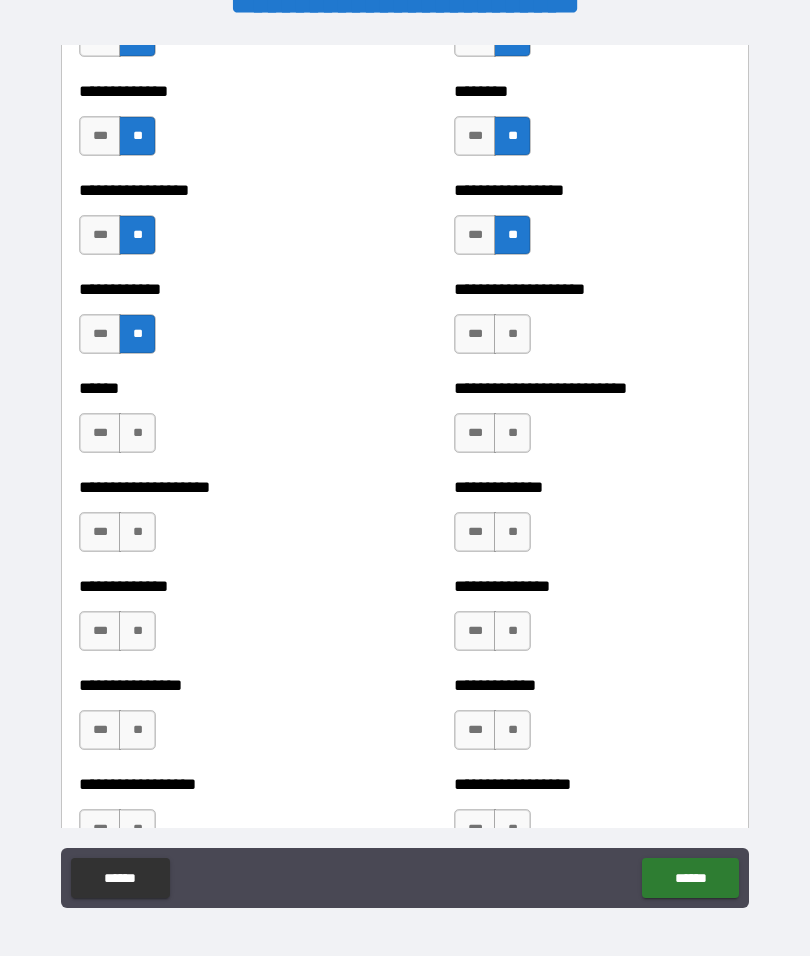 click on "**" at bounding box center (512, 334) 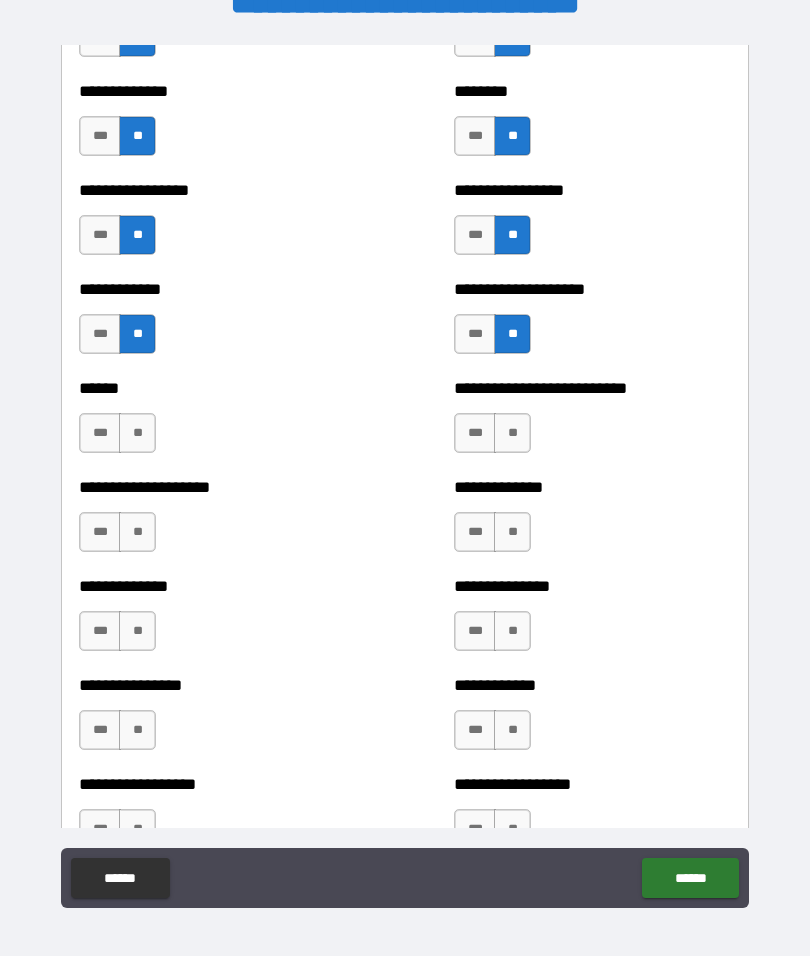 click on "**" at bounding box center [512, 433] 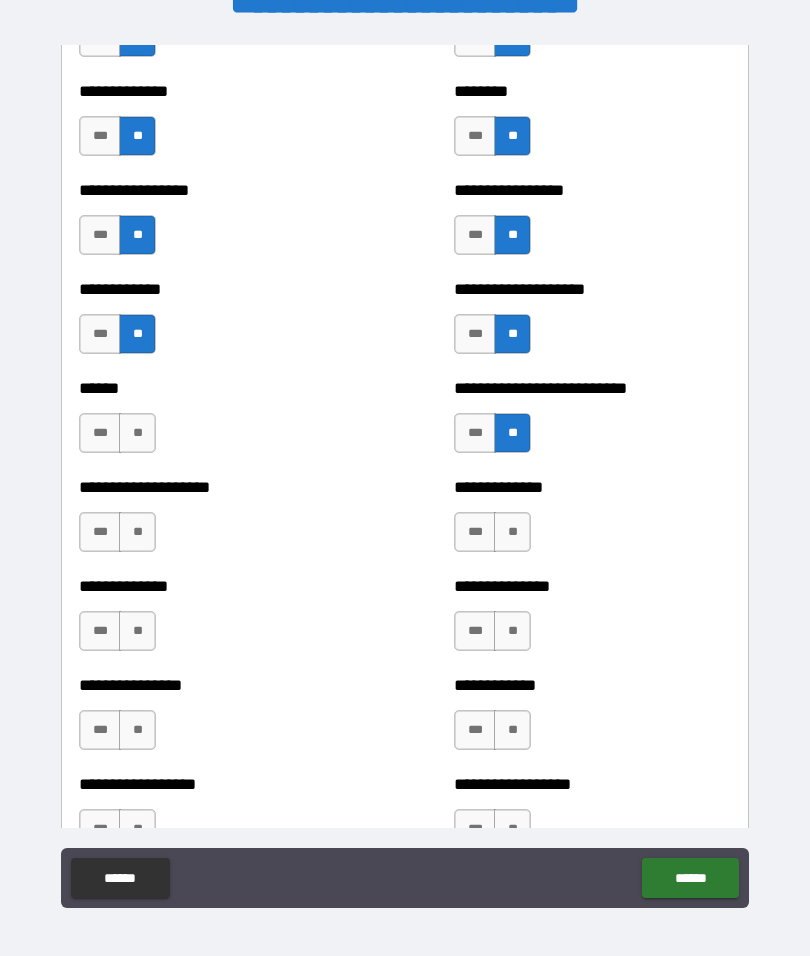 click on "**" at bounding box center (137, 433) 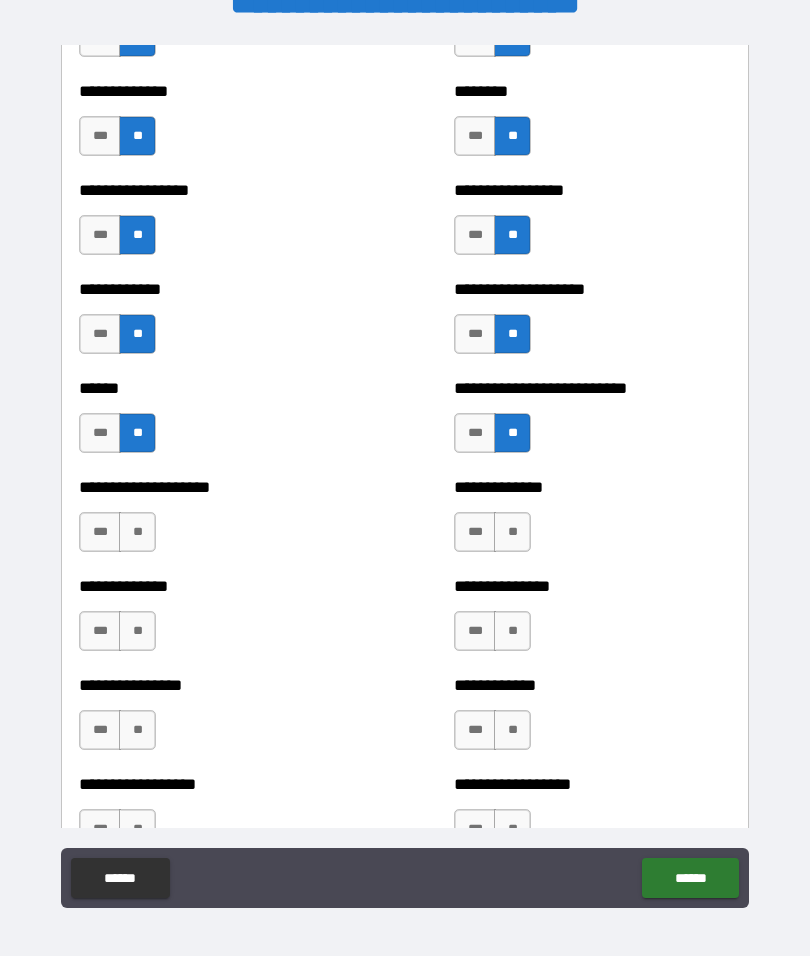 click on "**" at bounding box center (137, 532) 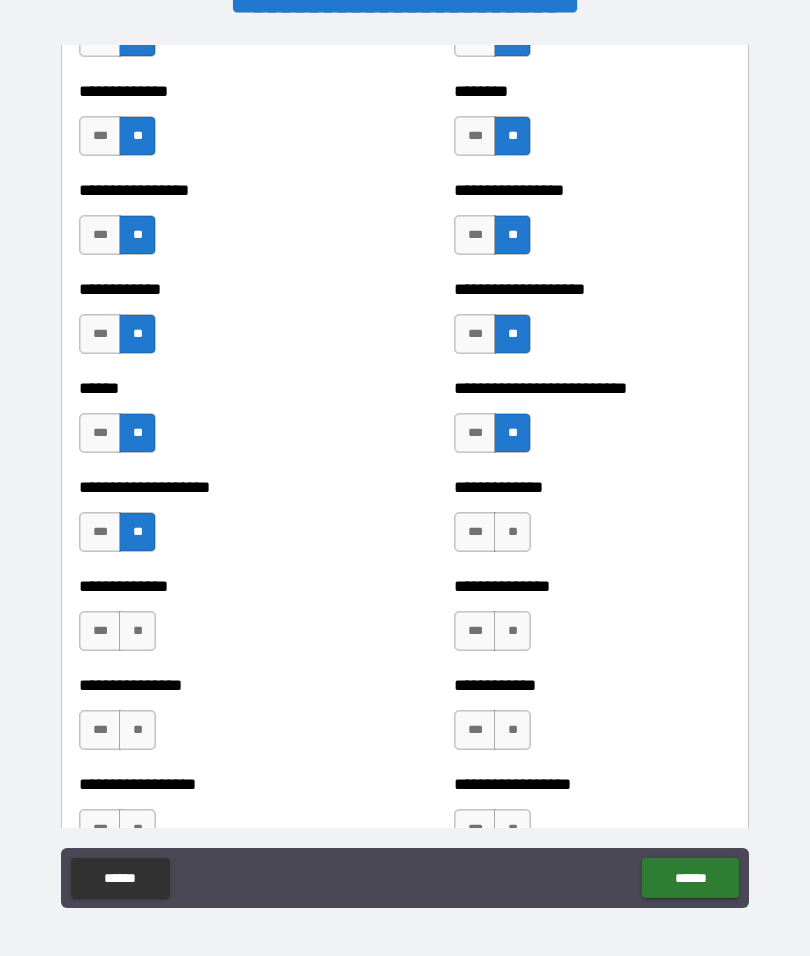 click on "***" at bounding box center [475, 532] 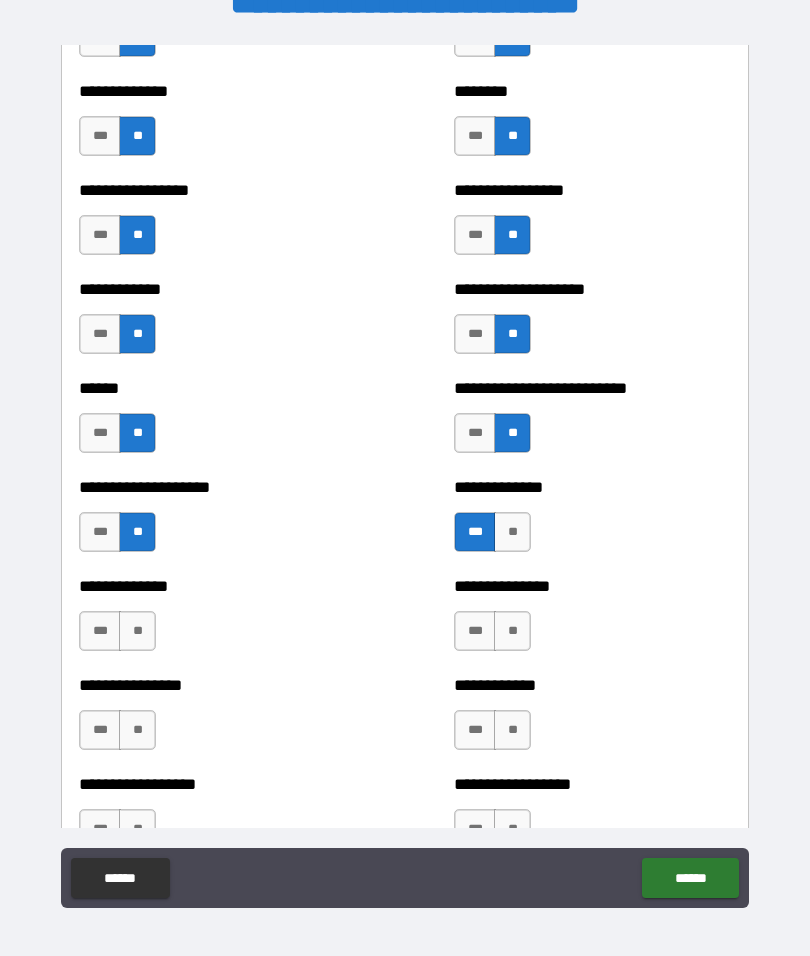 click on "***" at bounding box center (475, 631) 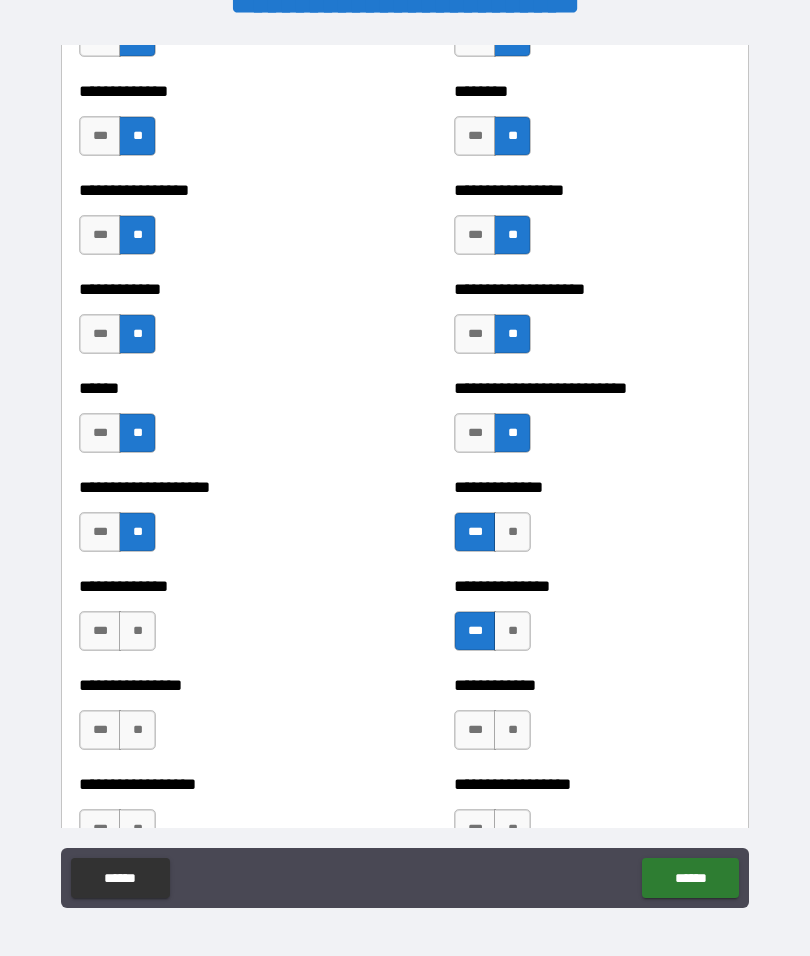 click on "**" at bounding box center [137, 631] 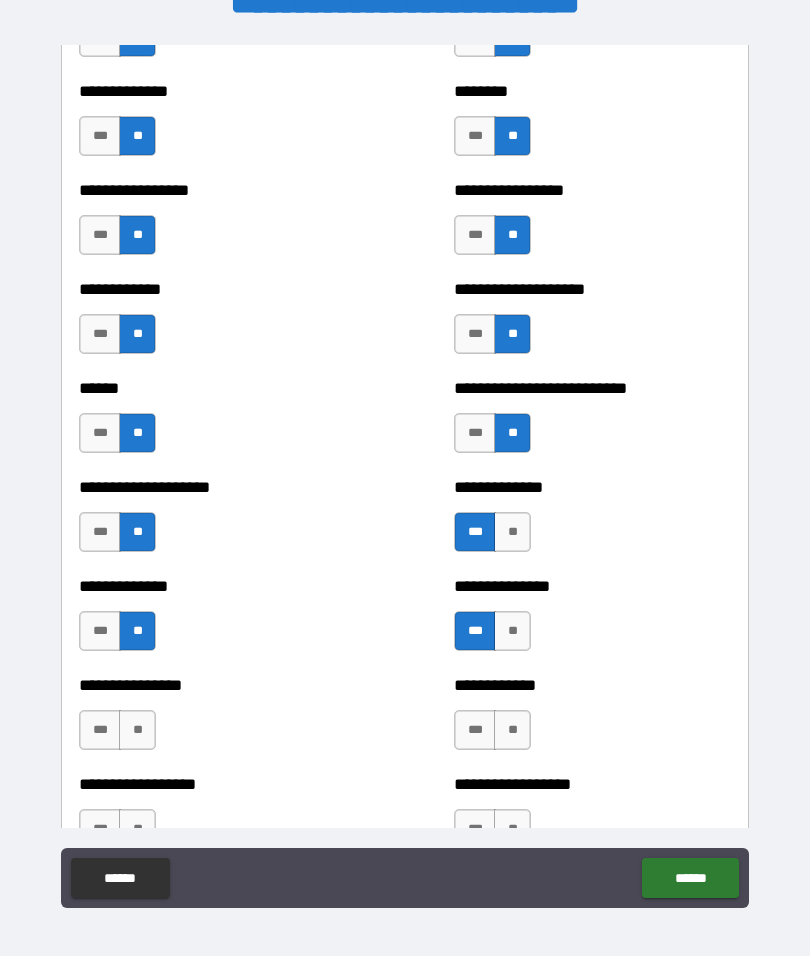 click on "**********" at bounding box center [217, 720] 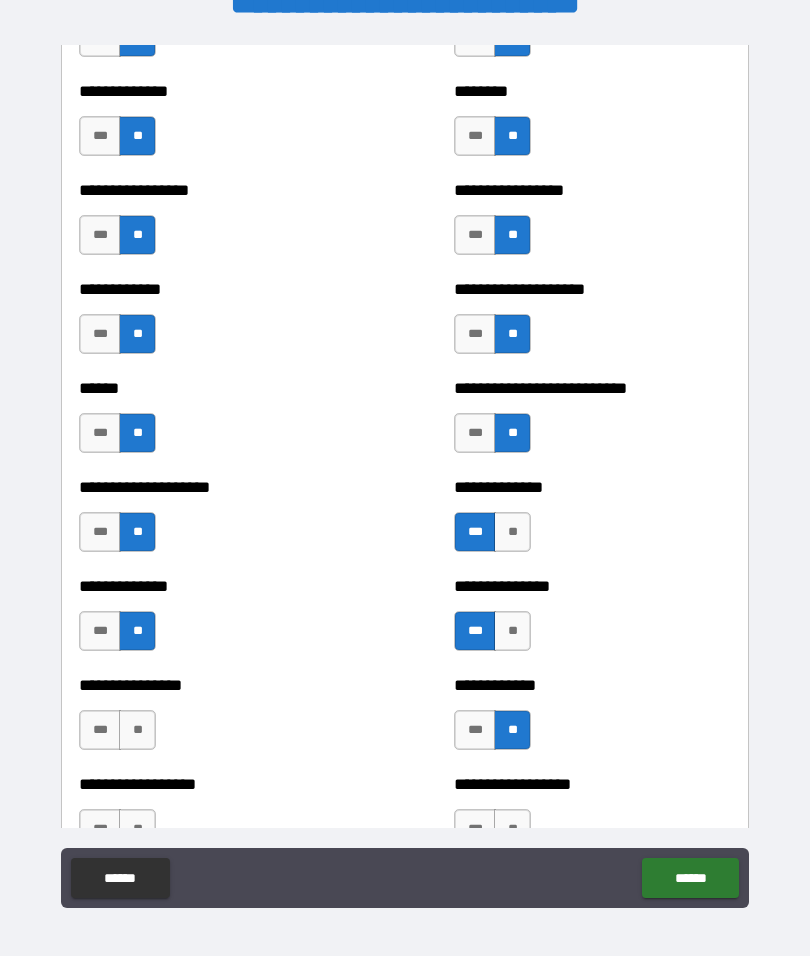 click on "**" at bounding box center (137, 730) 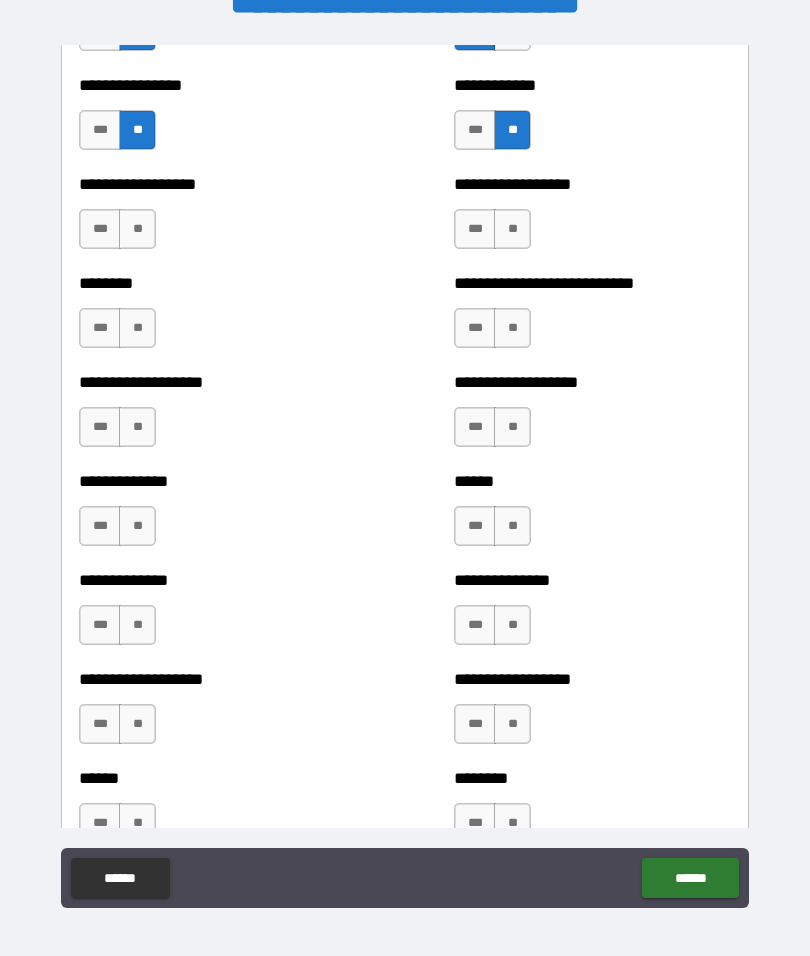 scroll, scrollTop: 4327, scrollLeft: 0, axis: vertical 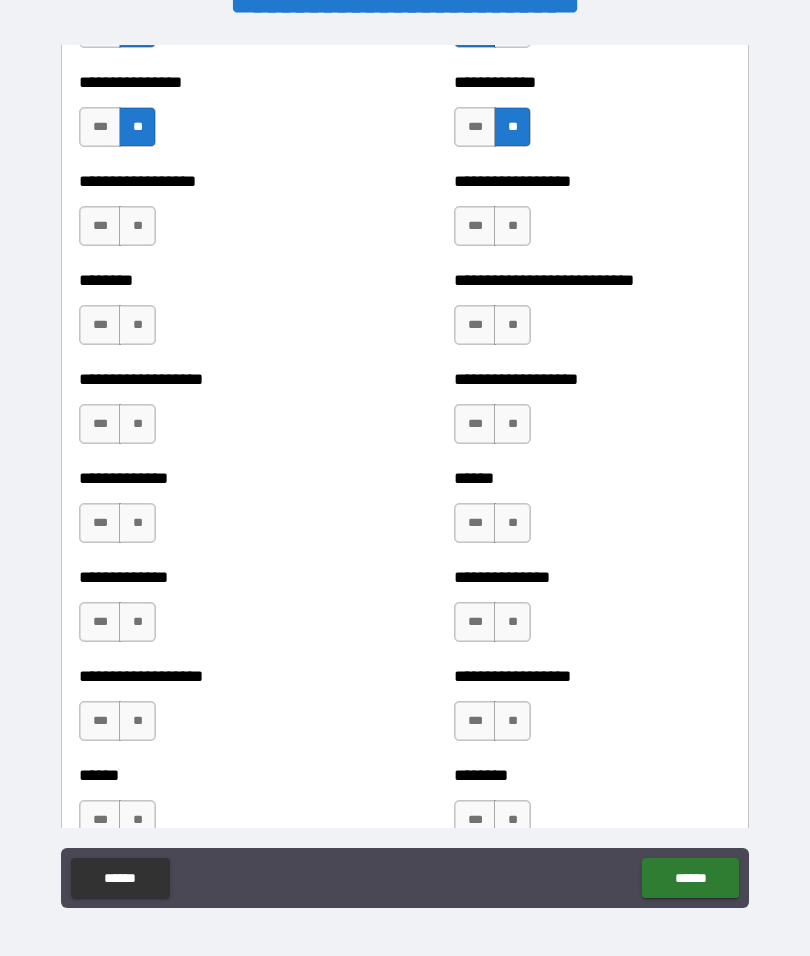 click on "**" at bounding box center [137, 226] 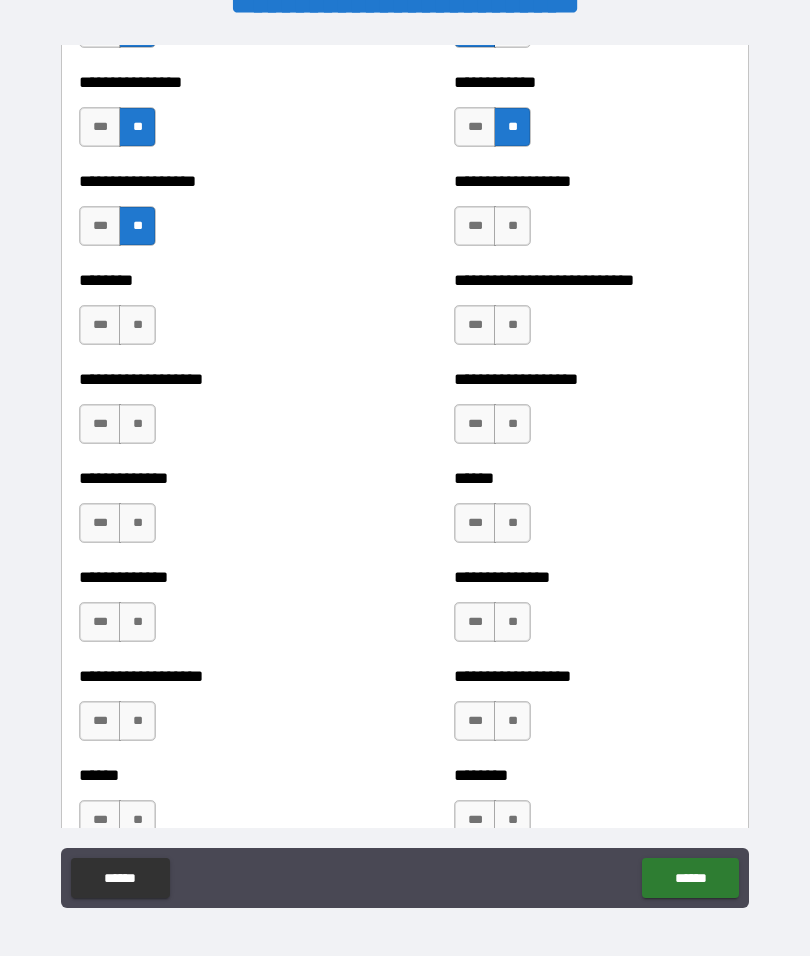 click on "**" at bounding box center [512, 226] 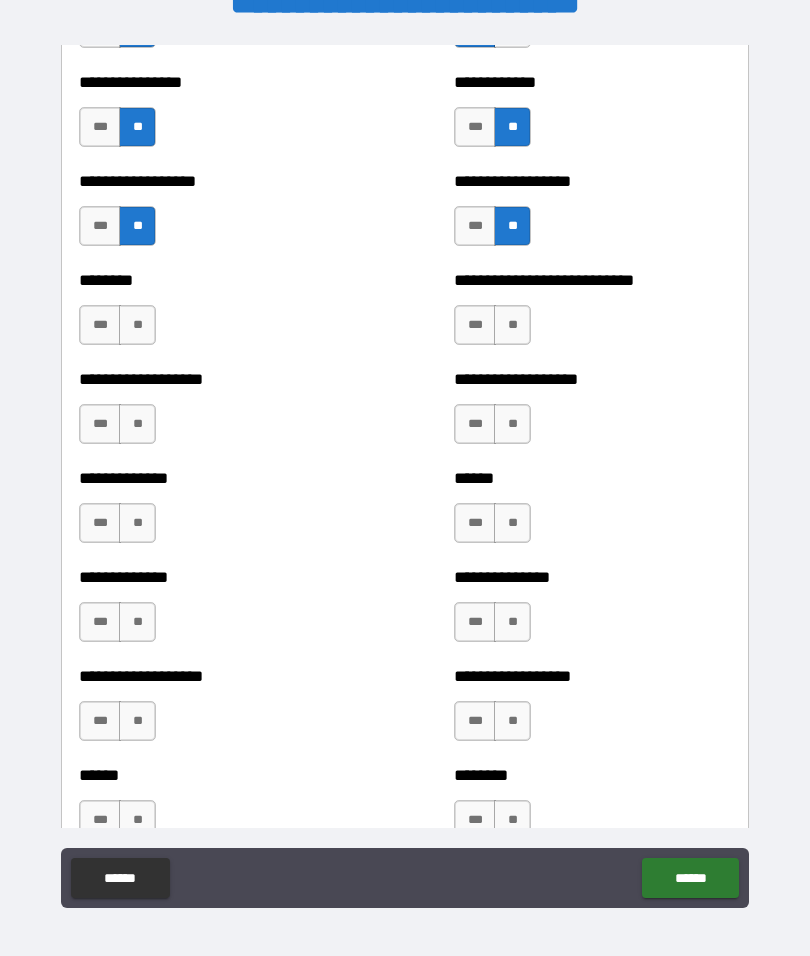 click on "**" at bounding box center [512, 325] 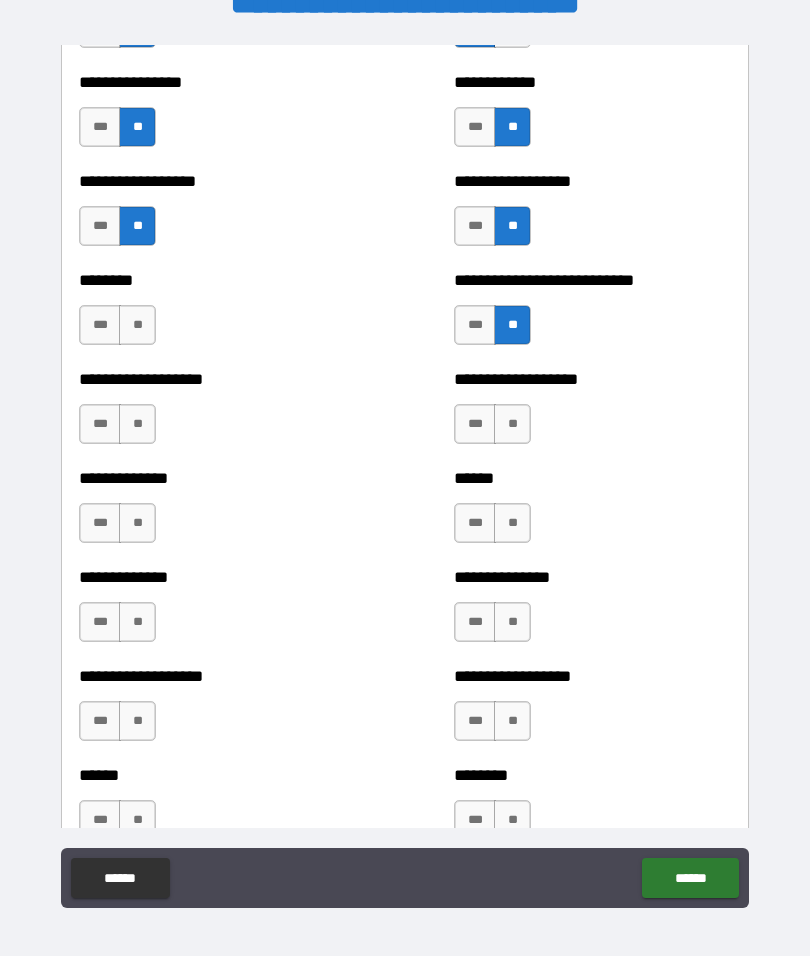 click on "**" at bounding box center [512, 424] 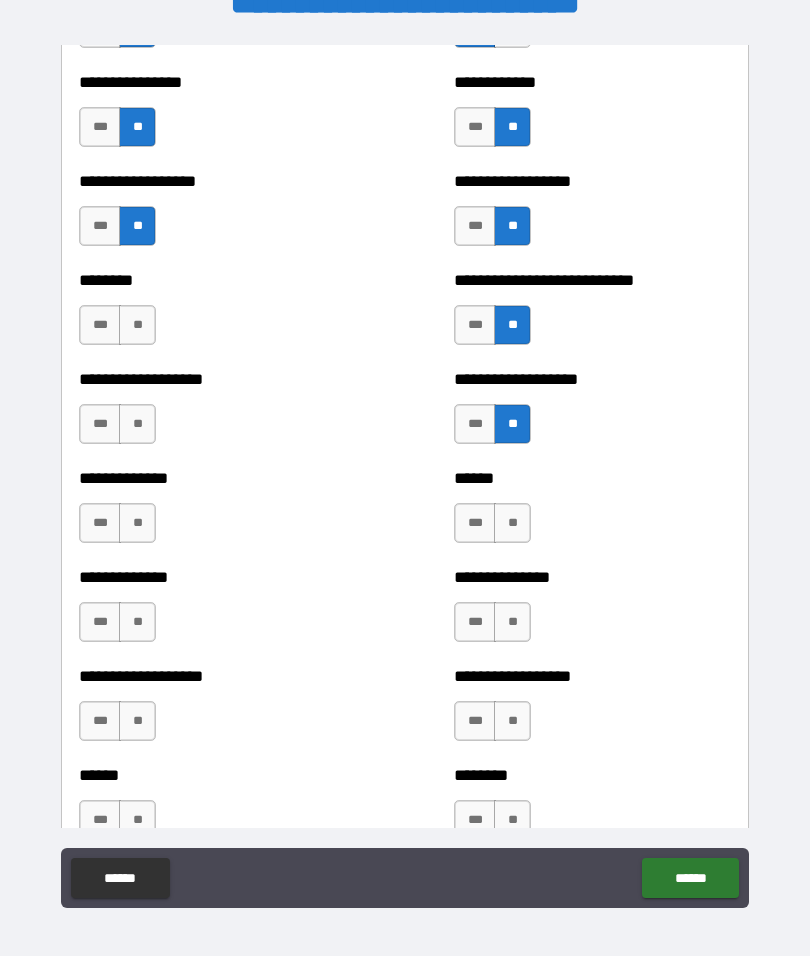 click on "****** *** **" at bounding box center (592, 513) 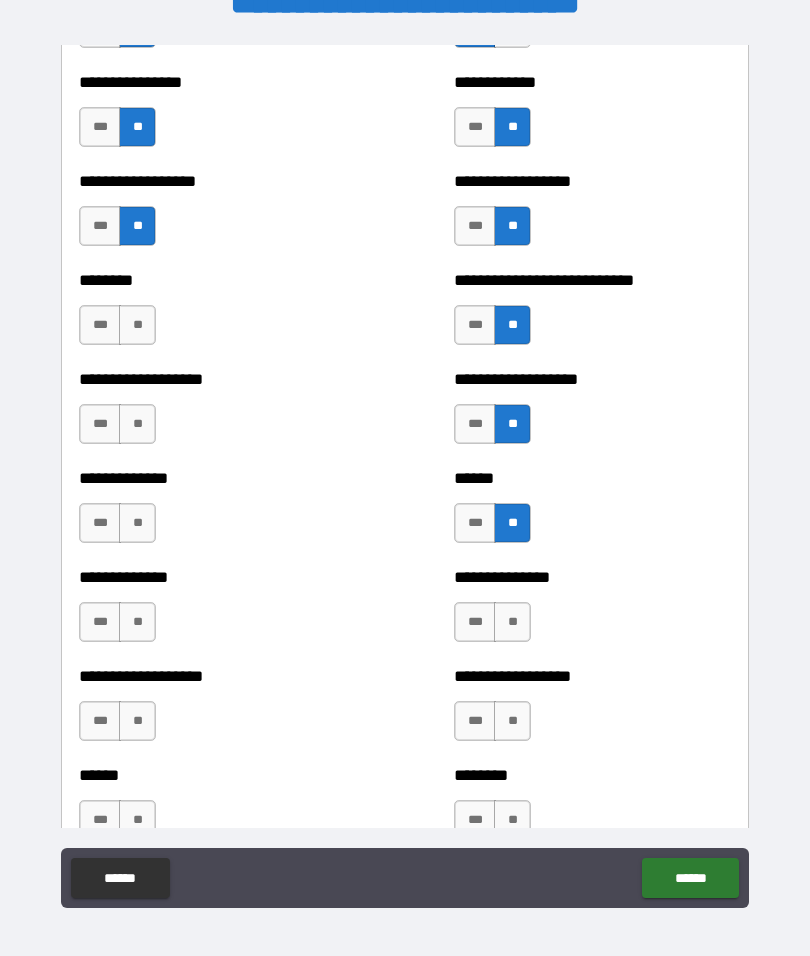 click on "**" at bounding box center (512, 622) 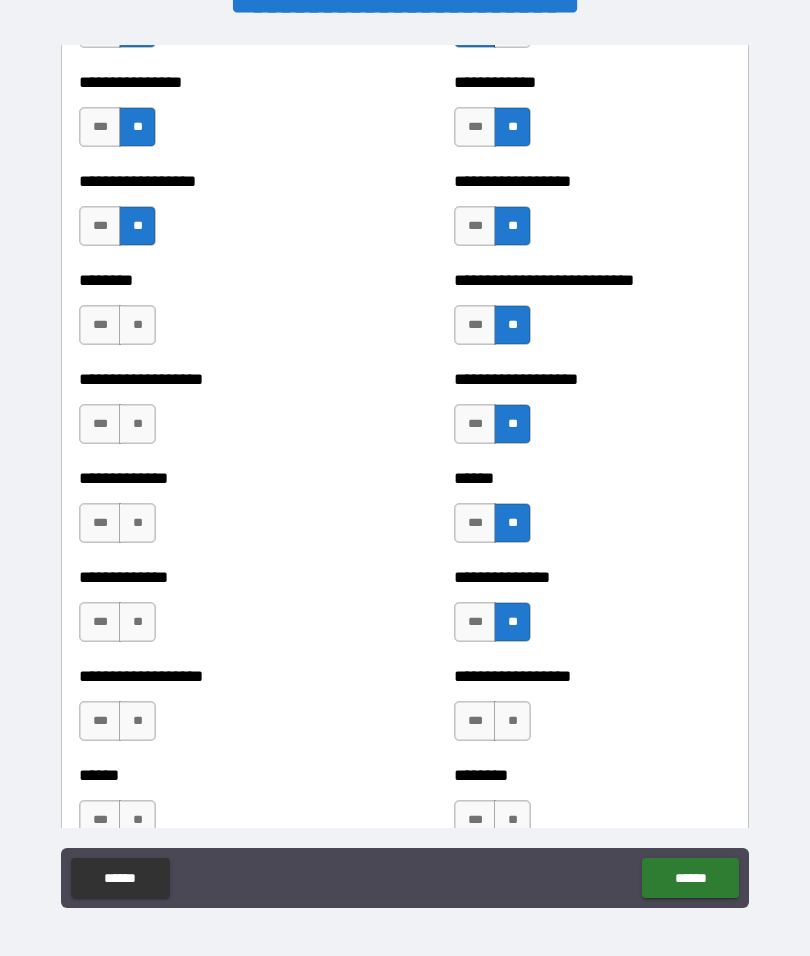 click on "***" at bounding box center [475, 721] 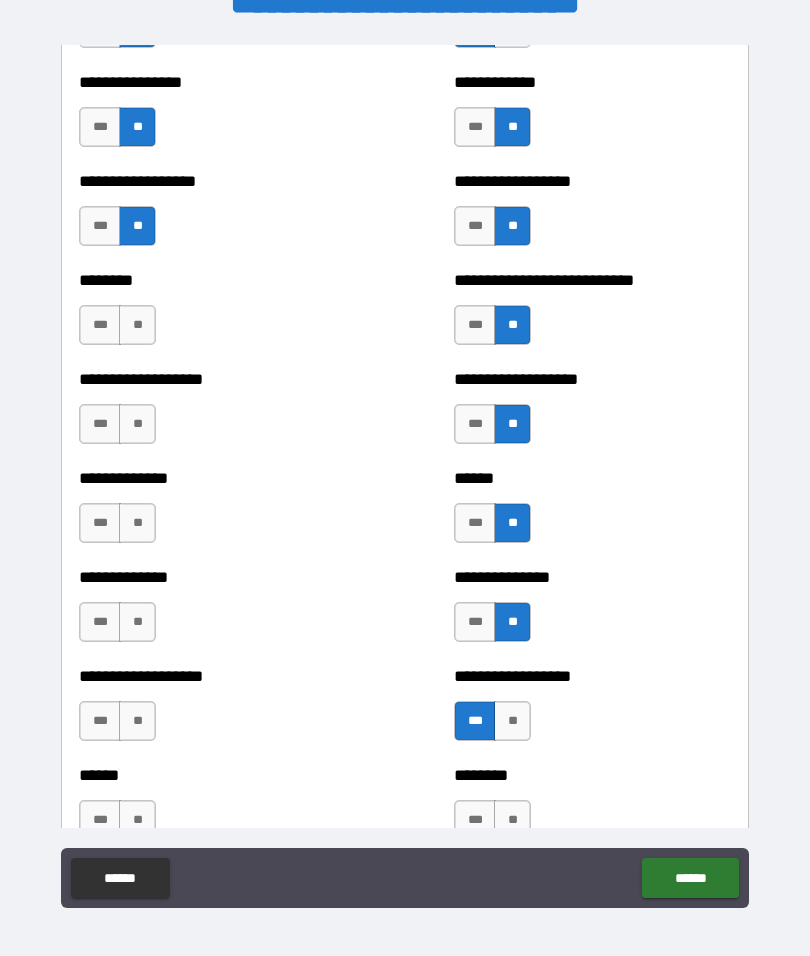 click on "**" at bounding box center [512, 820] 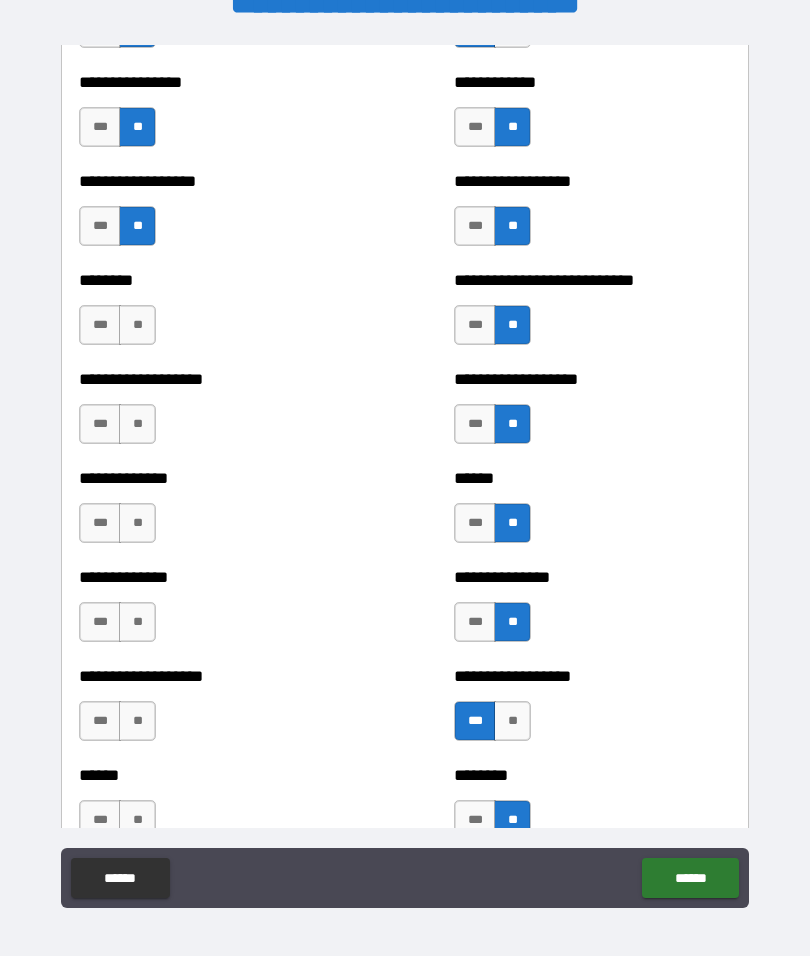 click on "**" at bounding box center [137, 820] 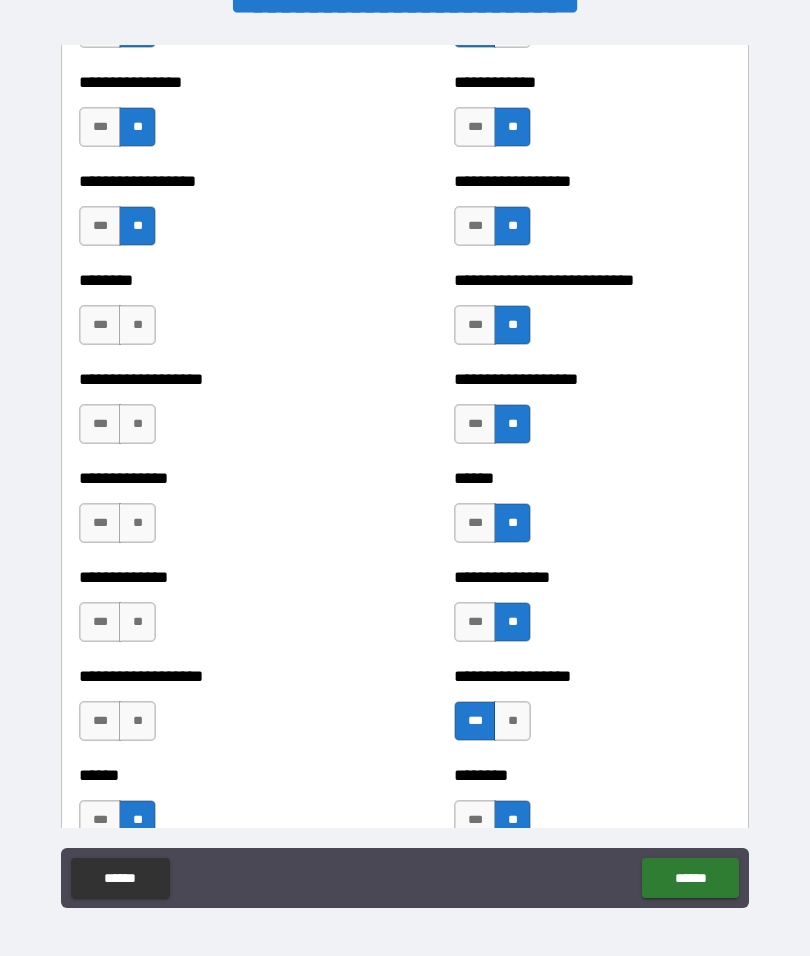 click on "**" at bounding box center (137, 721) 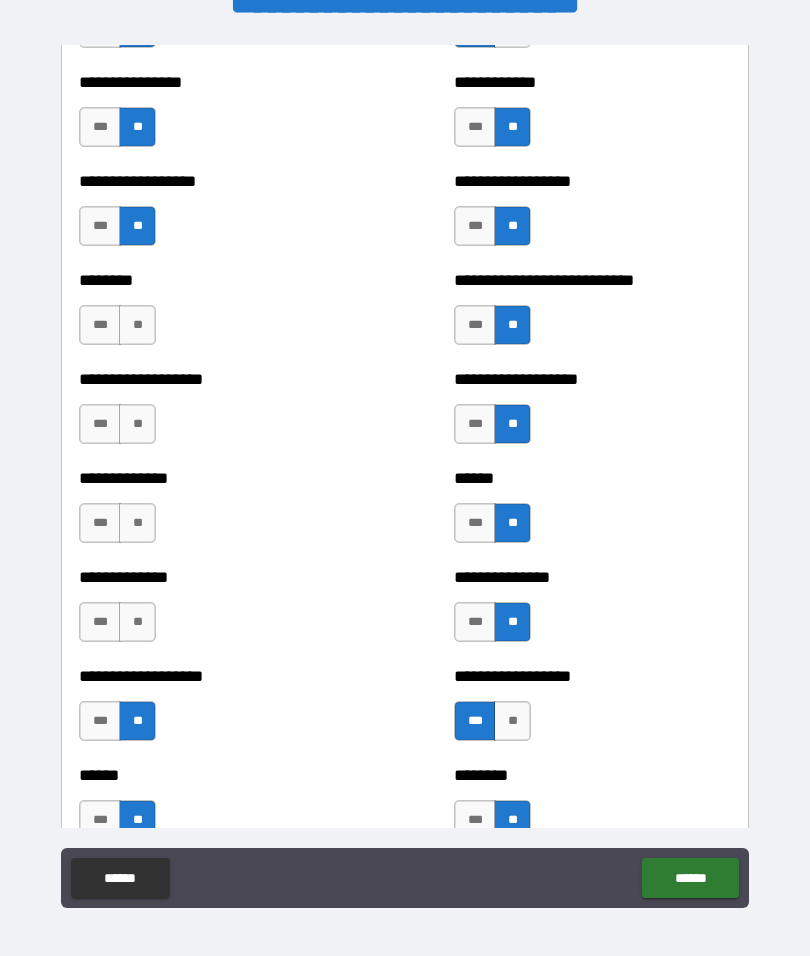 click on "**********" at bounding box center (217, 612) 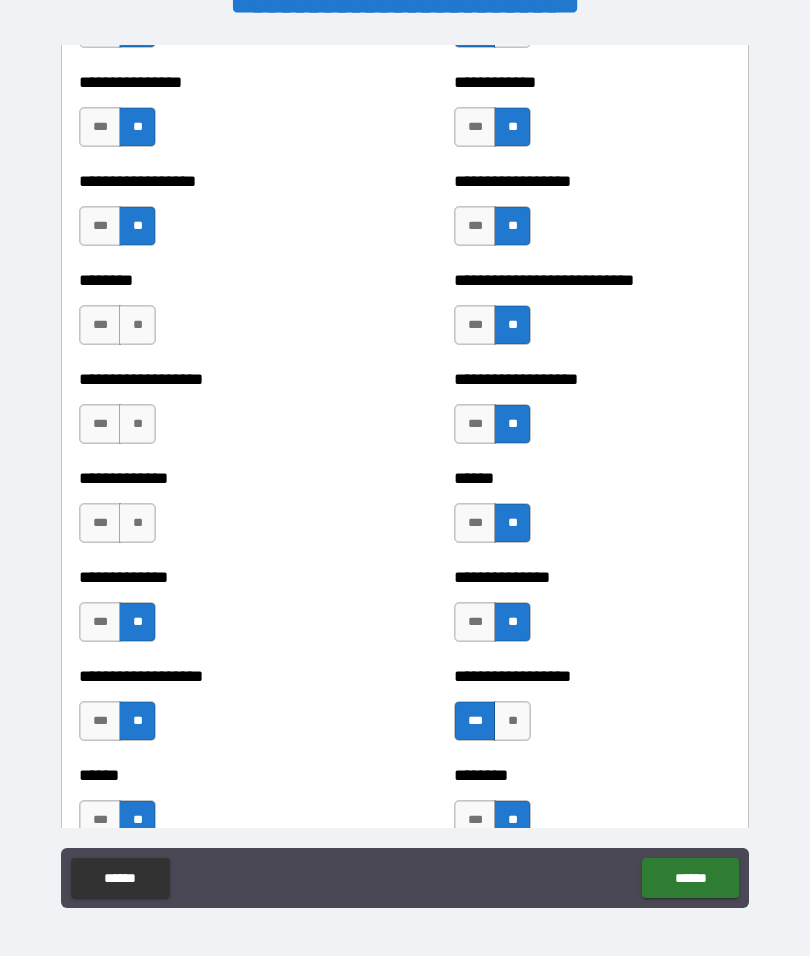 click on "**" at bounding box center (137, 523) 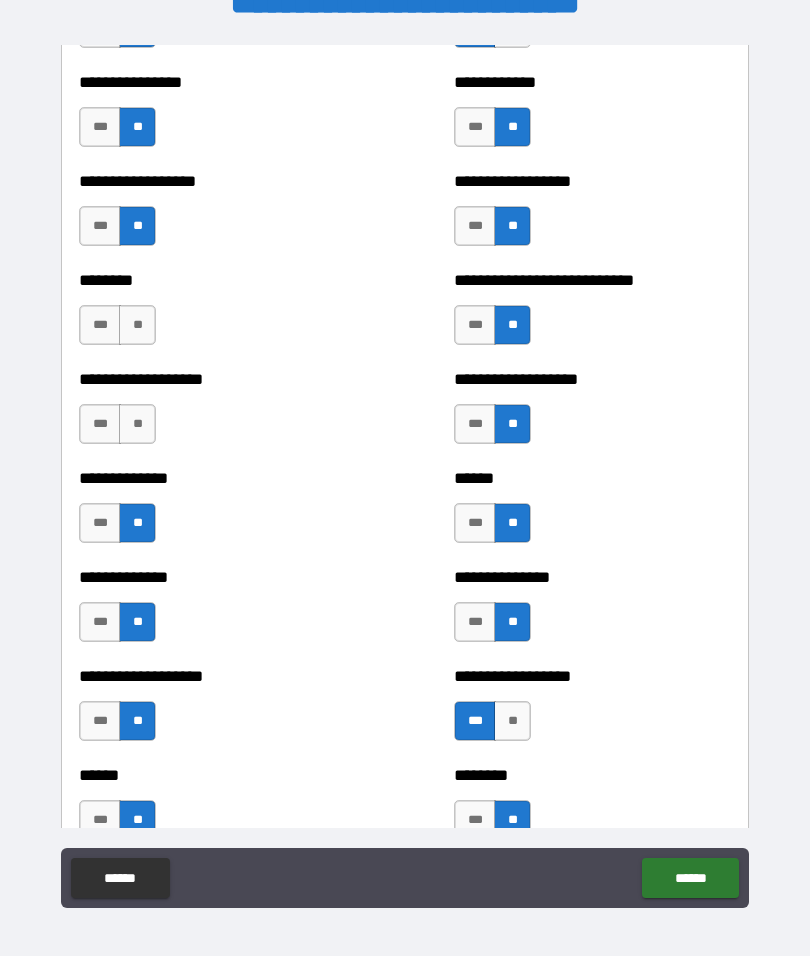 click on "**" at bounding box center (137, 424) 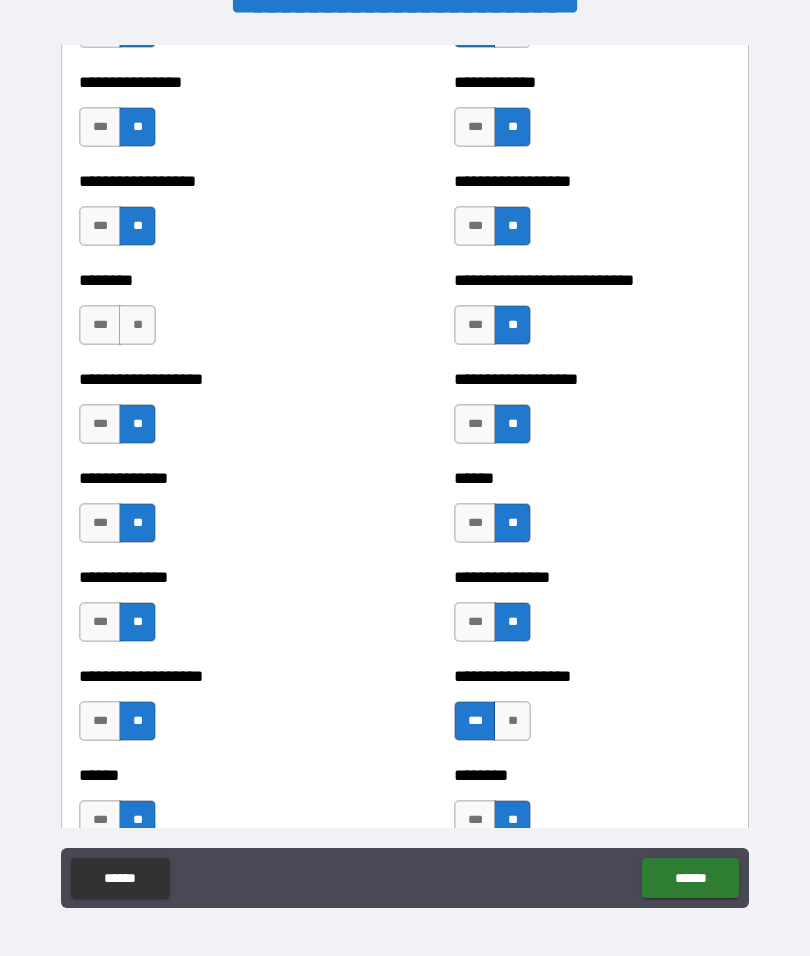 click on "**" at bounding box center (137, 325) 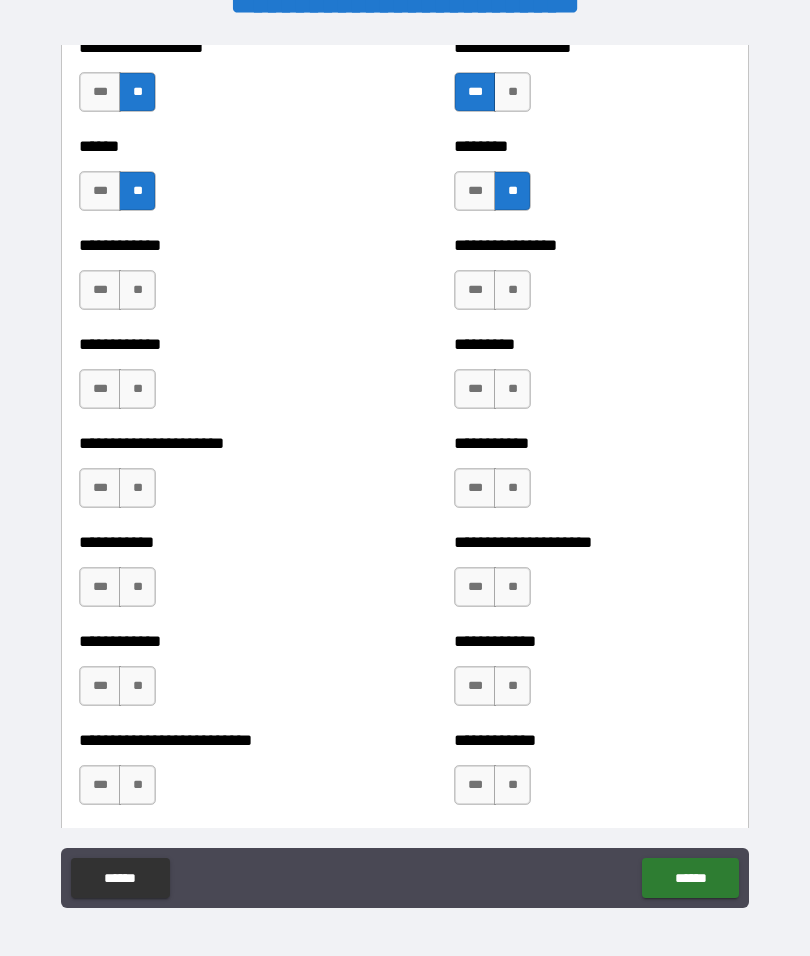 scroll, scrollTop: 4958, scrollLeft: 0, axis: vertical 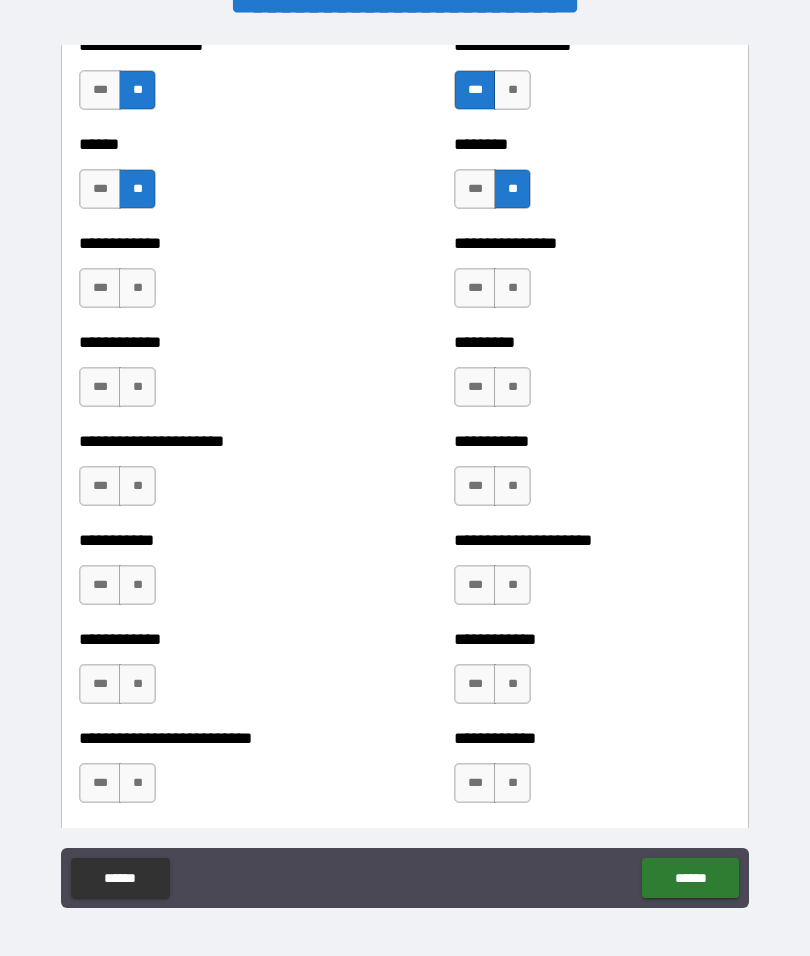 click on "**********" at bounding box center (217, 278) 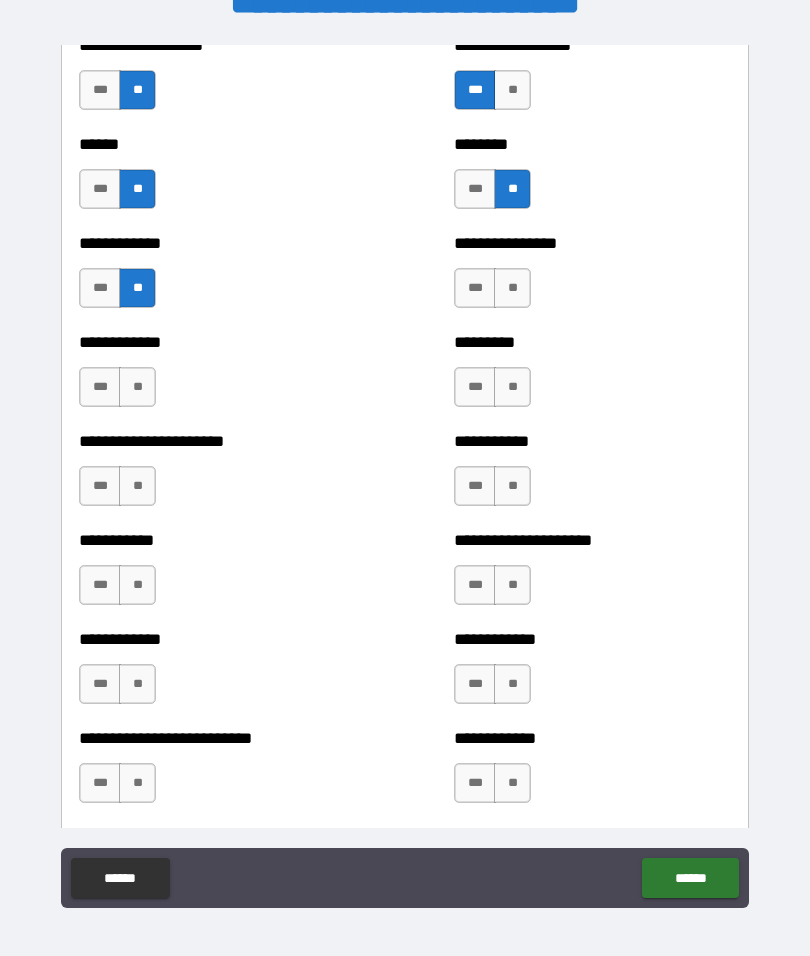 click on "**" at bounding box center (137, 387) 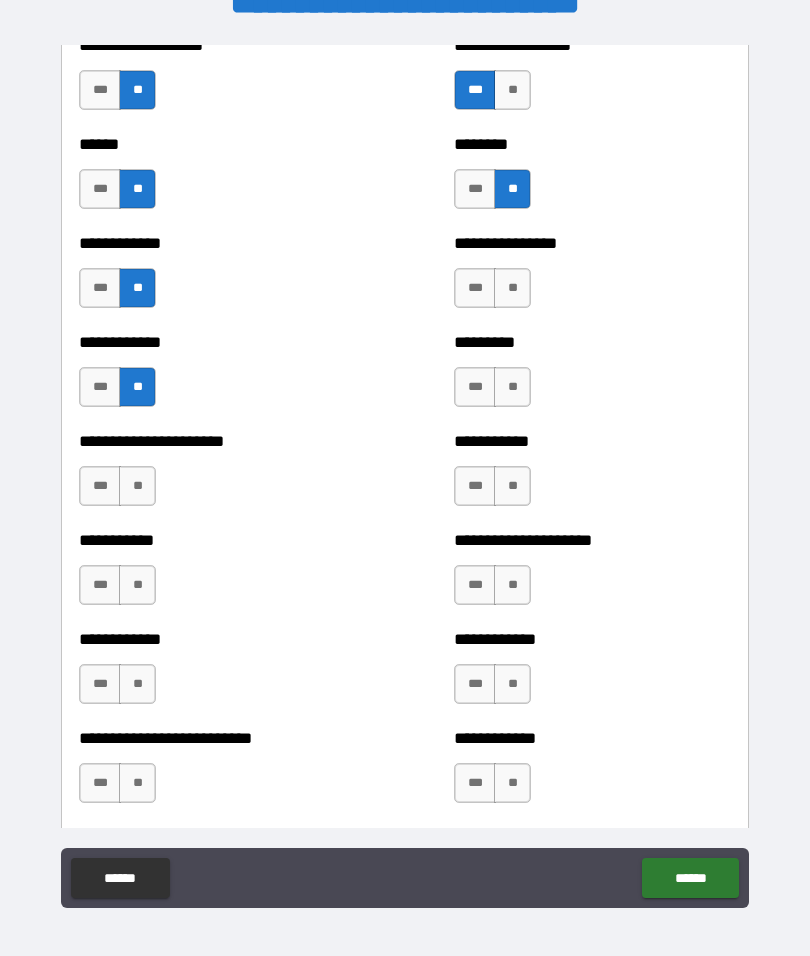 click on "**" at bounding box center (137, 486) 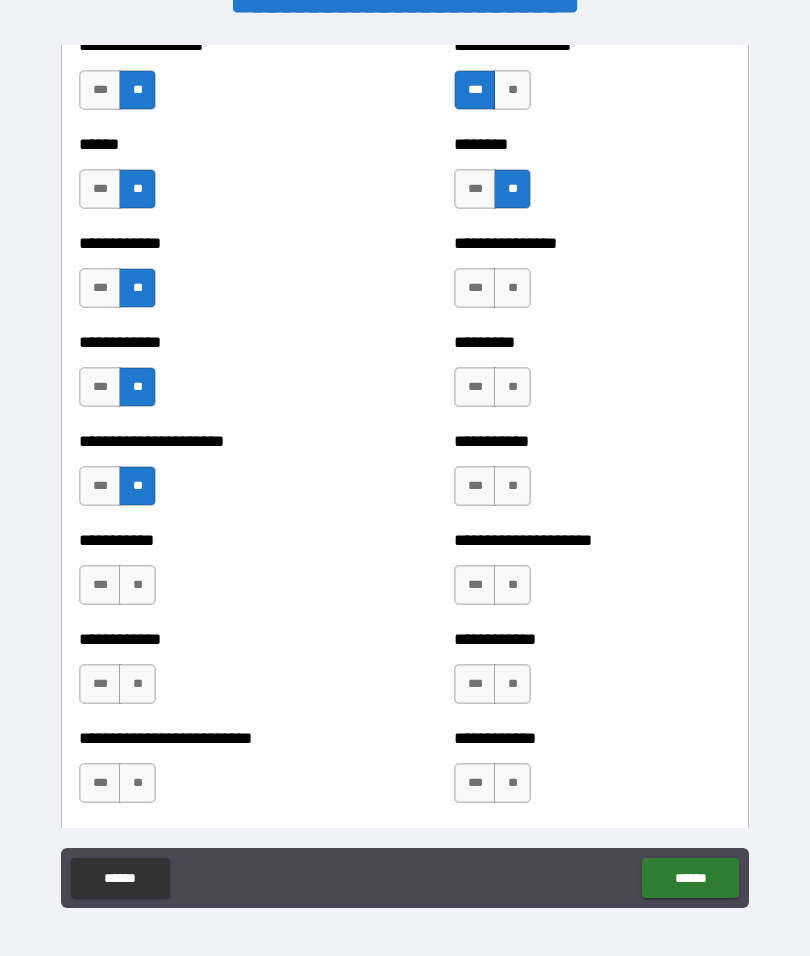 click on "**" at bounding box center [137, 585] 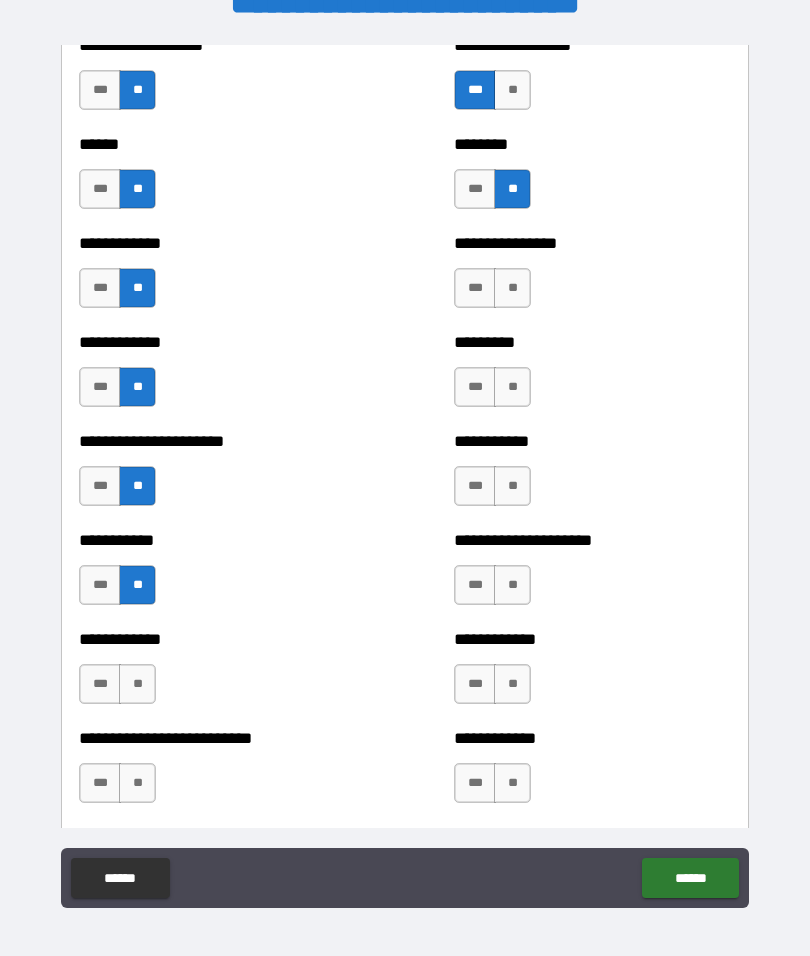 click on "**" at bounding box center [137, 684] 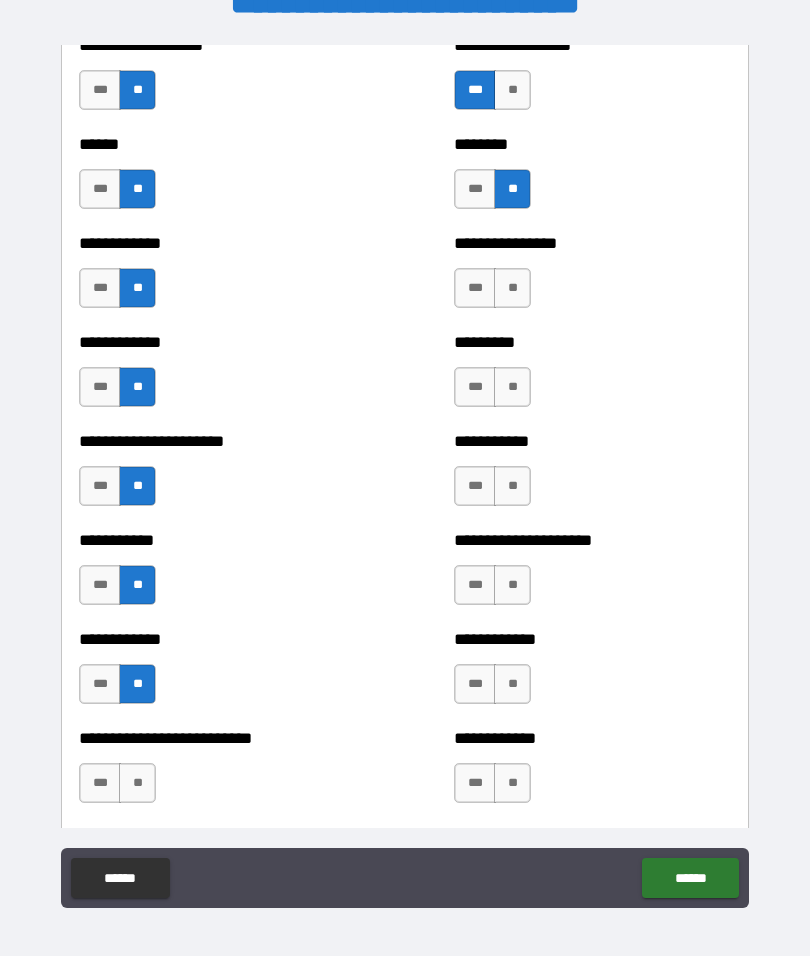 click on "**" at bounding box center (137, 783) 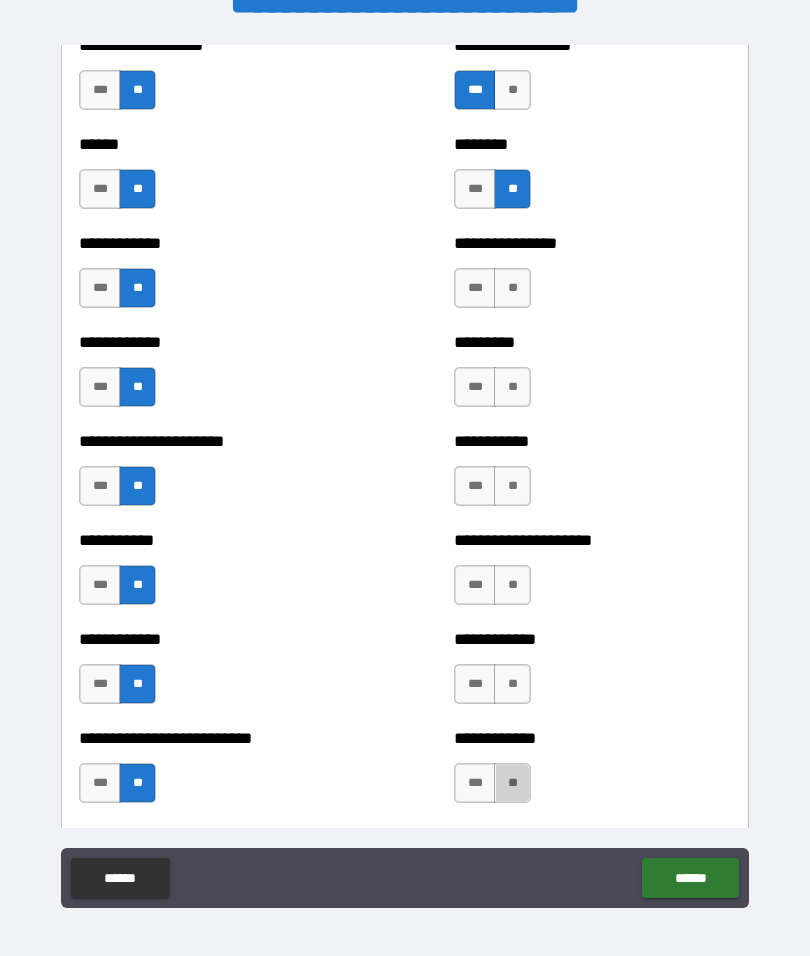 click on "**" at bounding box center (512, 783) 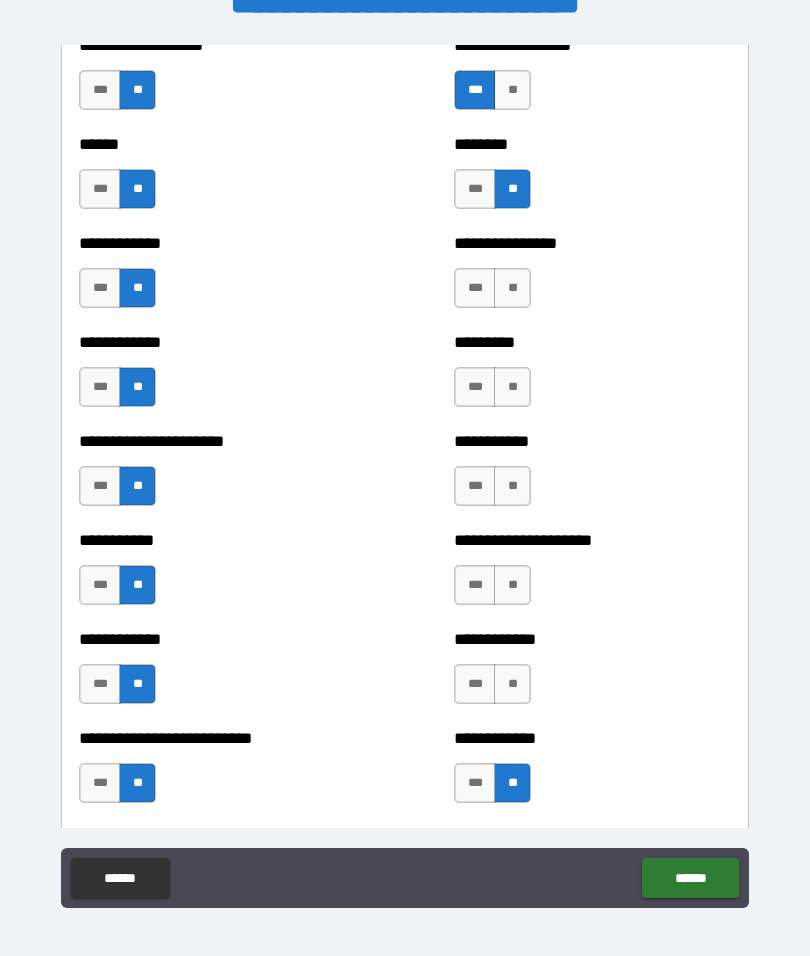click on "**********" at bounding box center (592, 674) 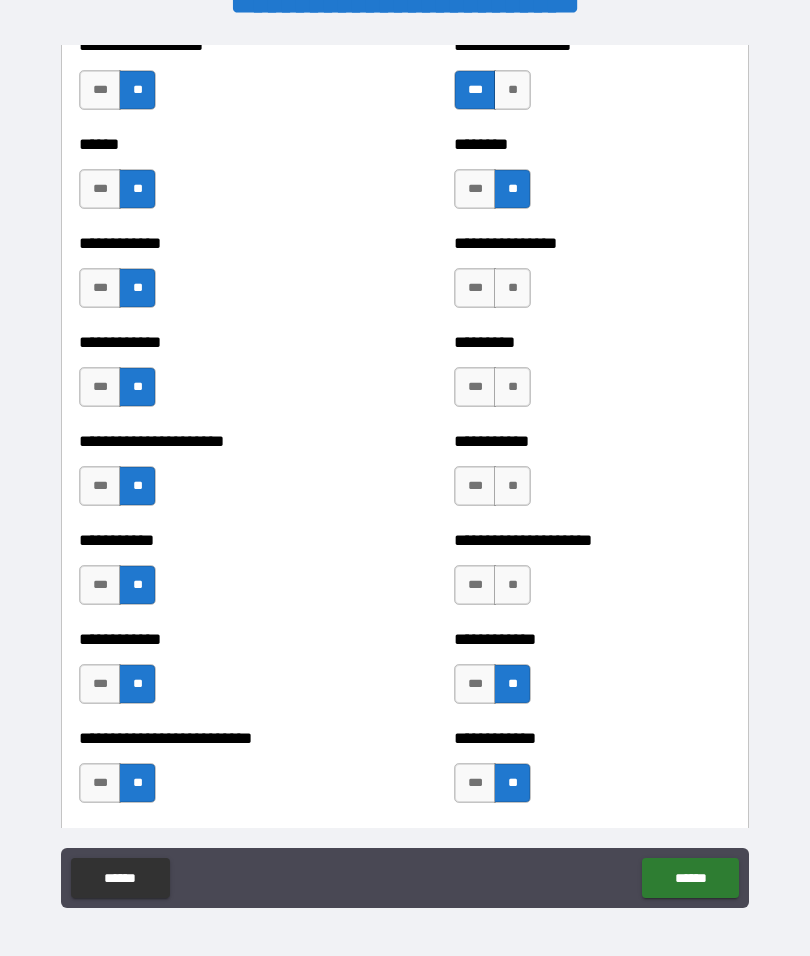 click on "**" at bounding box center (512, 585) 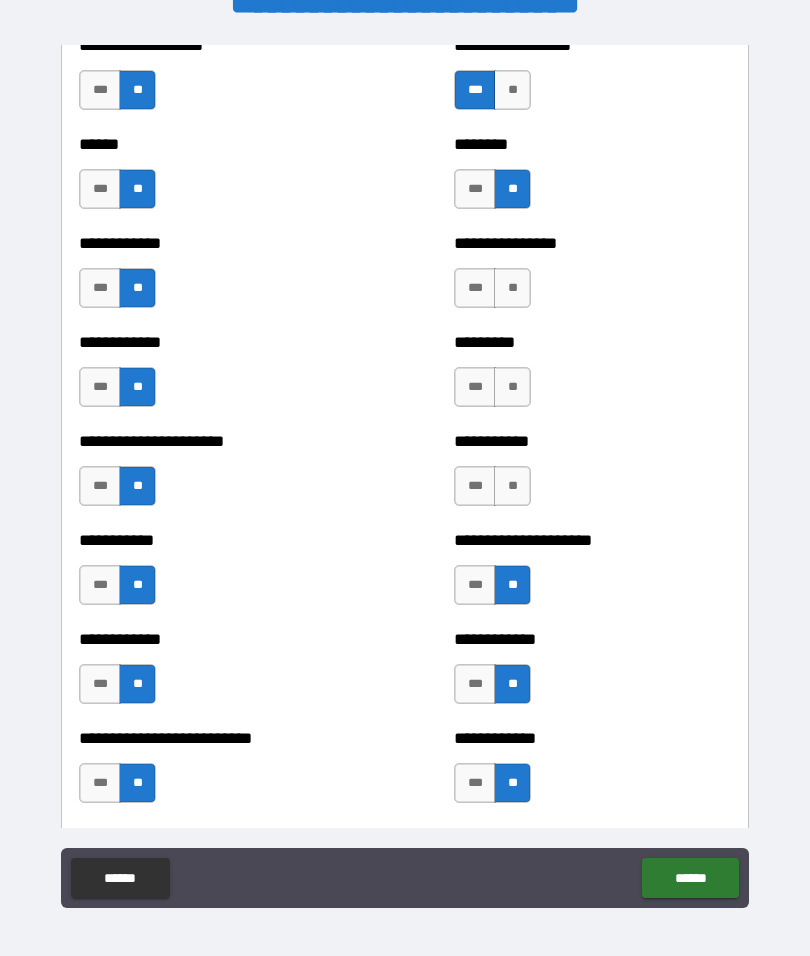 click on "**" at bounding box center [512, 486] 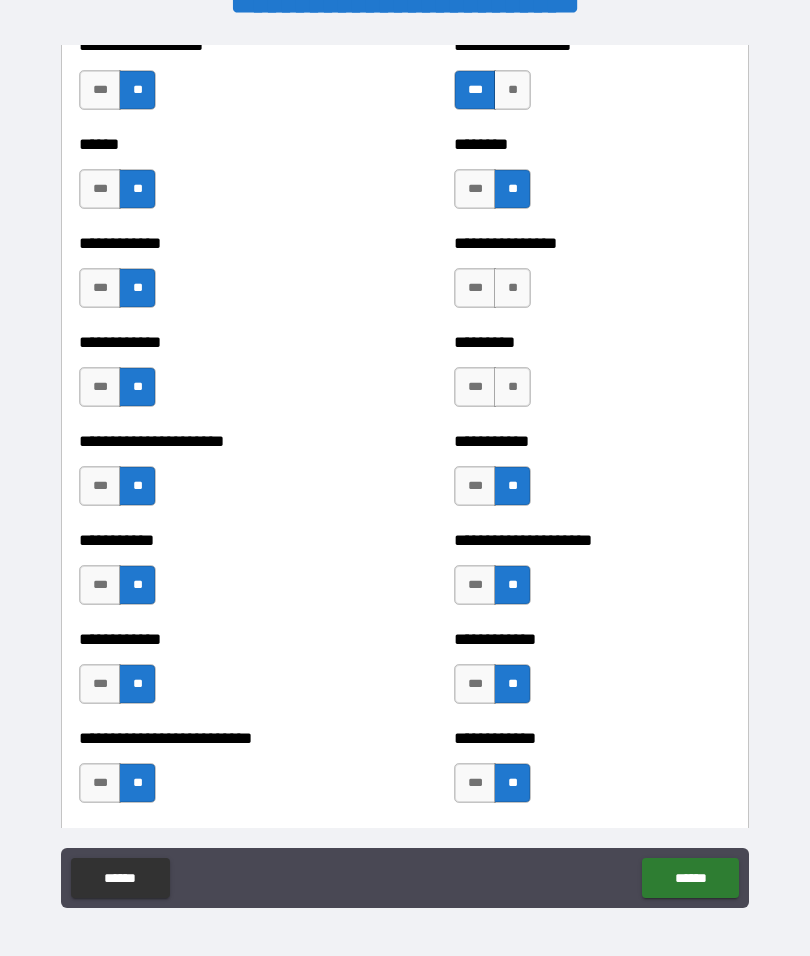 click on "**" at bounding box center (512, 387) 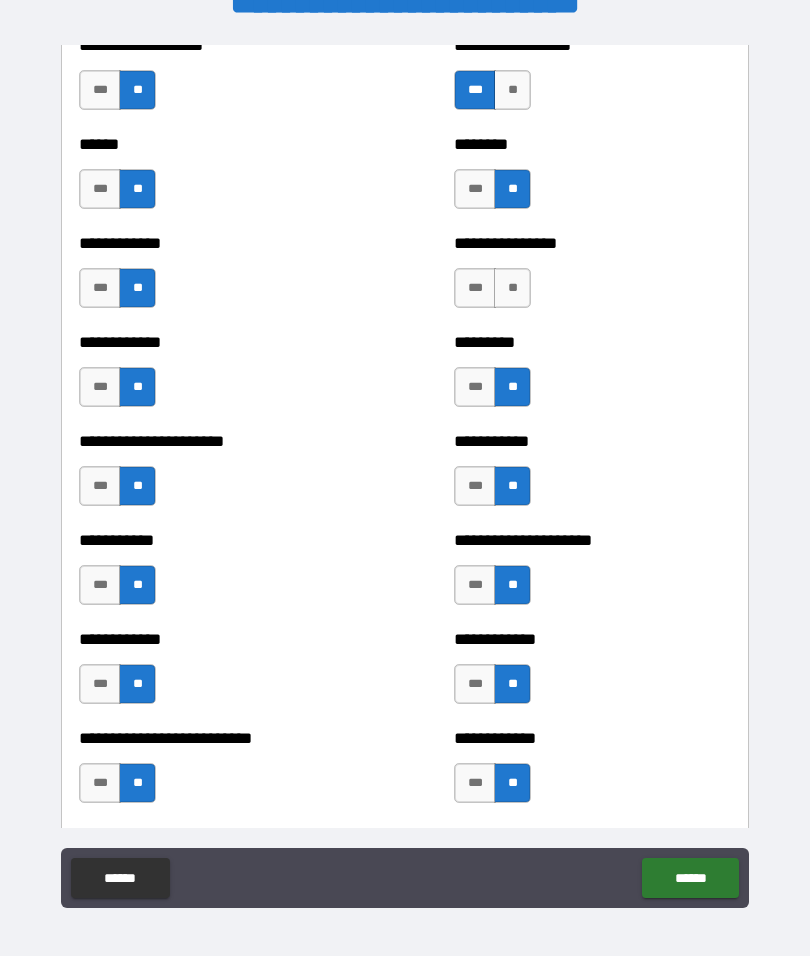 click on "**" at bounding box center (512, 288) 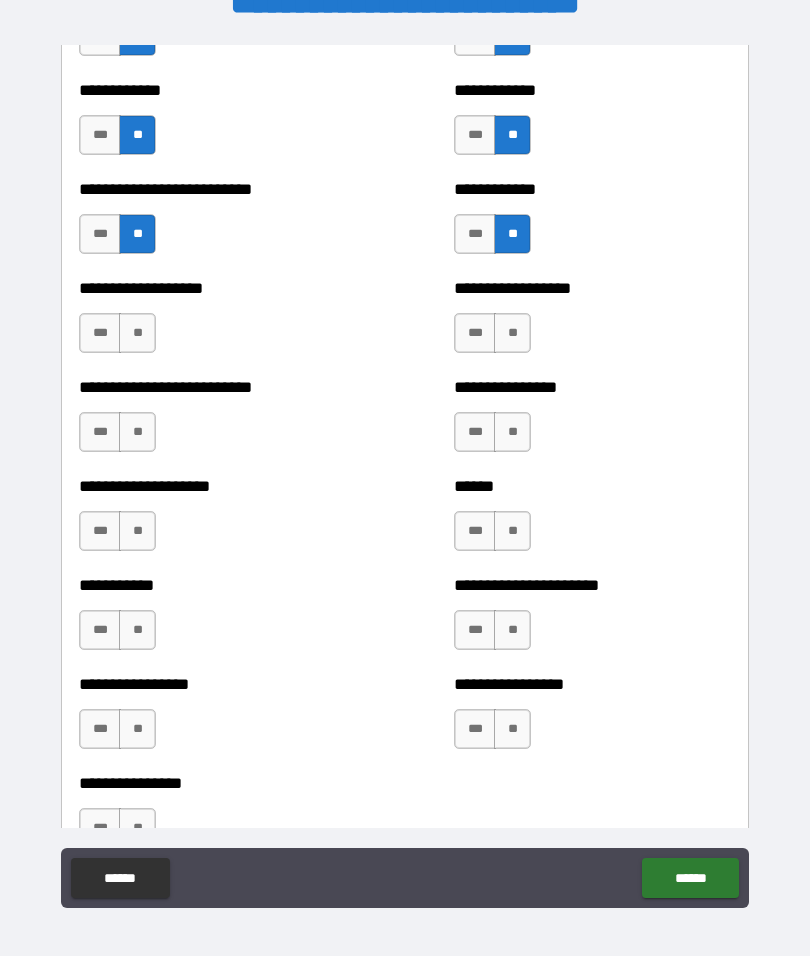 scroll, scrollTop: 5511, scrollLeft: 0, axis: vertical 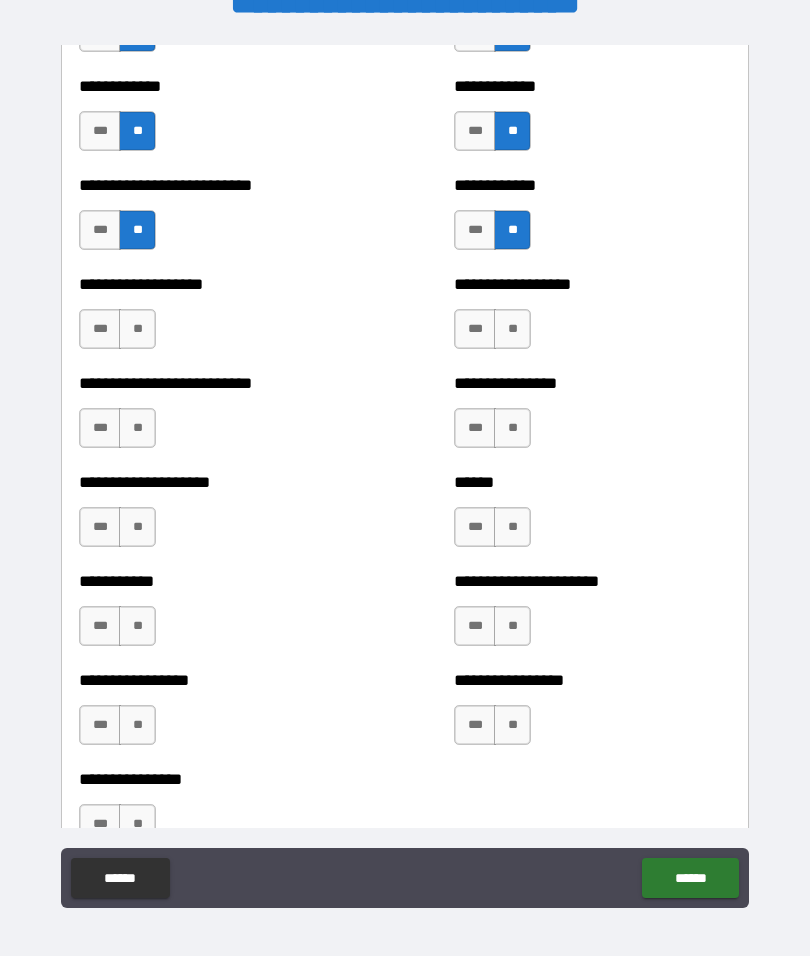 click on "**" at bounding box center (137, 329) 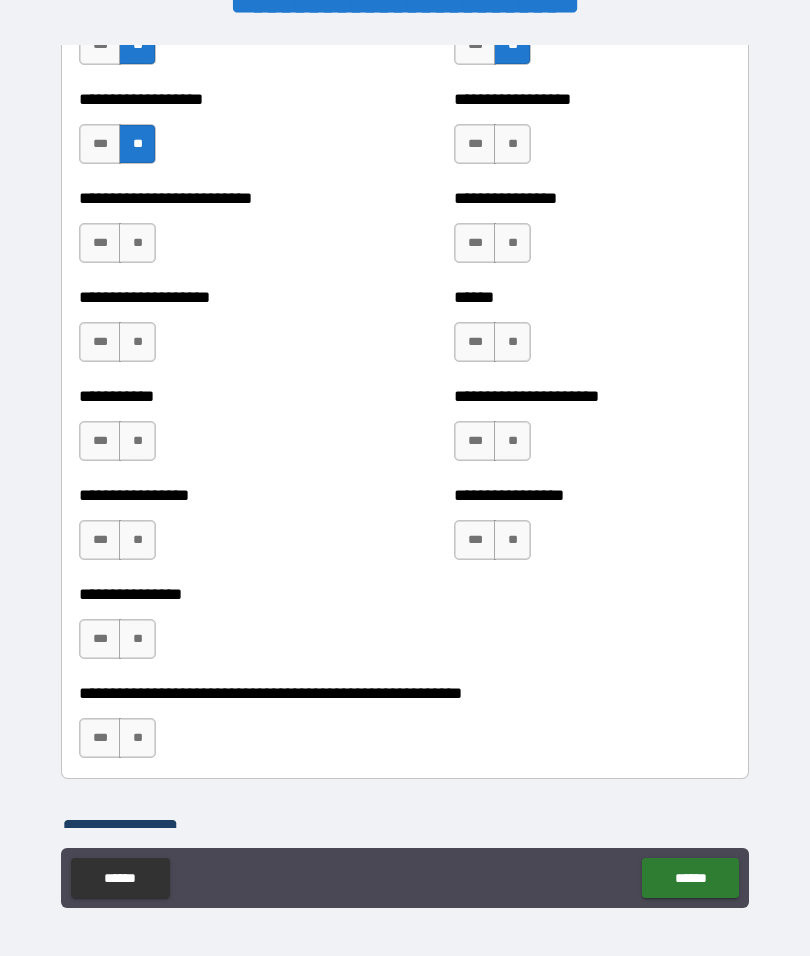scroll, scrollTop: 5700, scrollLeft: 0, axis: vertical 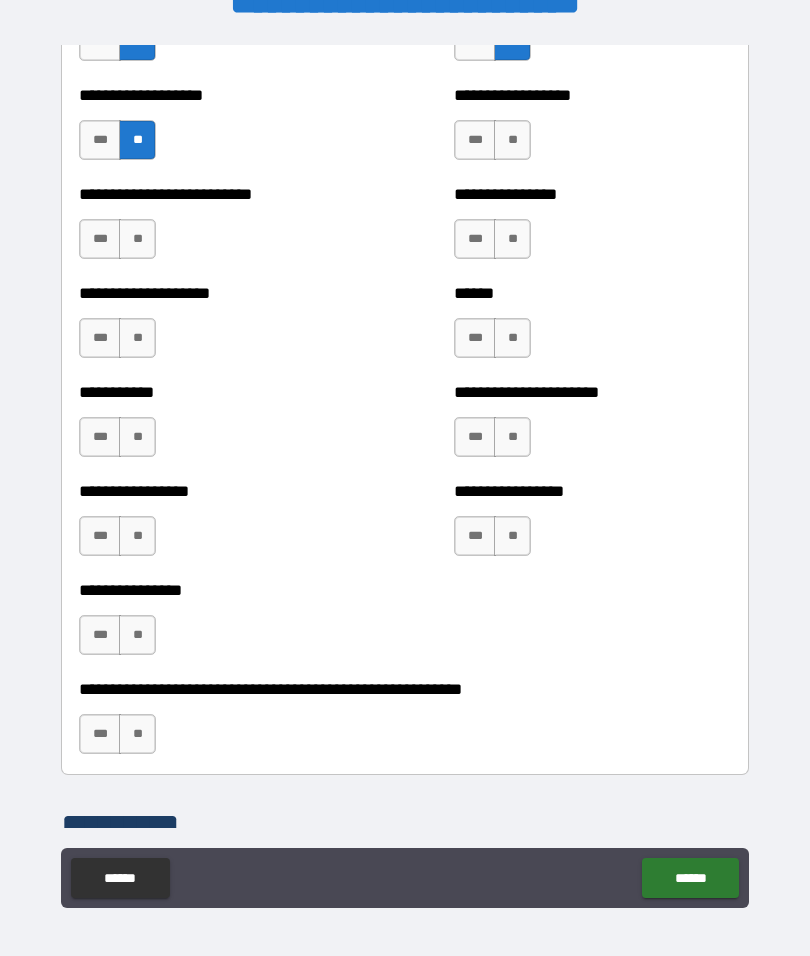 click on "**********" at bounding box center [592, 130] 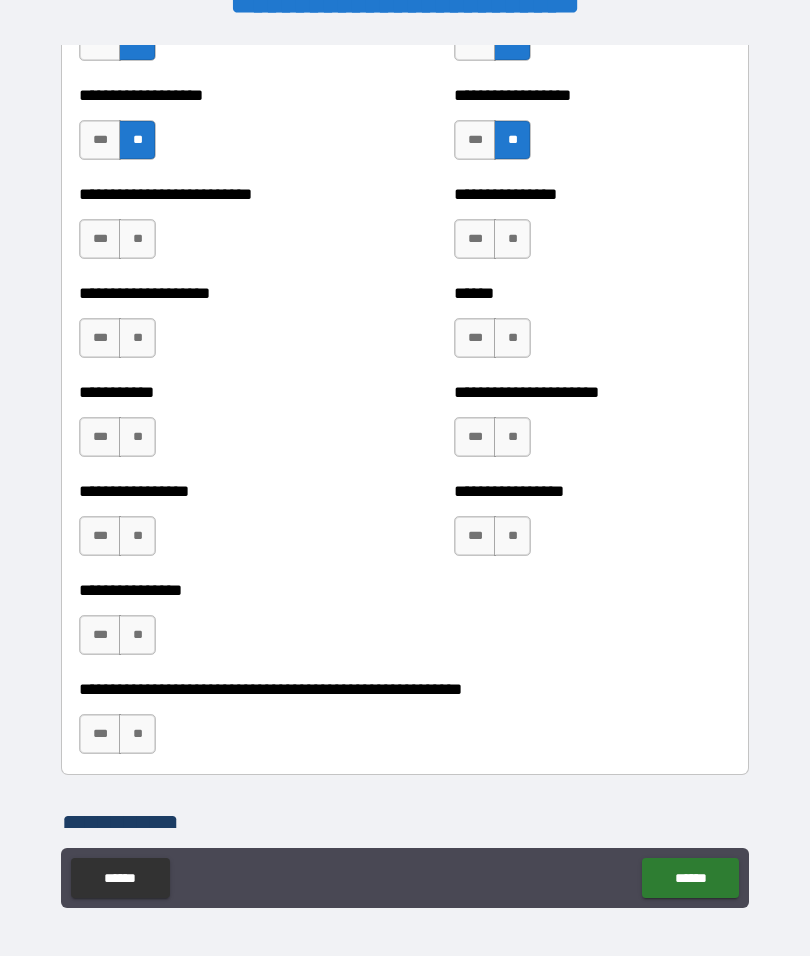 click on "**" at bounding box center [512, 239] 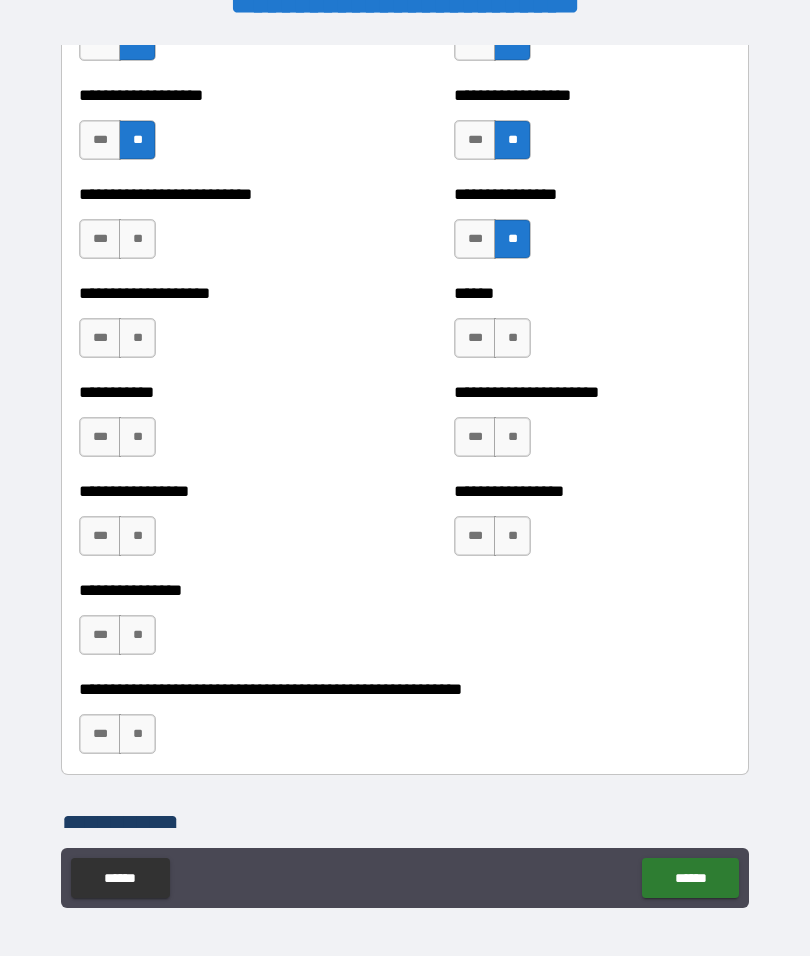 click on "**" at bounding box center (512, 338) 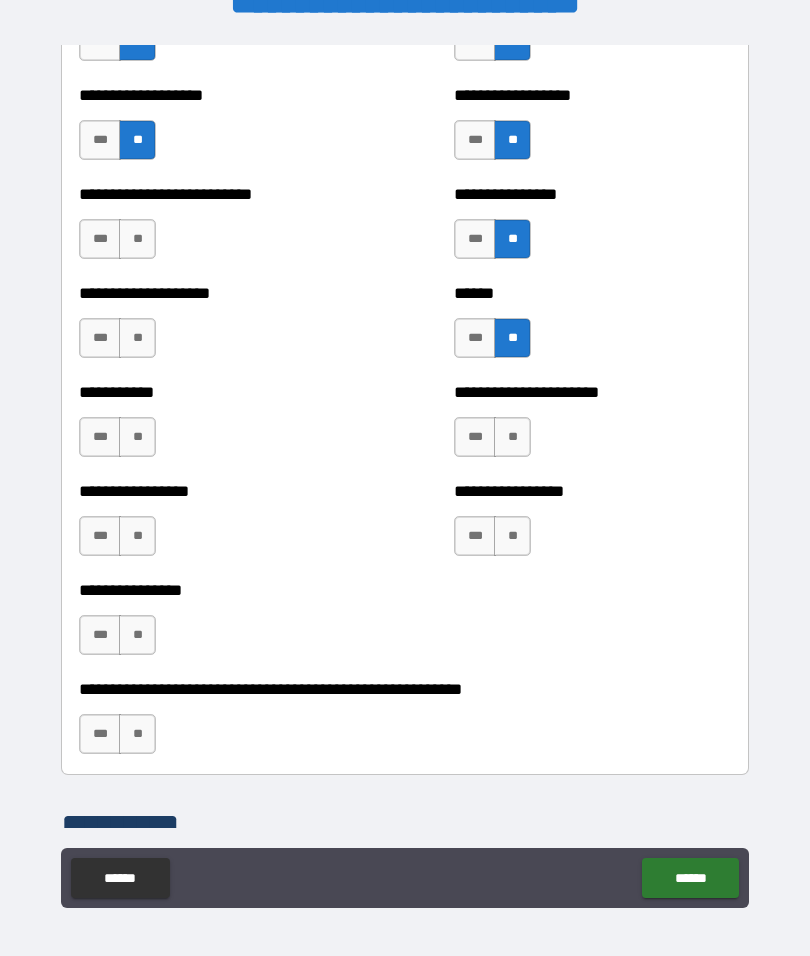 click on "**" at bounding box center [512, 437] 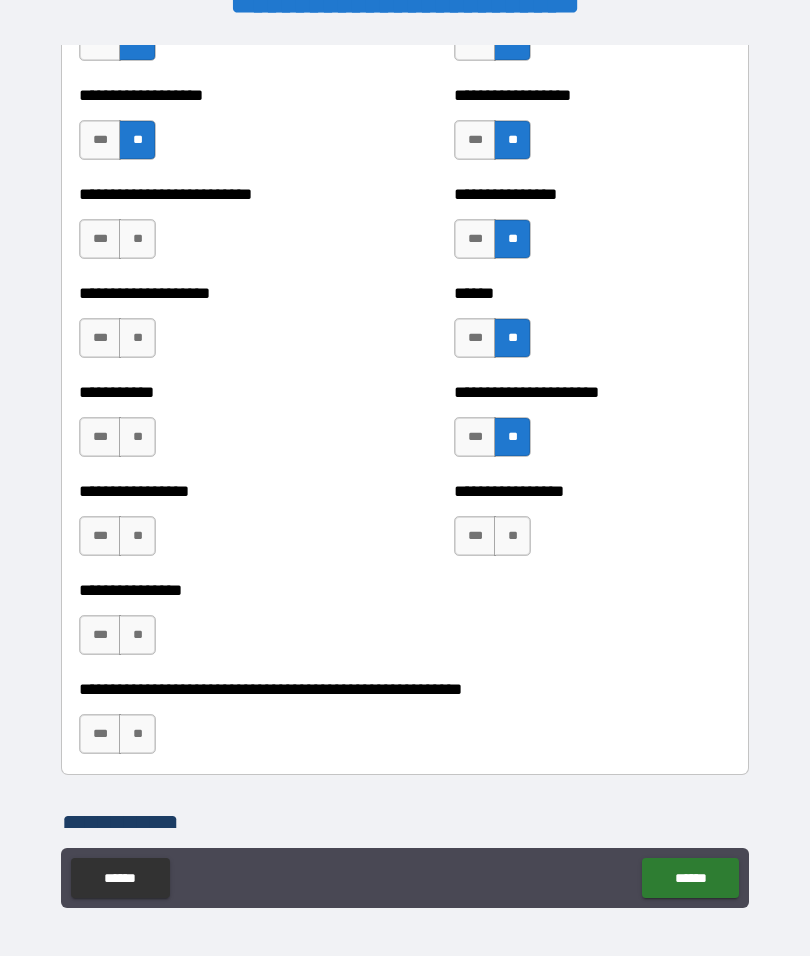 click on "**" at bounding box center (512, 536) 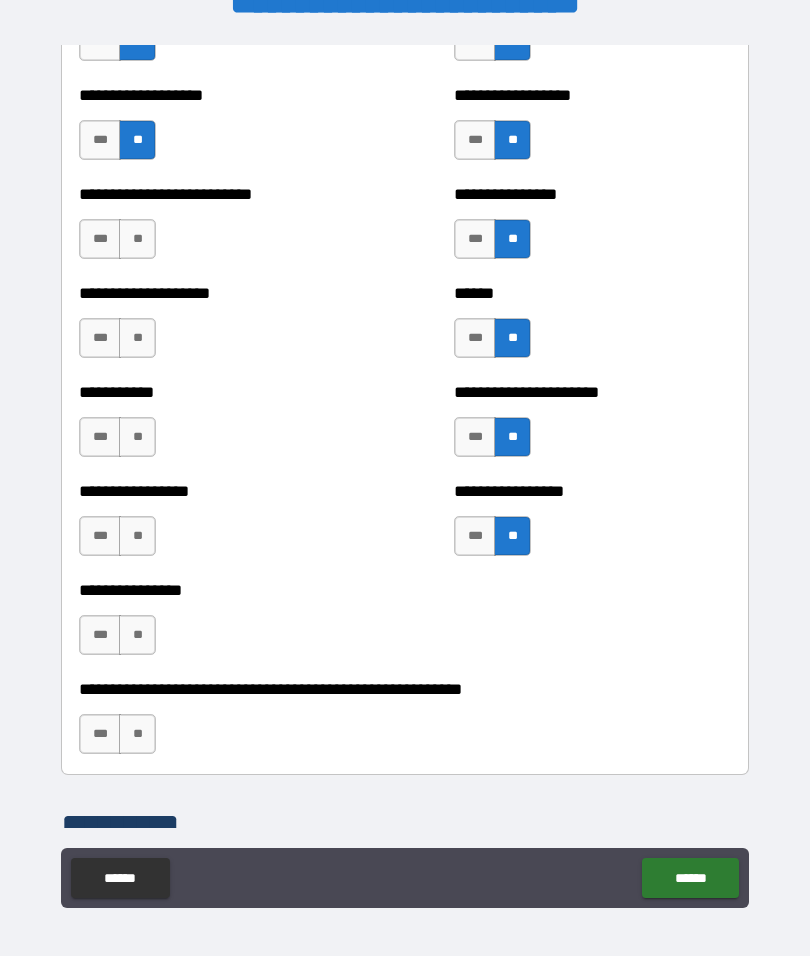 click on "**" at bounding box center [137, 239] 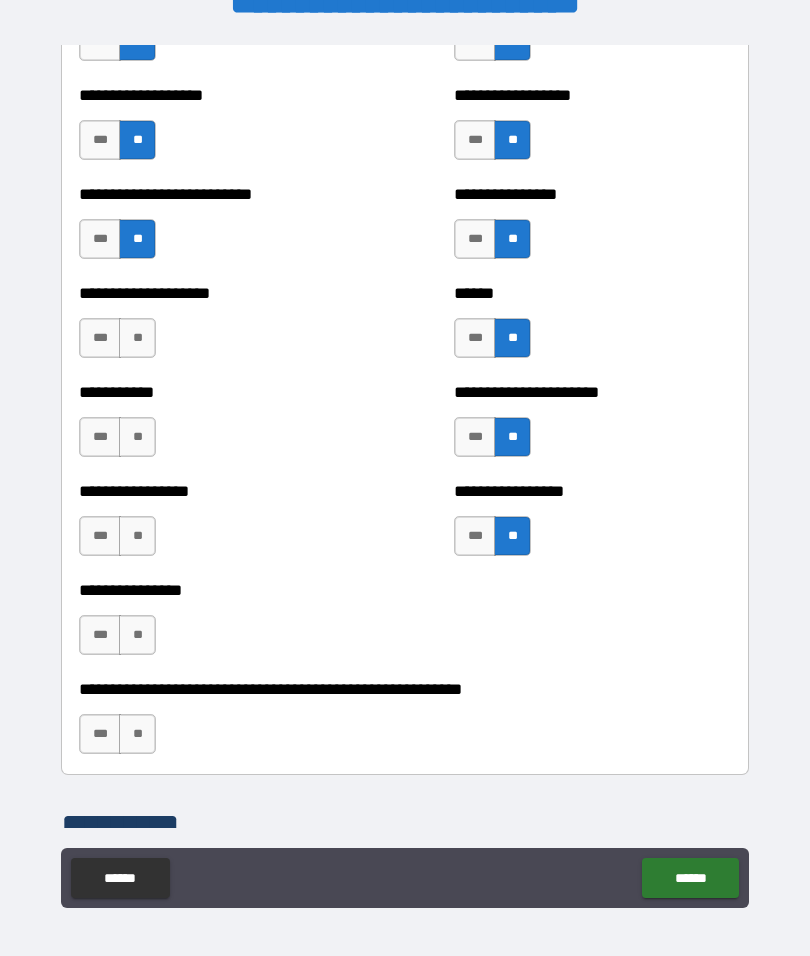 click on "**" at bounding box center [137, 338] 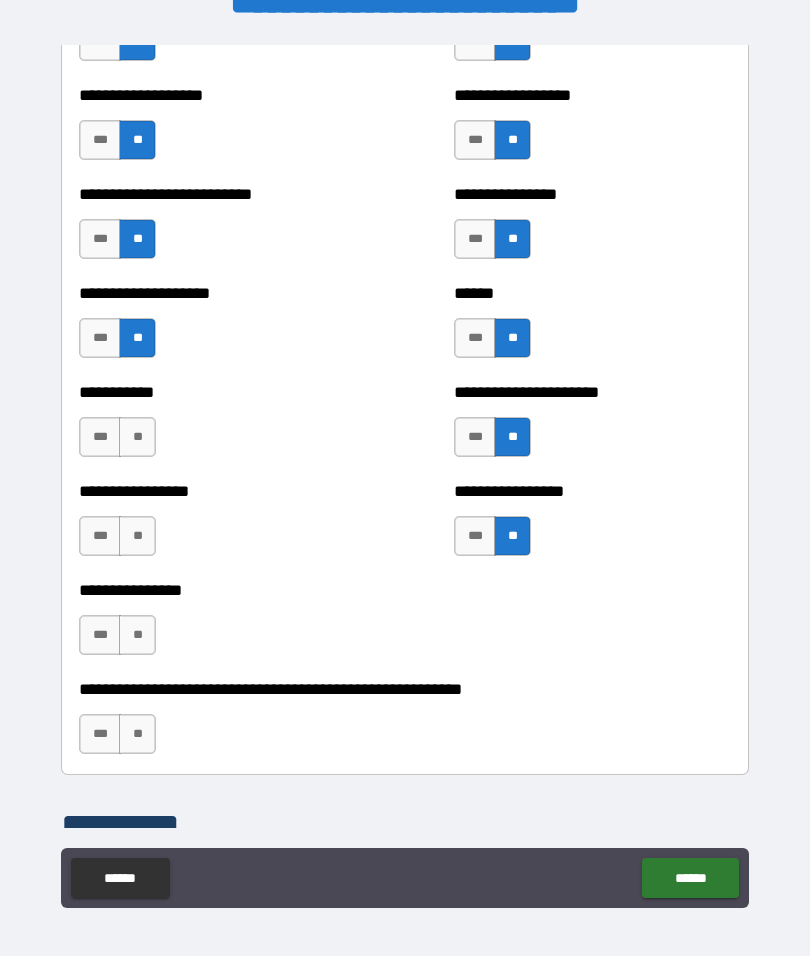 click on "**" at bounding box center (137, 437) 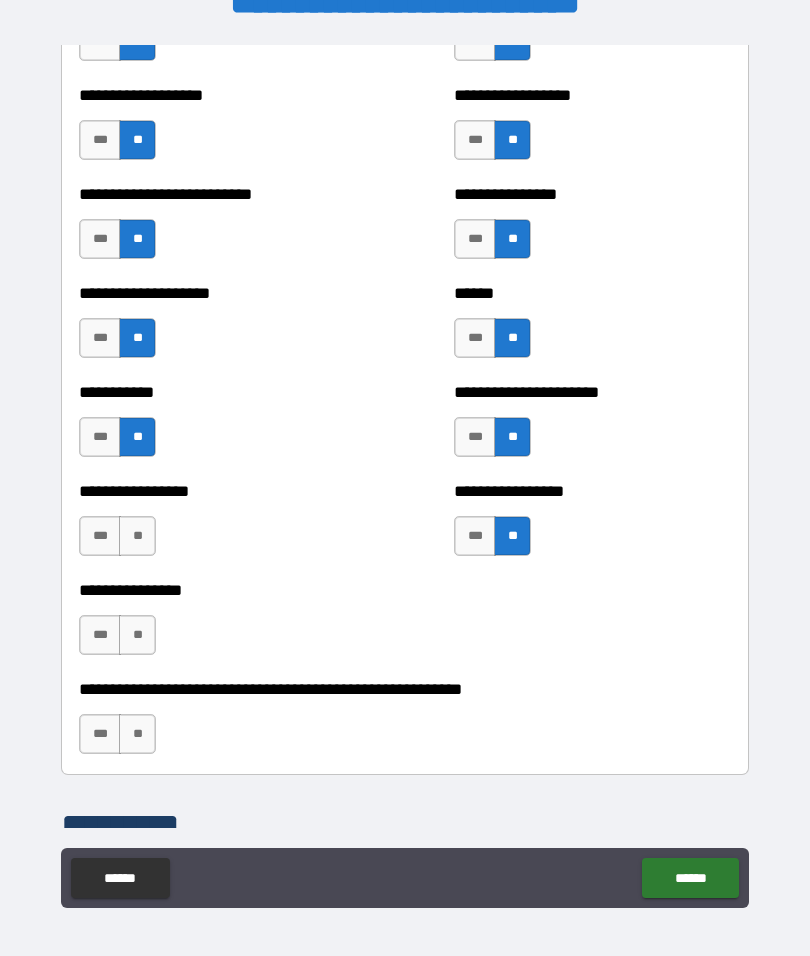 click on "**" at bounding box center (137, 536) 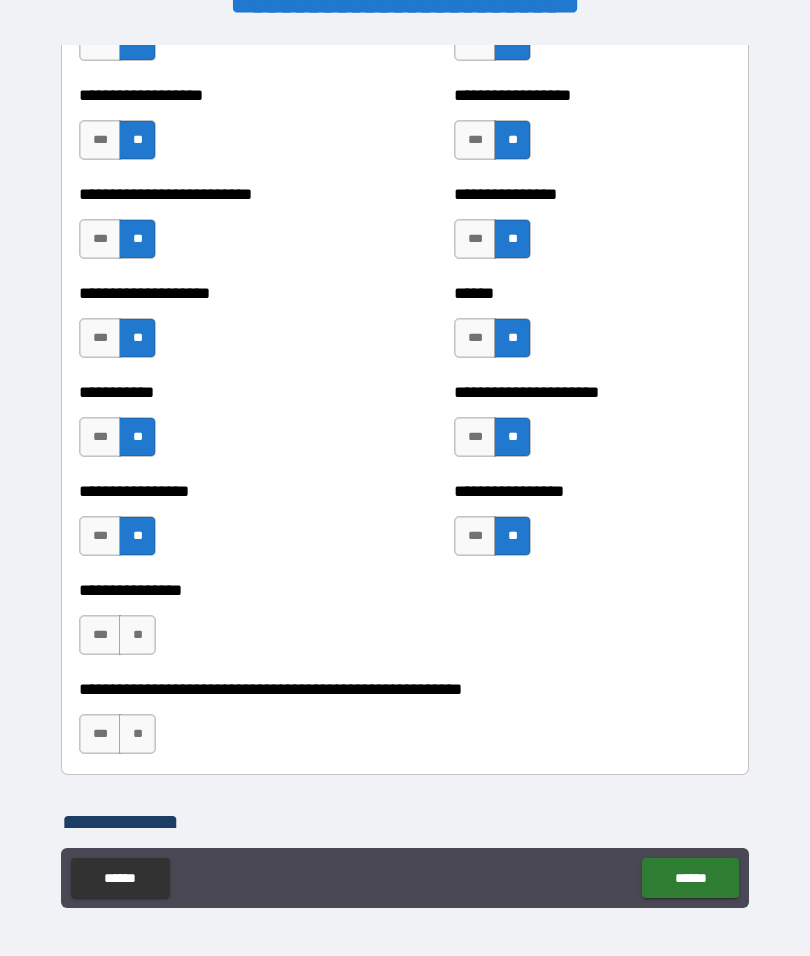 click on "**********" at bounding box center [217, 625] 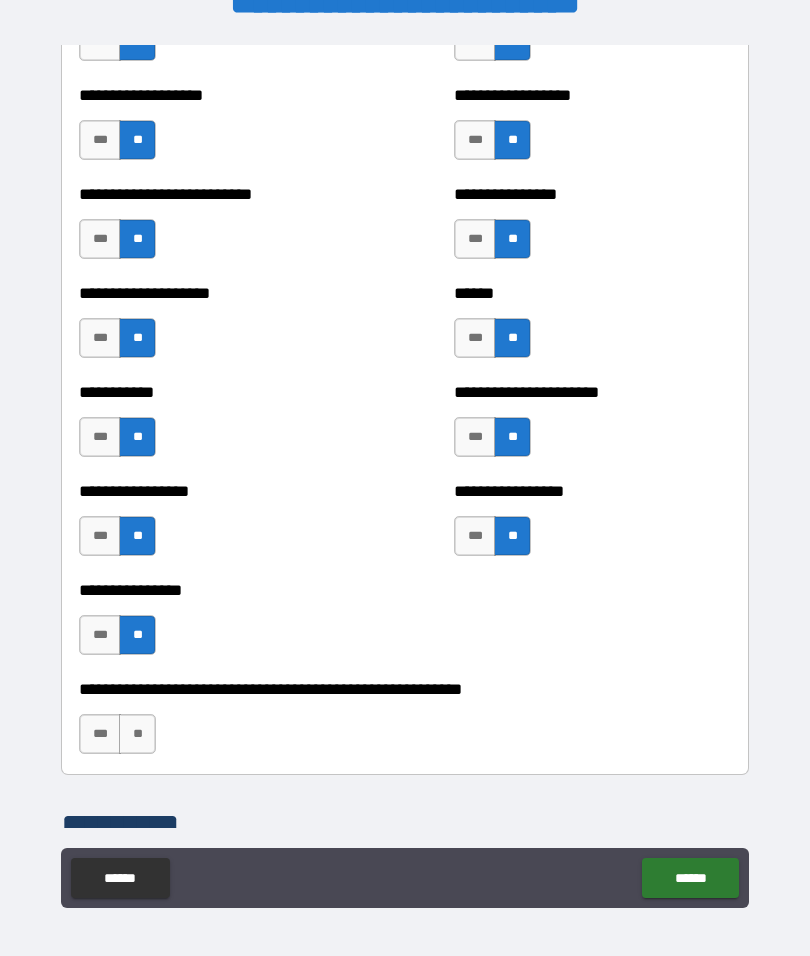 click on "**" at bounding box center [137, 734] 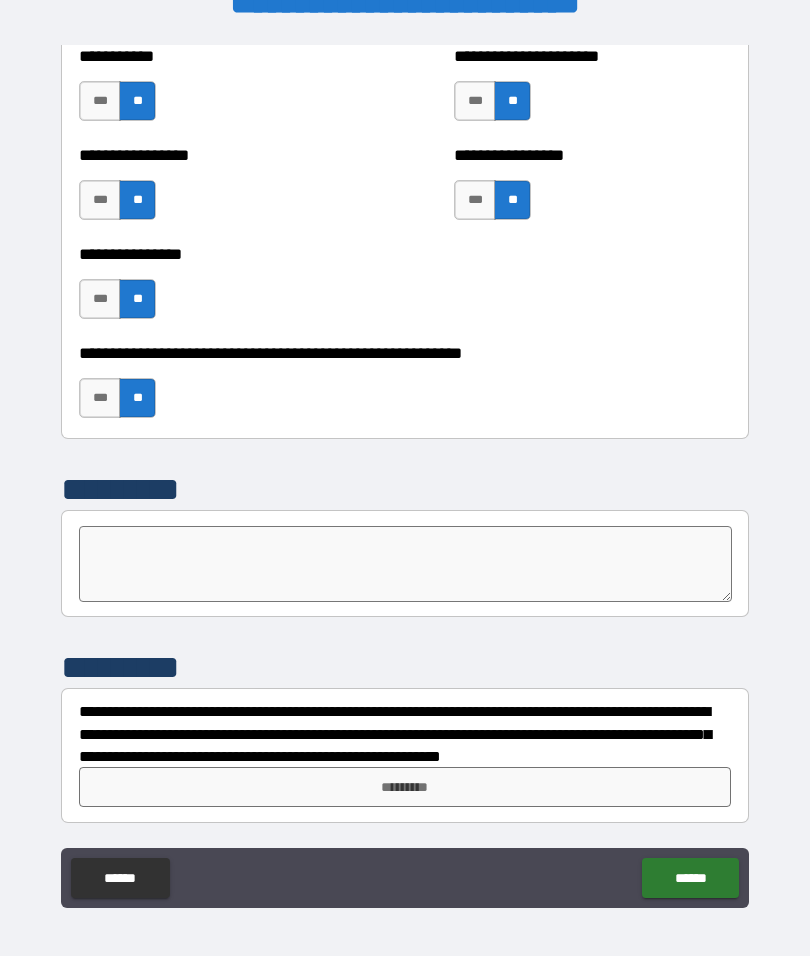 scroll, scrollTop: 6036, scrollLeft: 0, axis: vertical 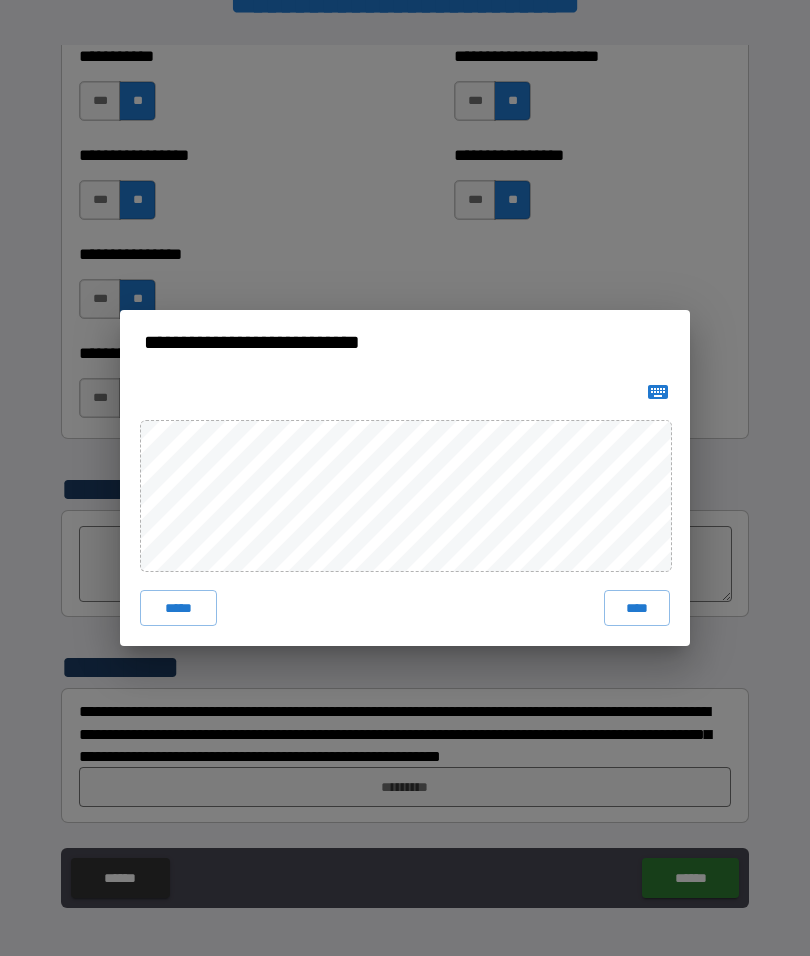 click on "****" at bounding box center (637, 608) 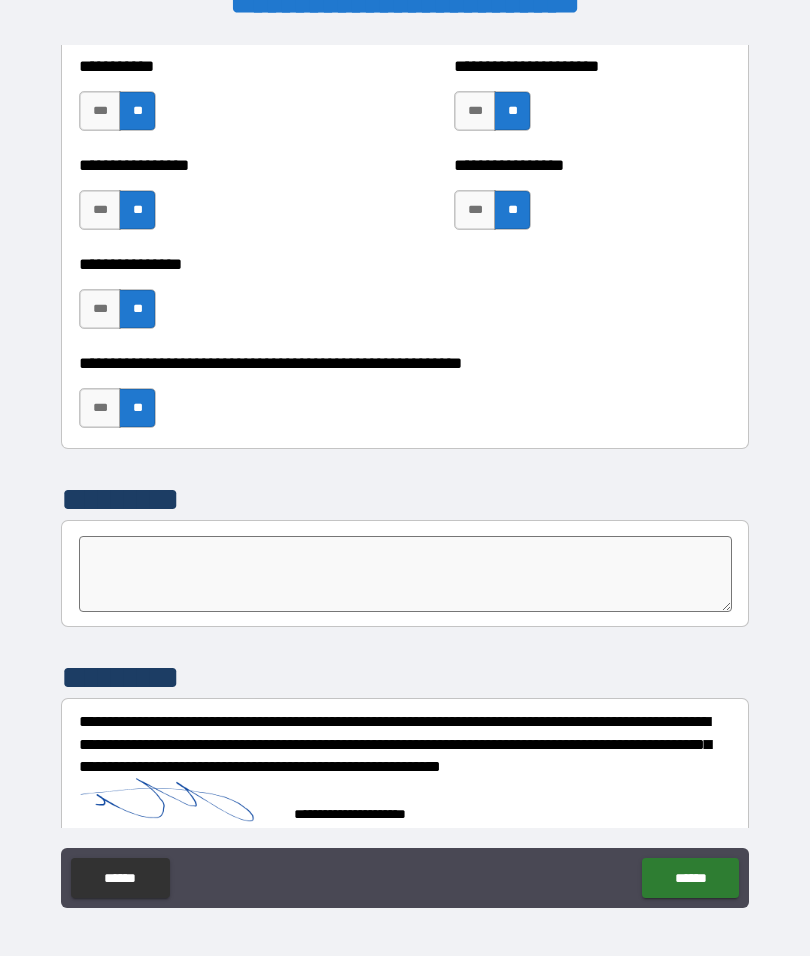 click on "******" 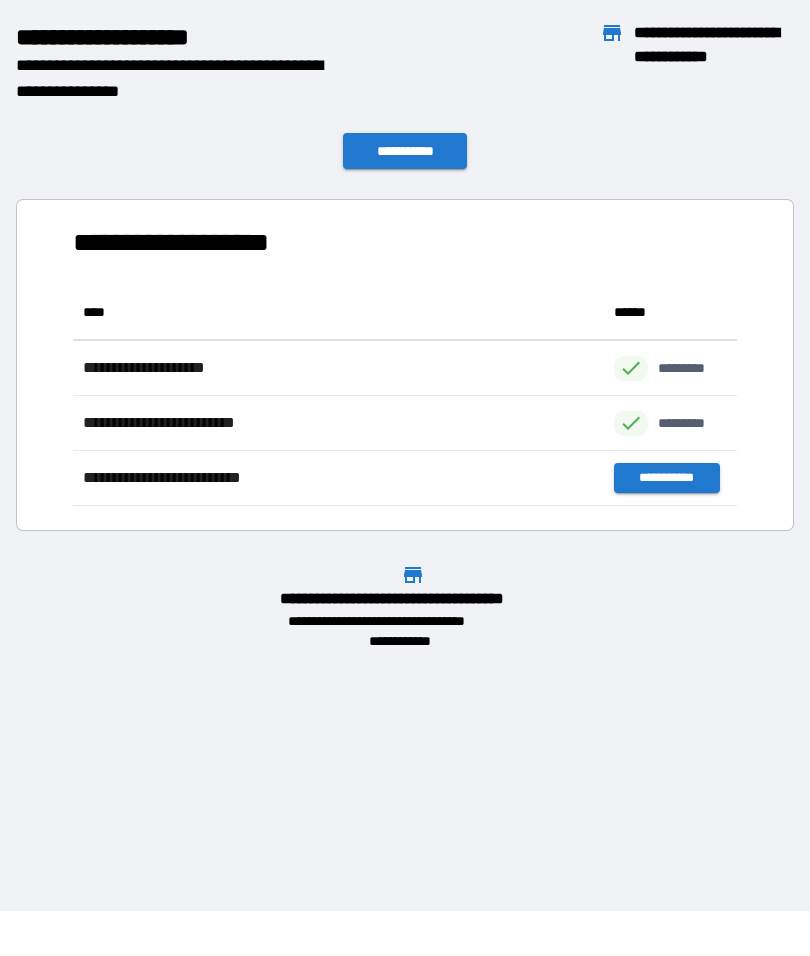 scroll, scrollTop: 1, scrollLeft: 1, axis: both 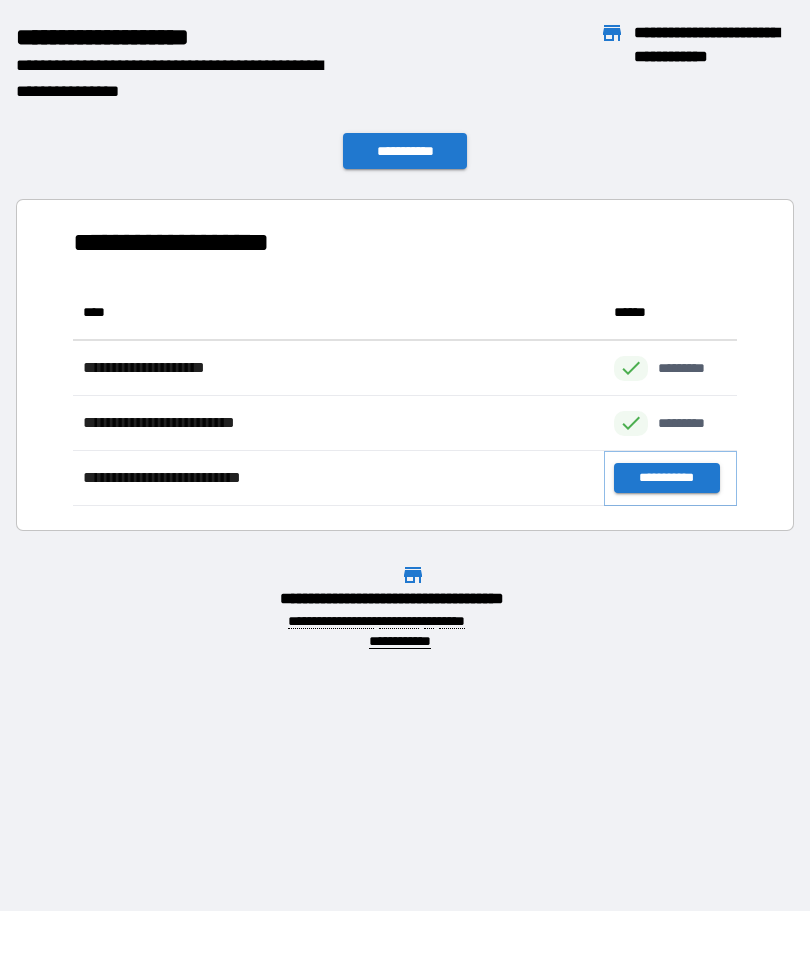 click on "**********" at bounding box center (666, 478) 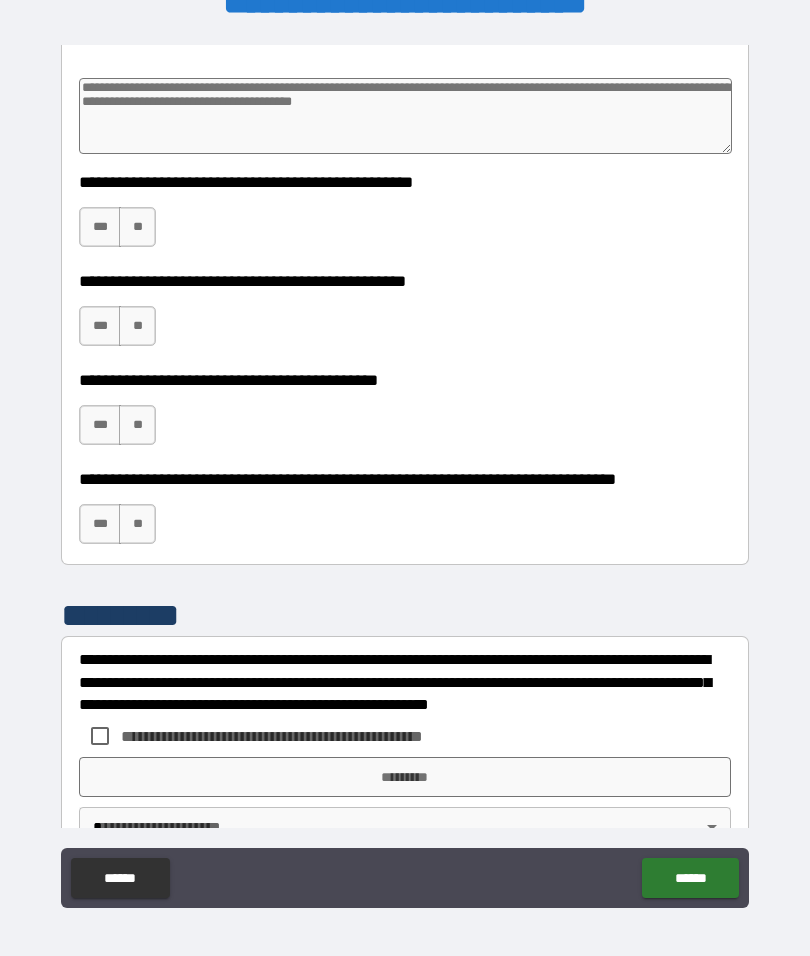 scroll, scrollTop: 4402, scrollLeft: 0, axis: vertical 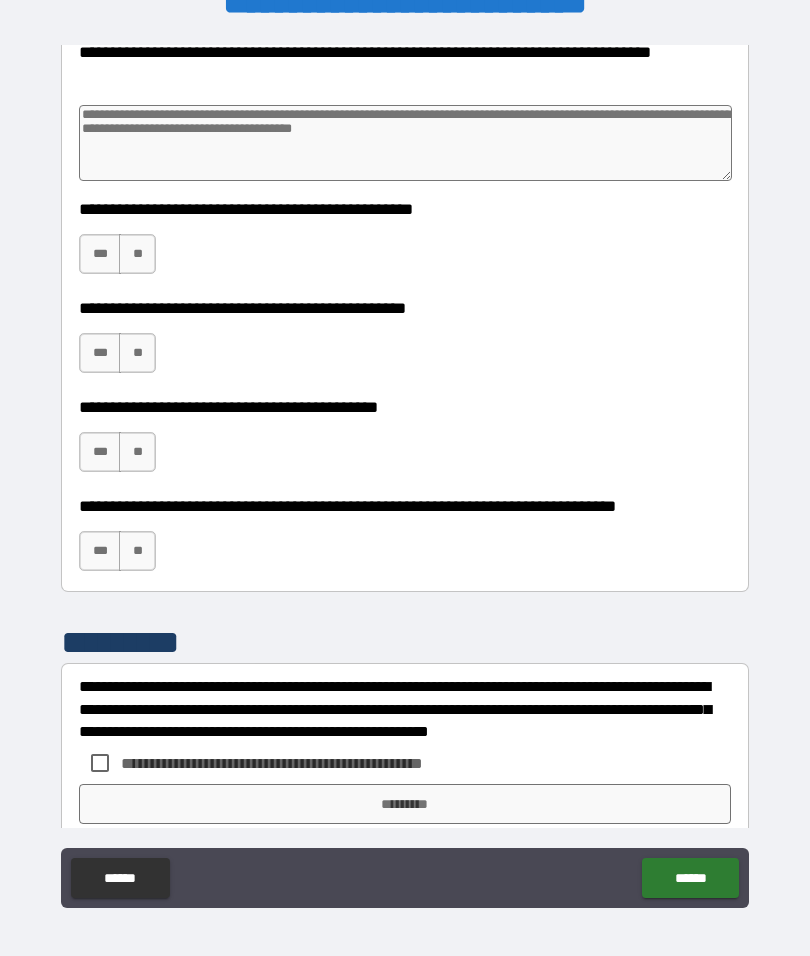 click on "***" at bounding box center (100, -32) 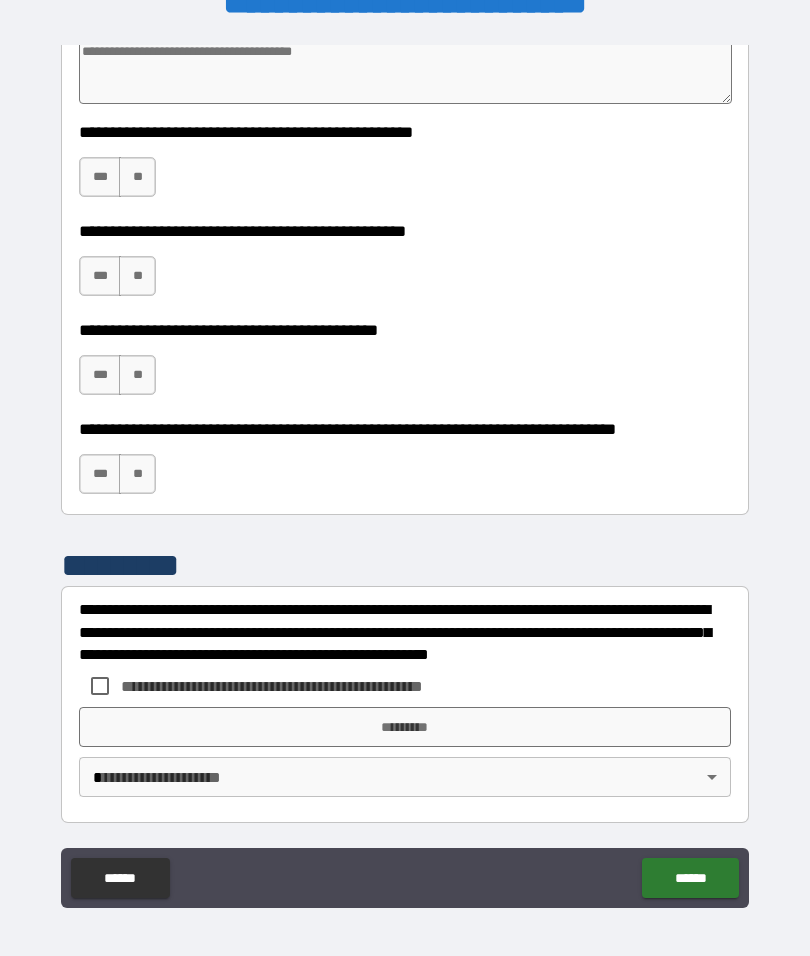 scroll, scrollTop: 4527, scrollLeft: 0, axis: vertical 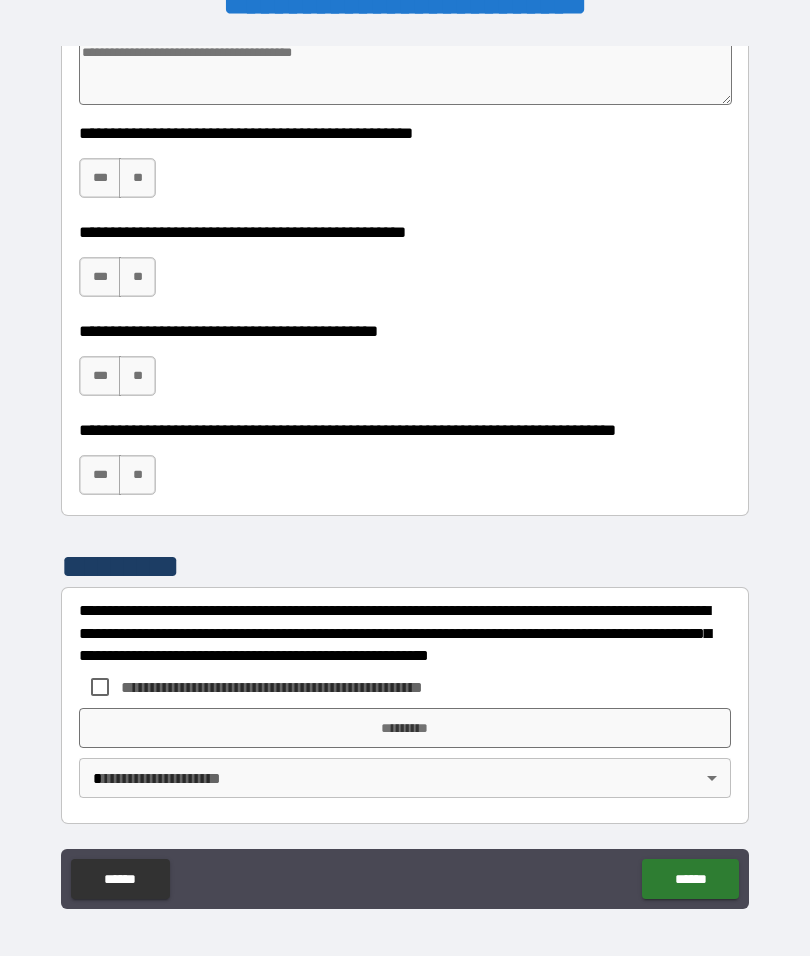type on "*" 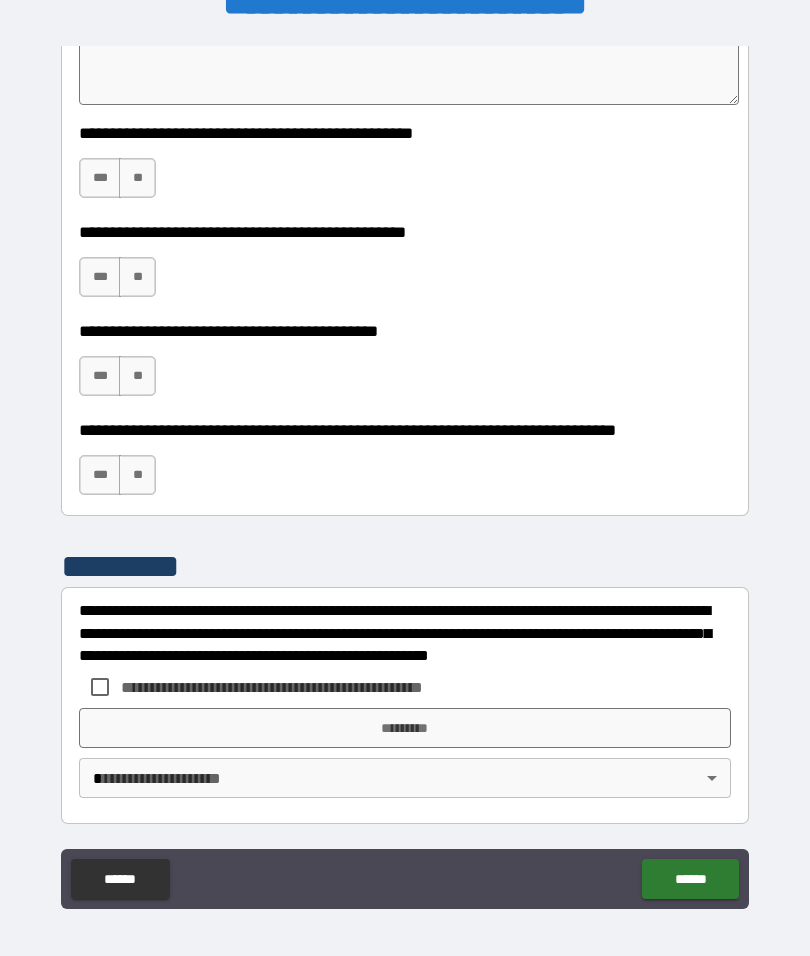 type on "*" 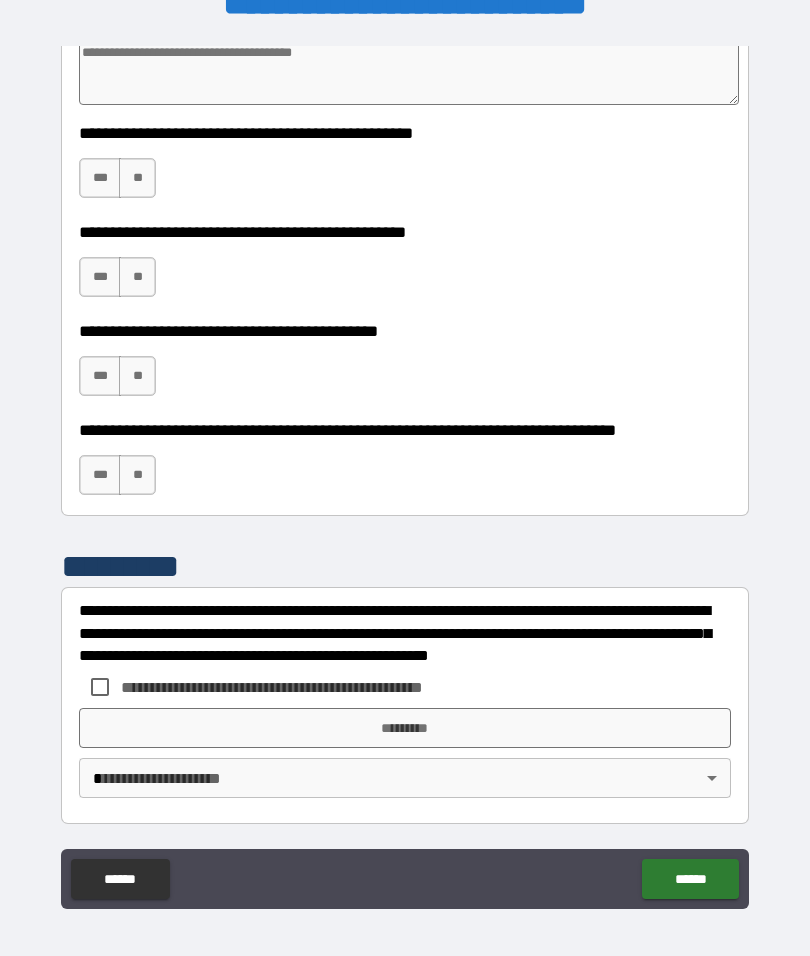 scroll, scrollTop: 4591, scrollLeft: 0, axis: vertical 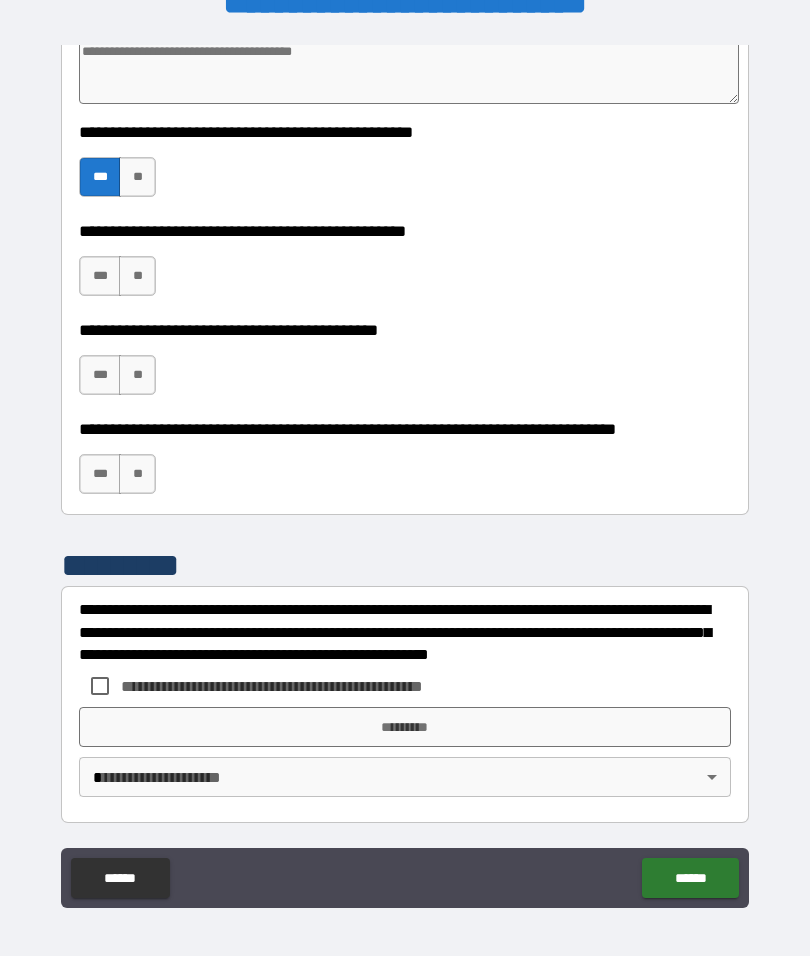 click on "***" at bounding box center [100, 276] 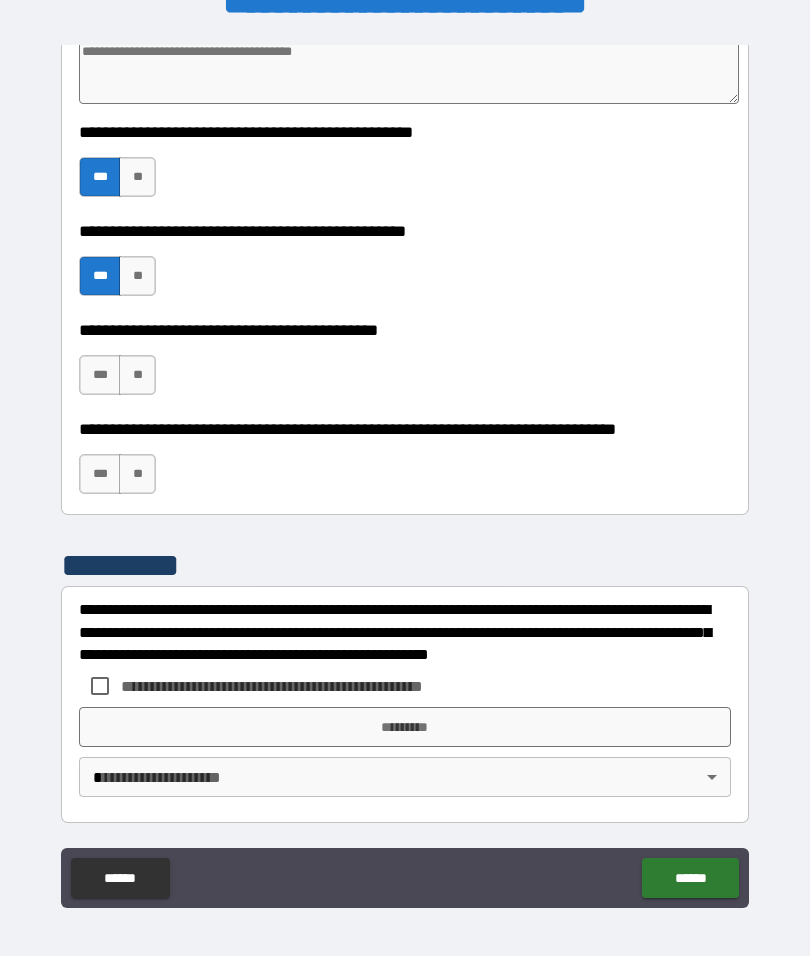 click on "***" at bounding box center (100, 375) 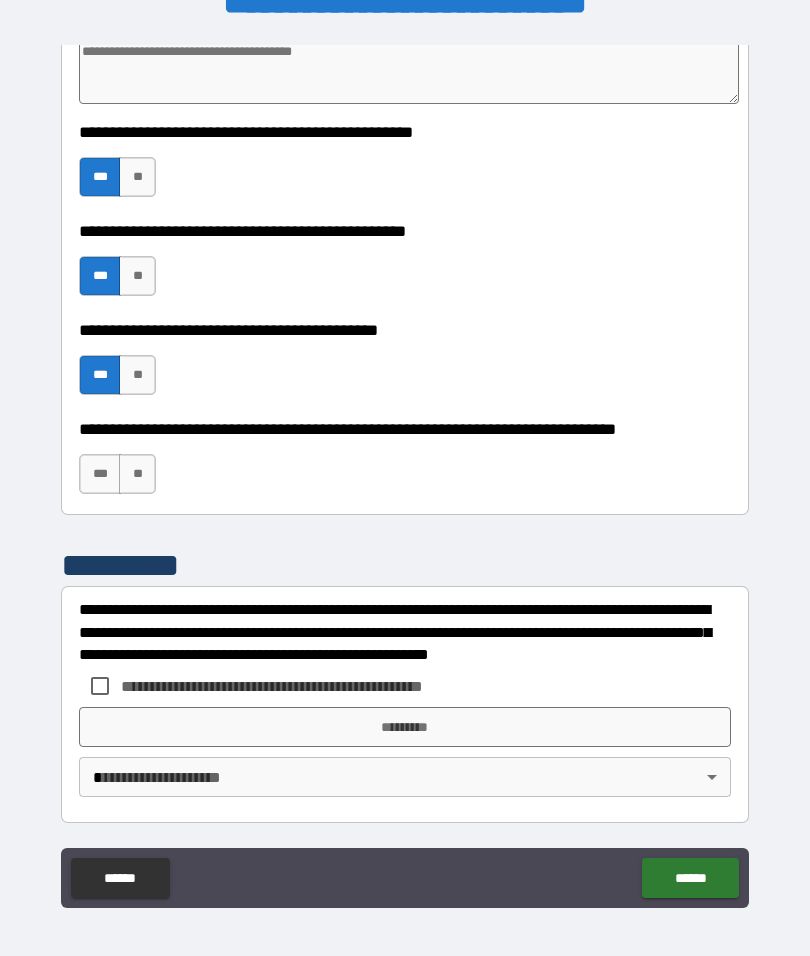 click on "***" at bounding box center (100, 474) 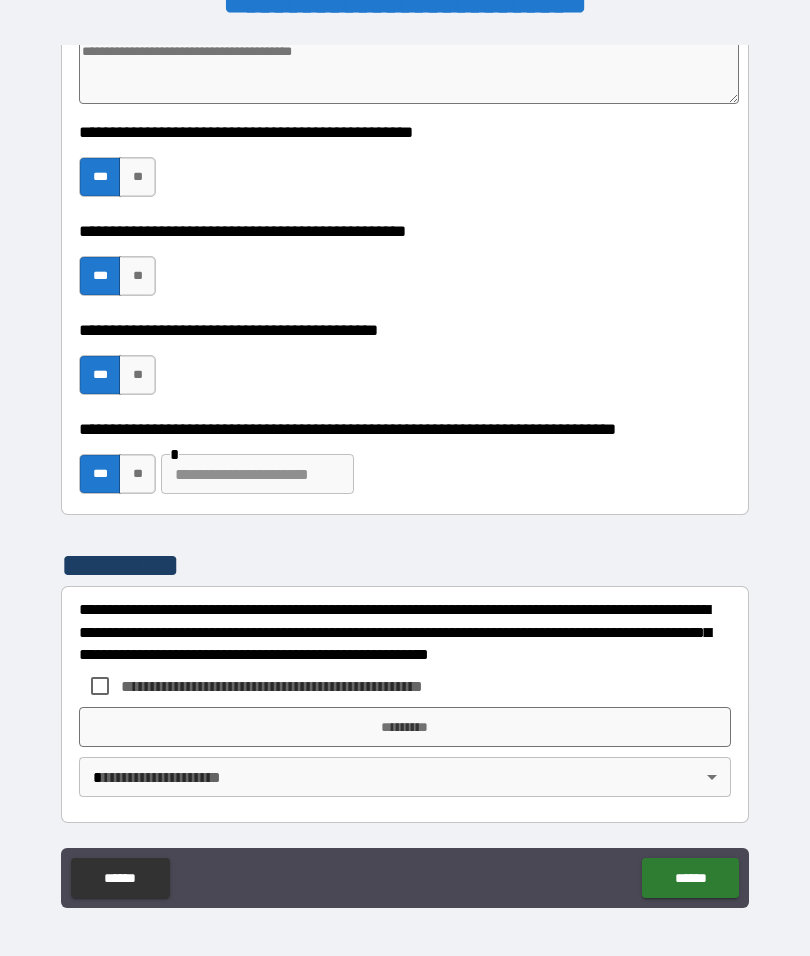 scroll, scrollTop: 4925, scrollLeft: 0, axis: vertical 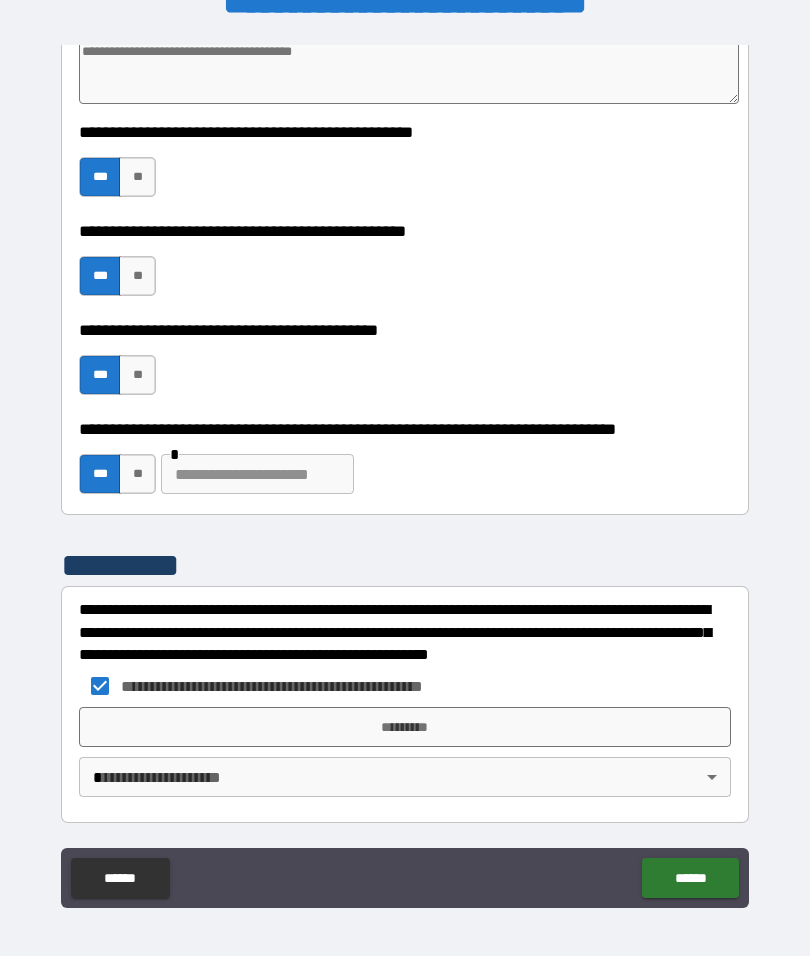 click on "*********" at bounding box center (405, 727) 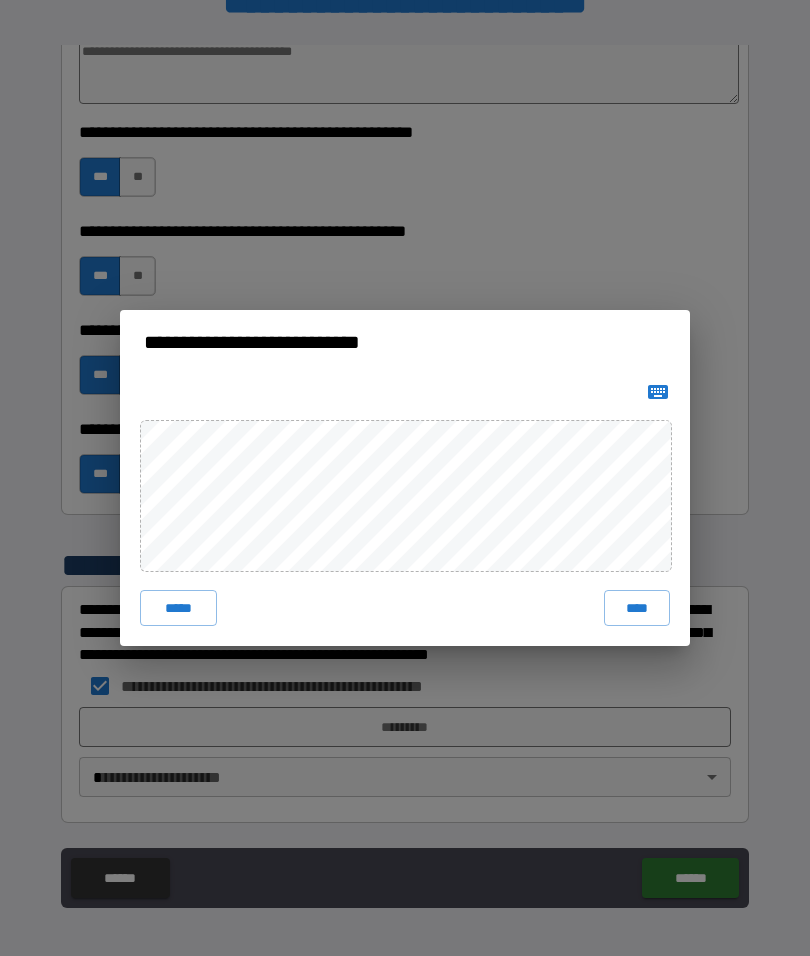 click on "****" at bounding box center (637, 608) 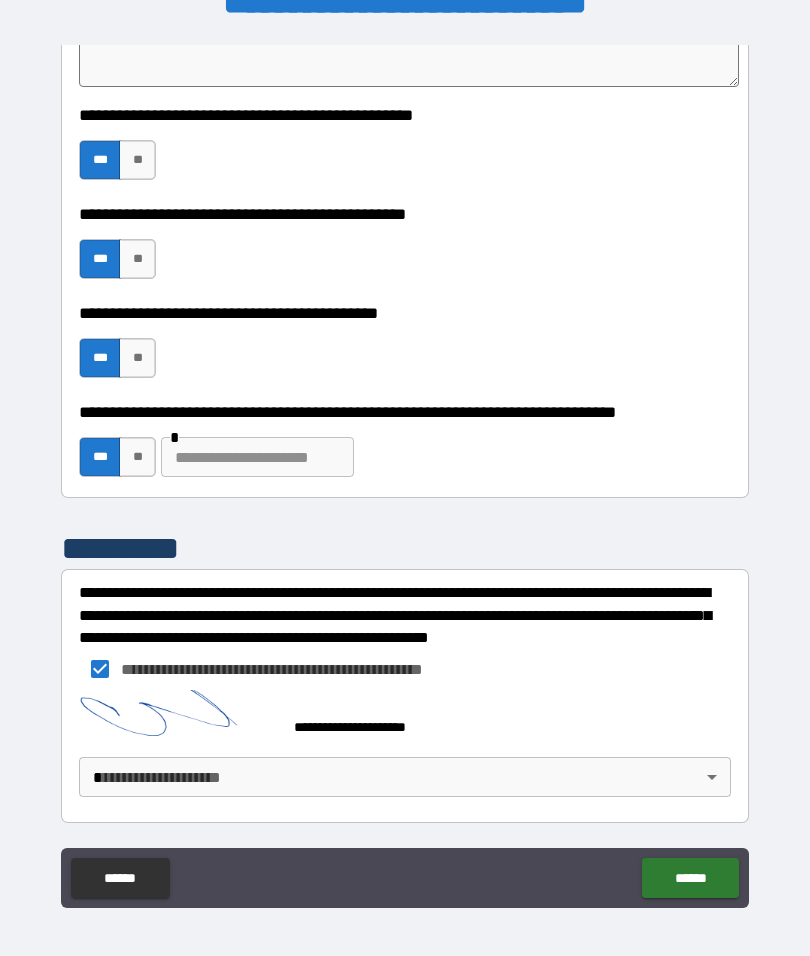 scroll, scrollTop: 4915, scrollLeft: 0, axis: vertical 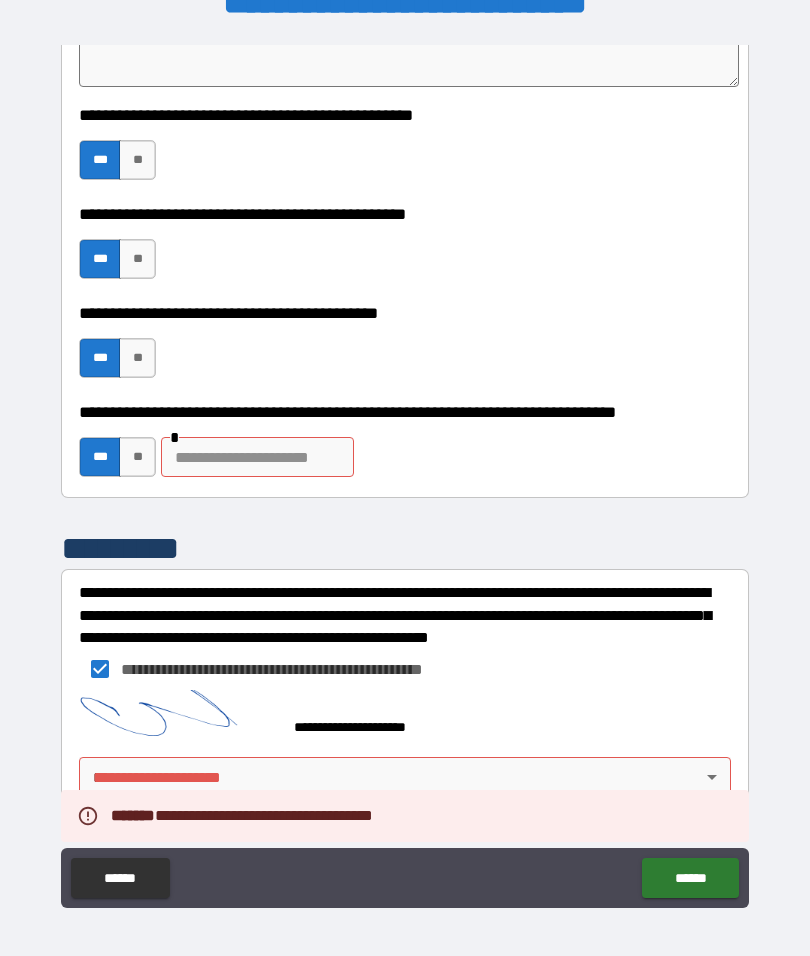 click on "**" at bounding box center [137, 457] 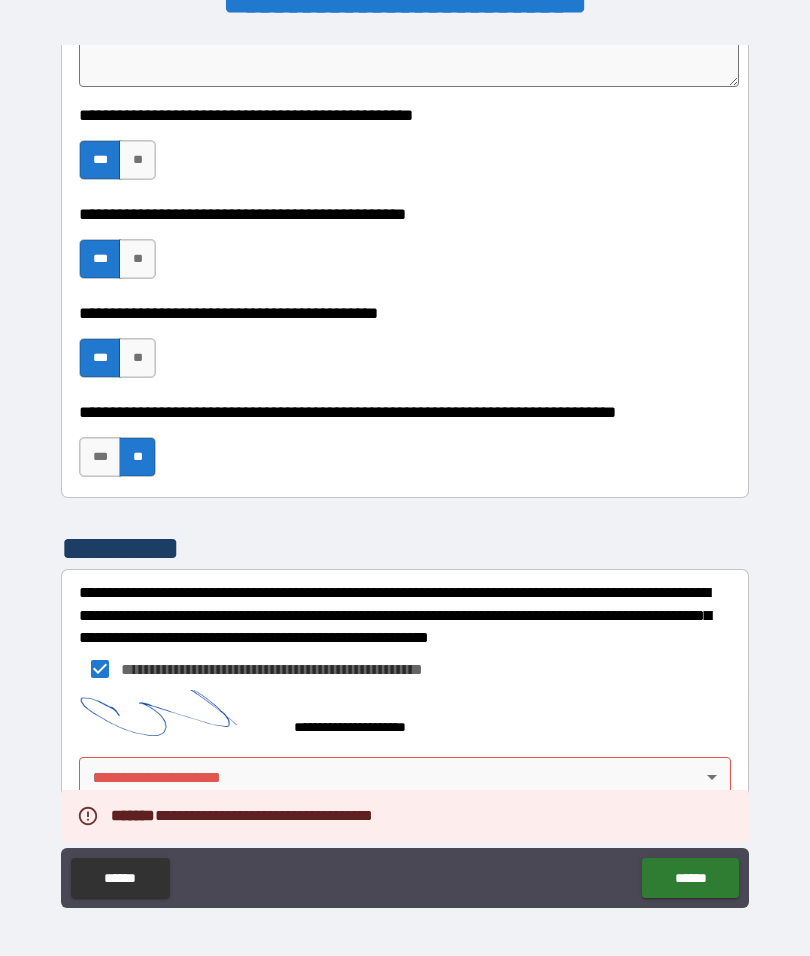 click on "***" at bounding box center (100, 457) 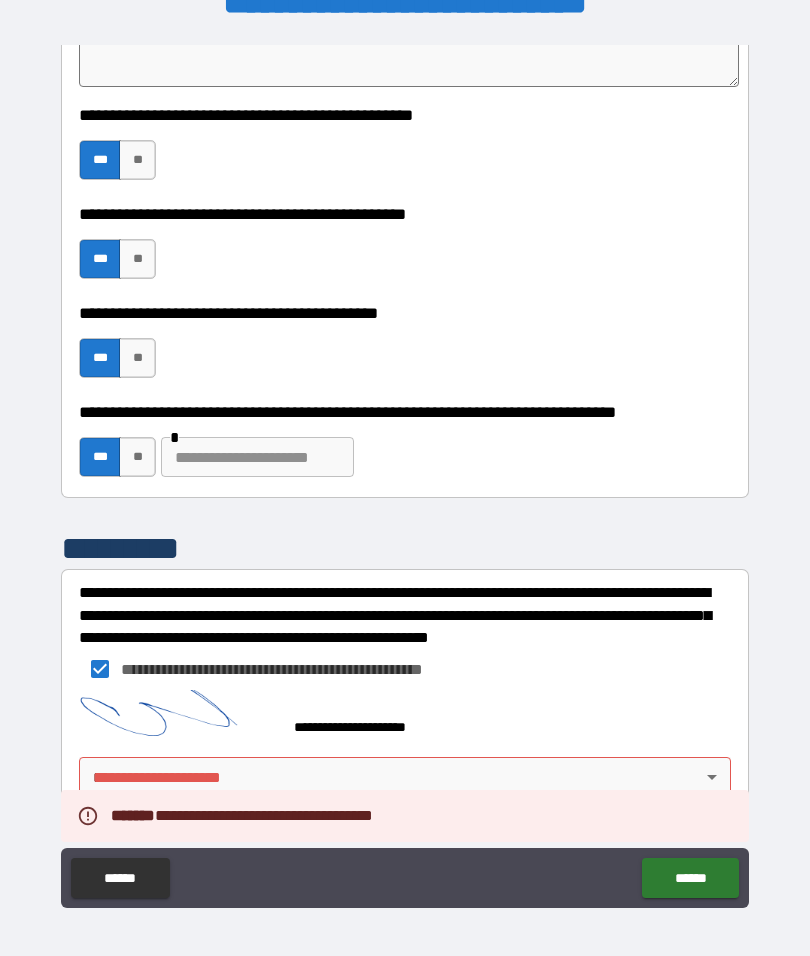 type on "*" 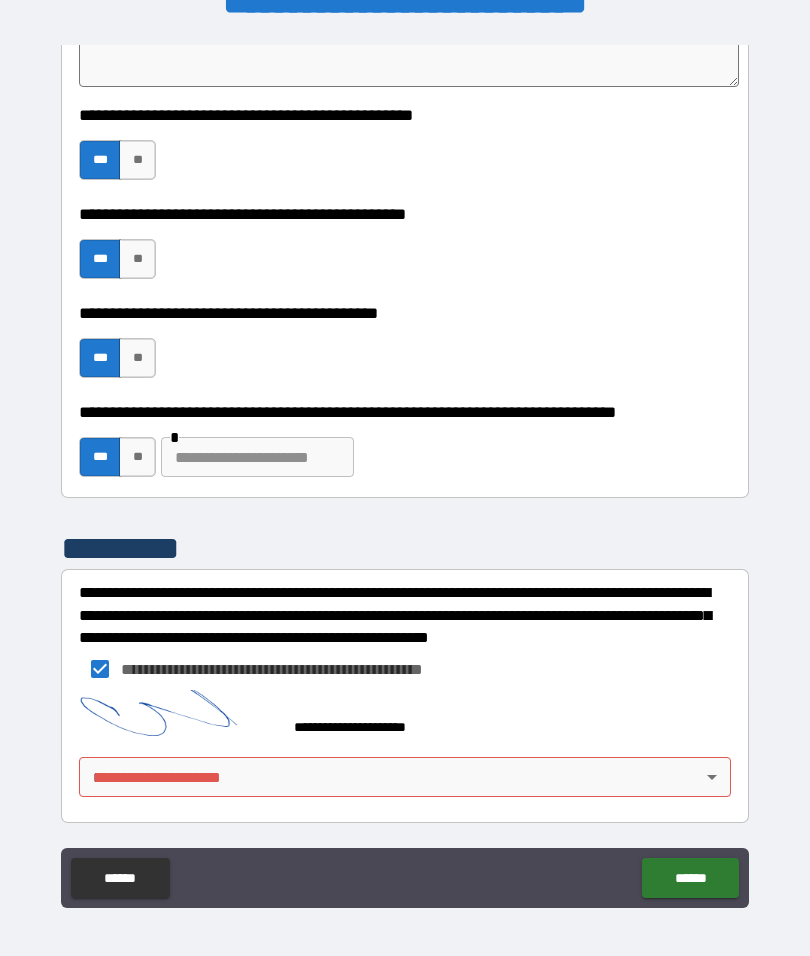 click at bounding box center (257, 457) 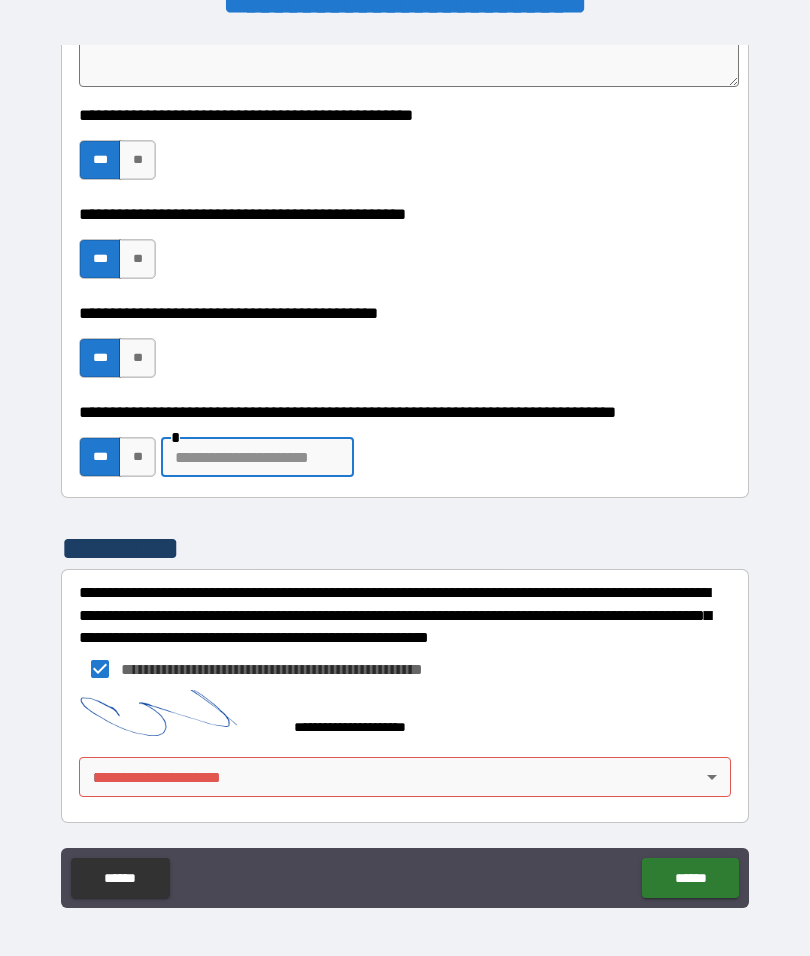 scroll, scrollTop: 44, scrollLeft: 0, axis: vertical 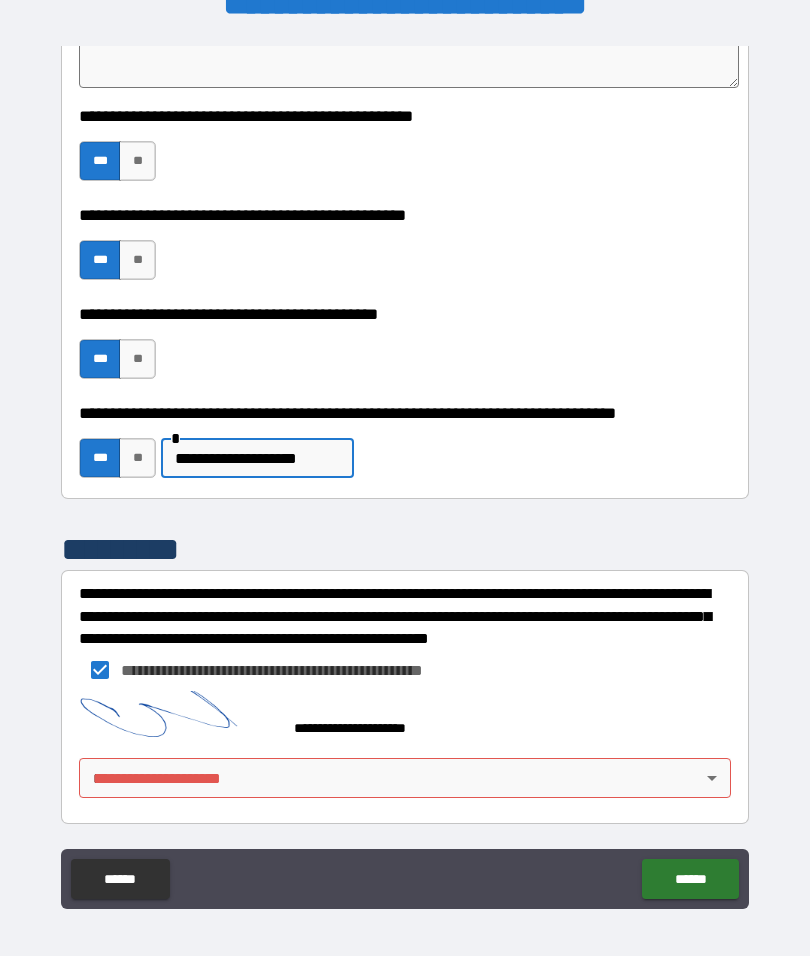 type on "**********" 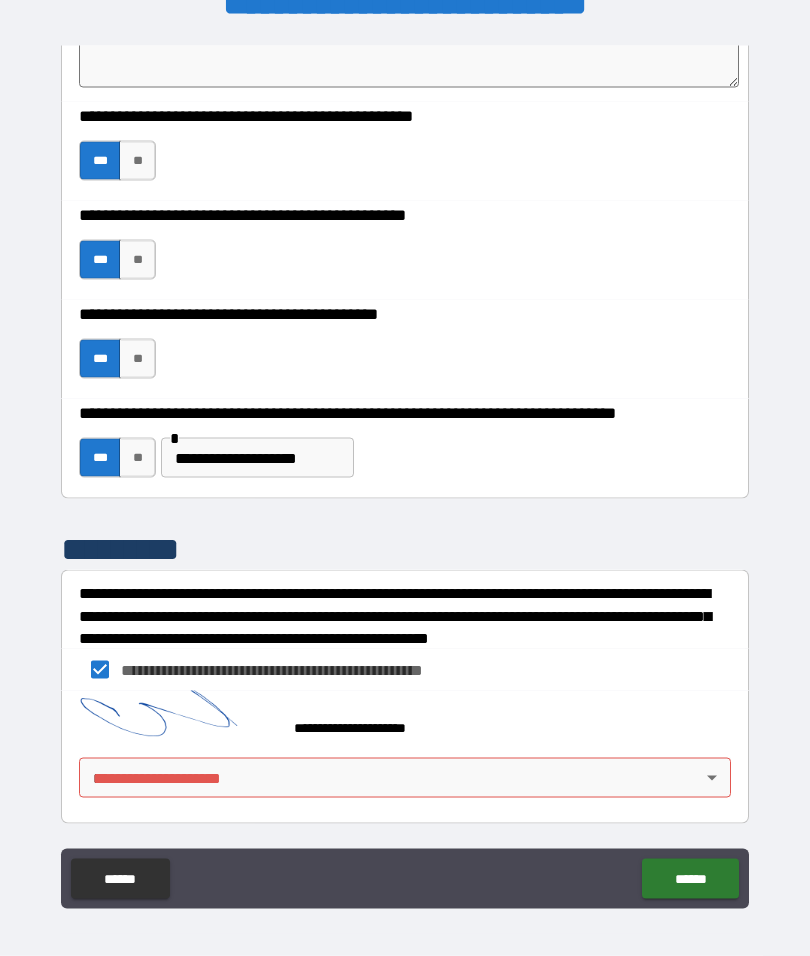 scroll, scrollTop: 45, scrollLeft: 0, axis: vertical 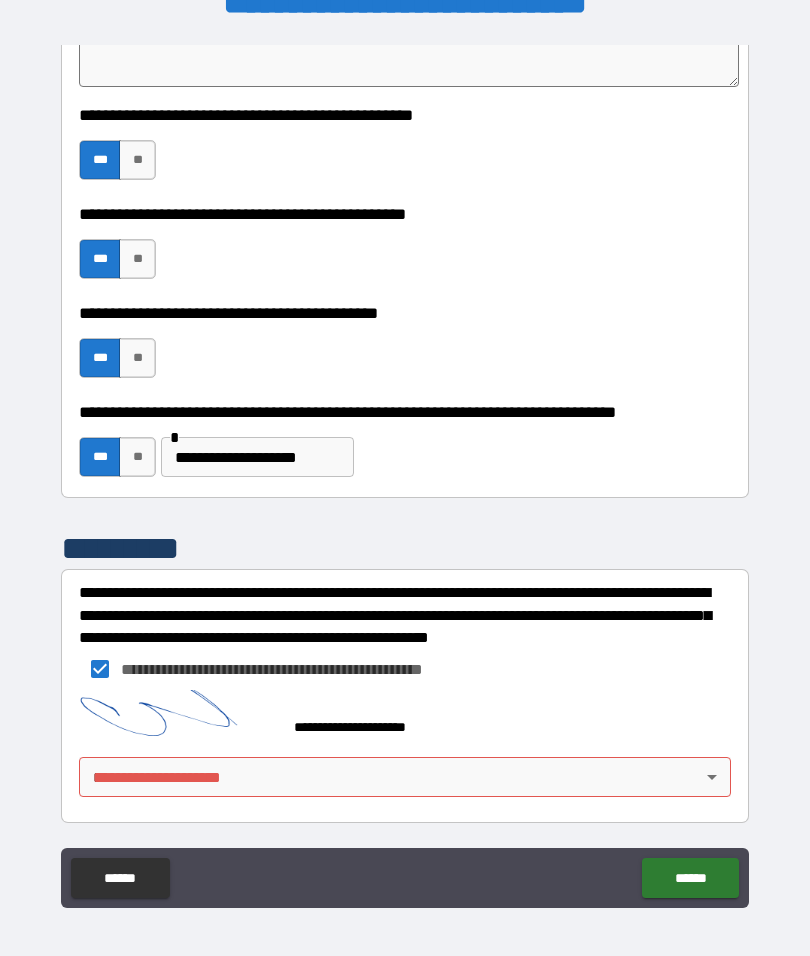 click on "**********" at bounding box center [405, 474] 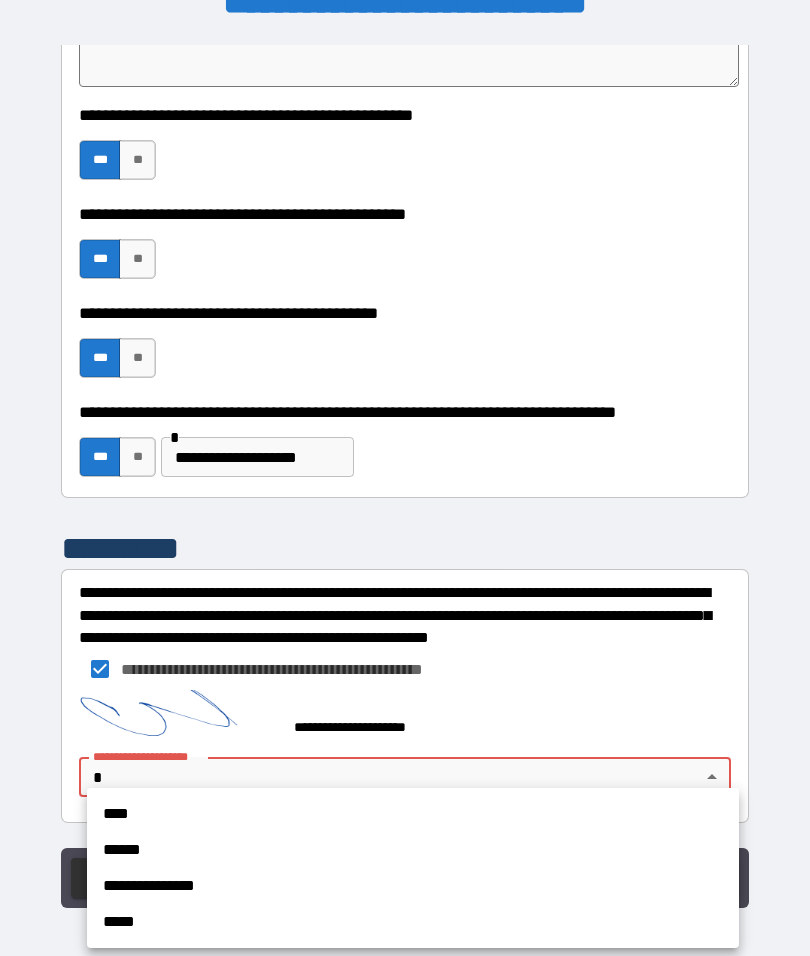 click on "****" at bounding box center (413, 814) 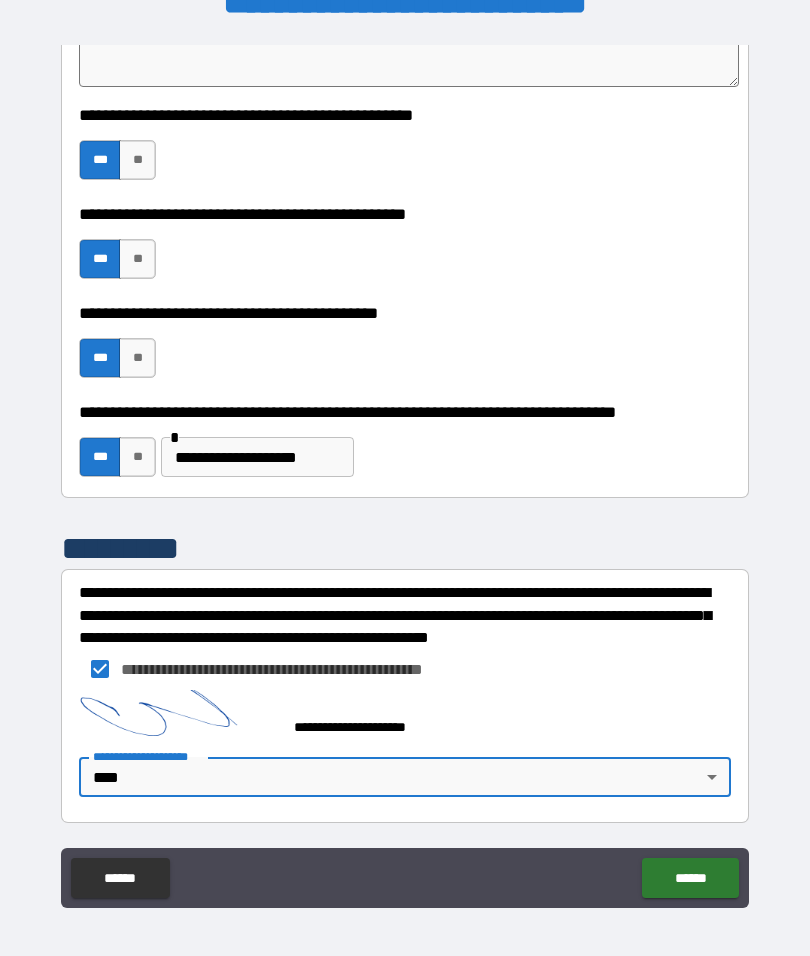 type on "*" 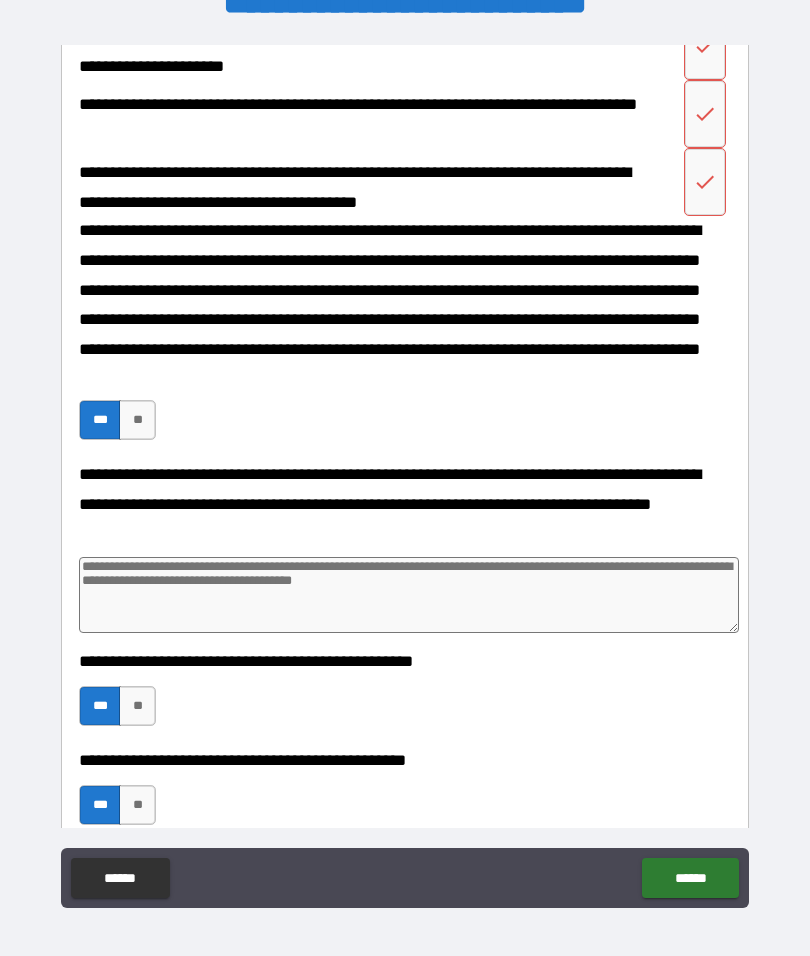 scroll, scrollTop: 3960, scrollLeft: 0, axis: vertical 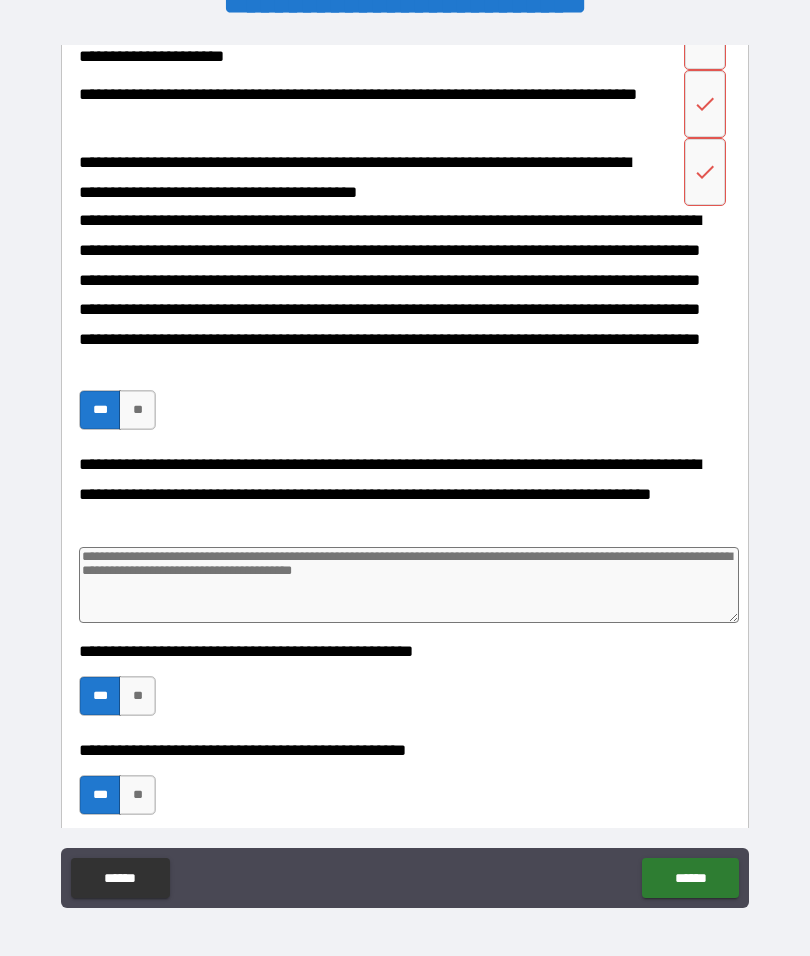 click 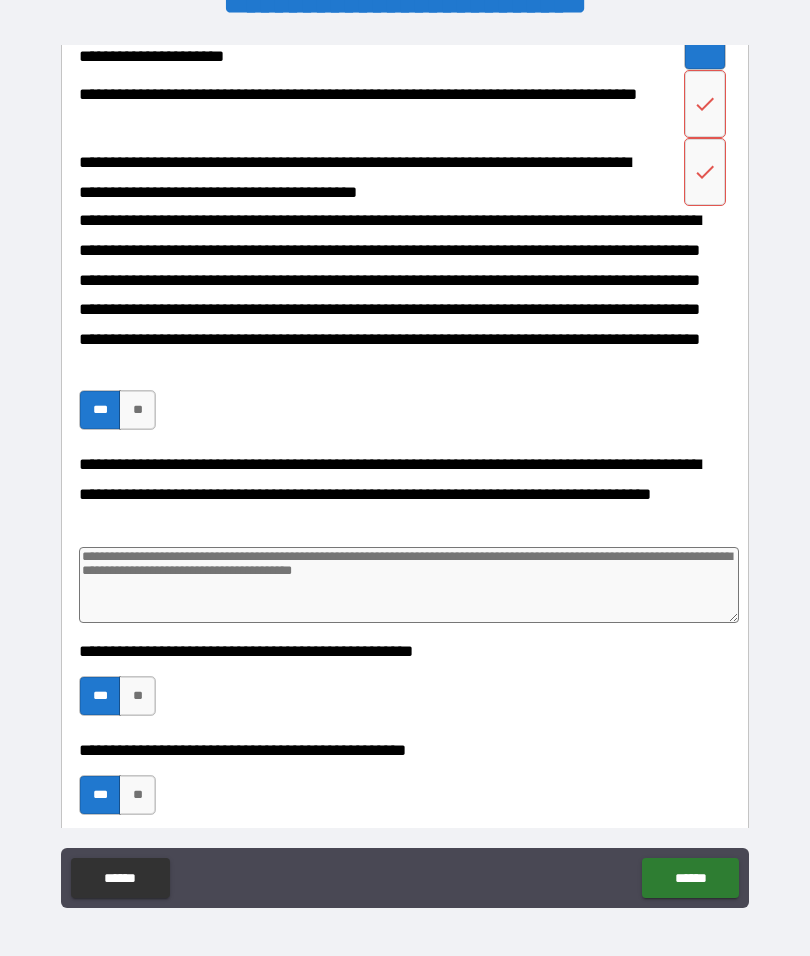 click 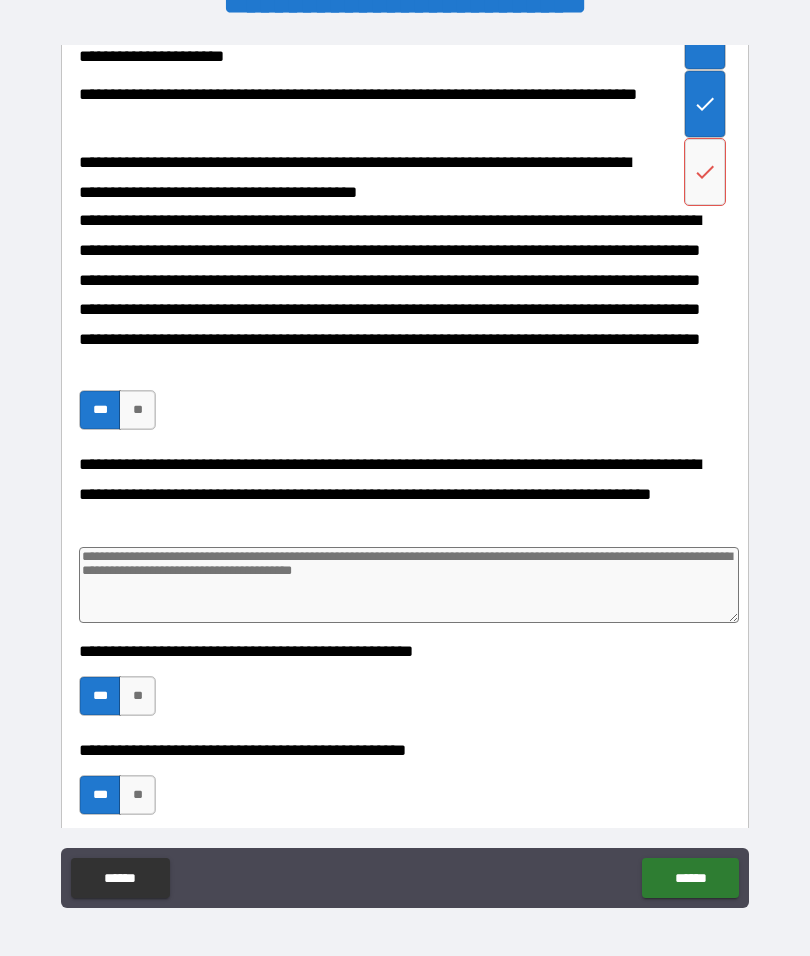 click at bounding box center (705, 172) 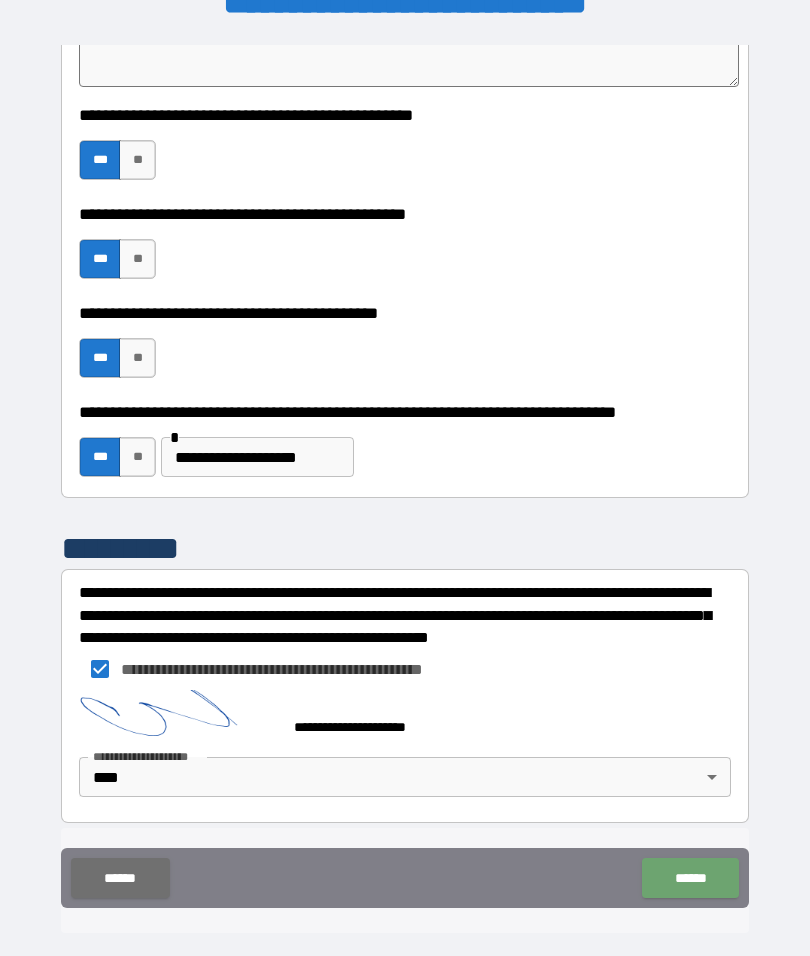 click on "******" at bounding box center [690, 878] 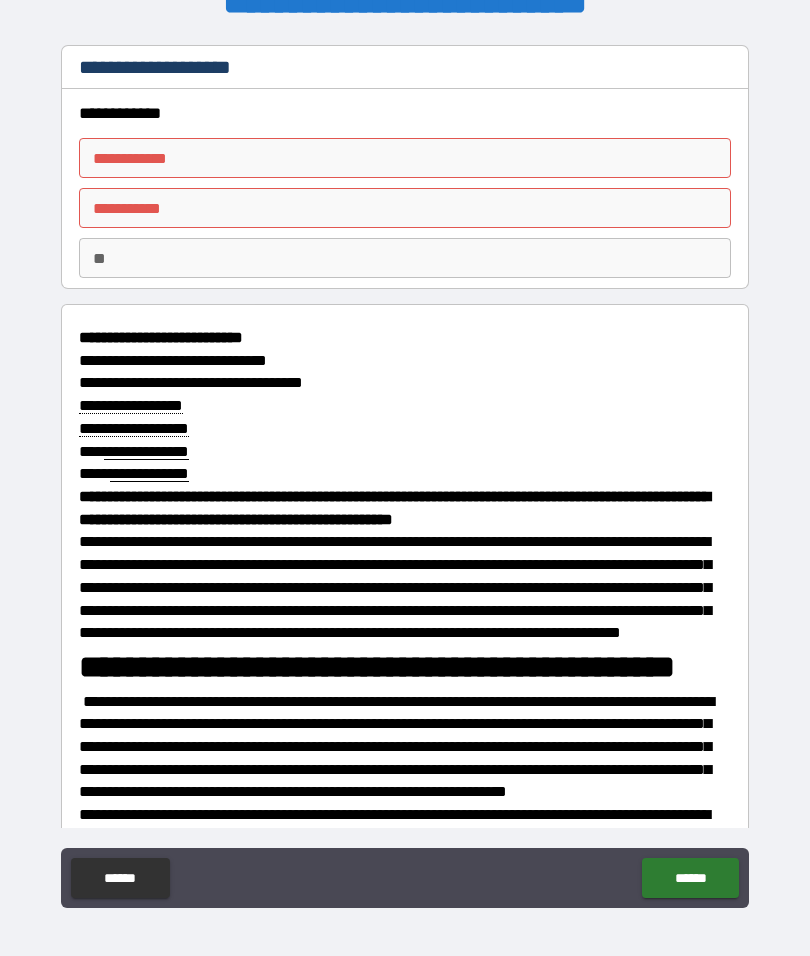 scroll, scrollTop: 0, scrollLeft: 0, axis: both 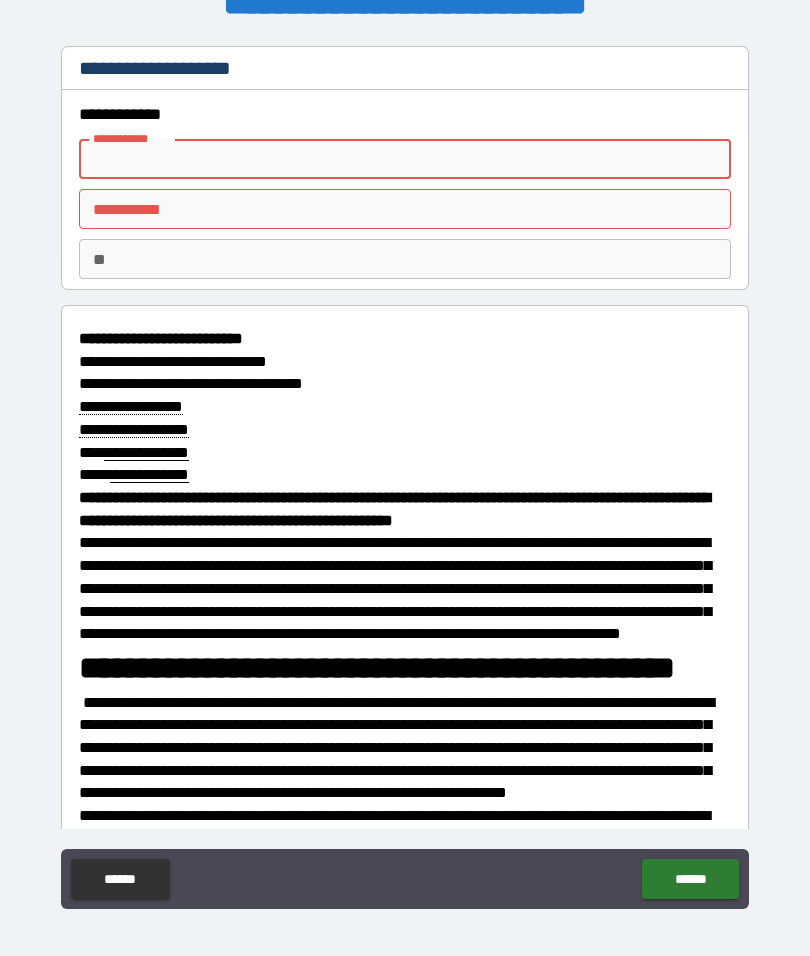 type on "*" 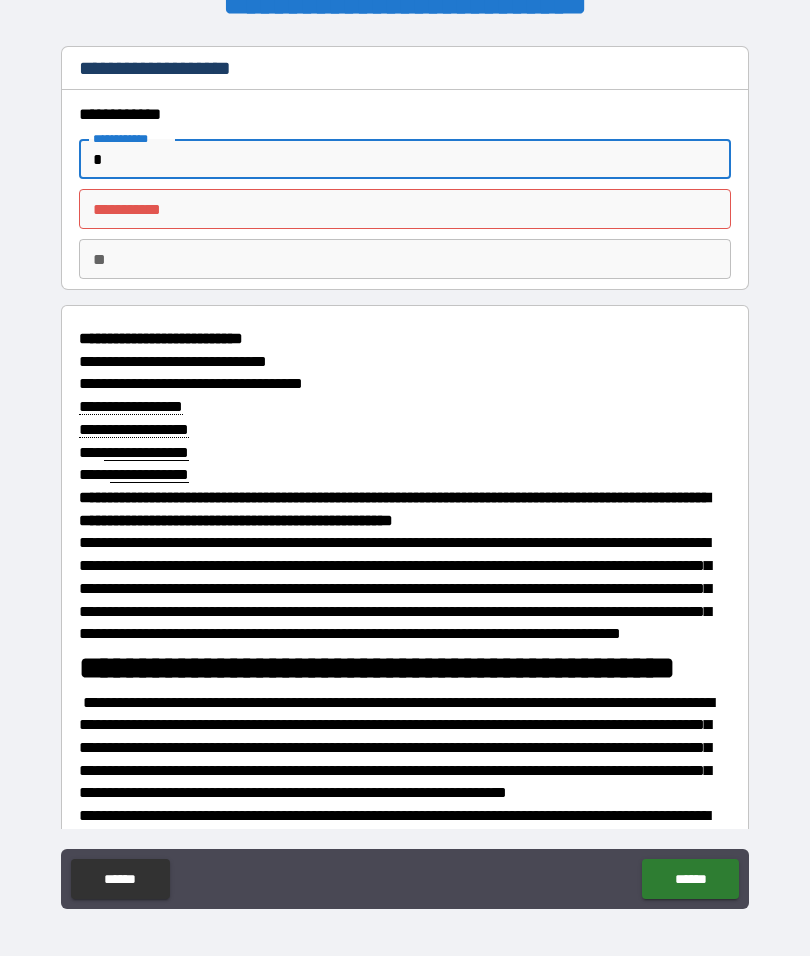 type on "*" 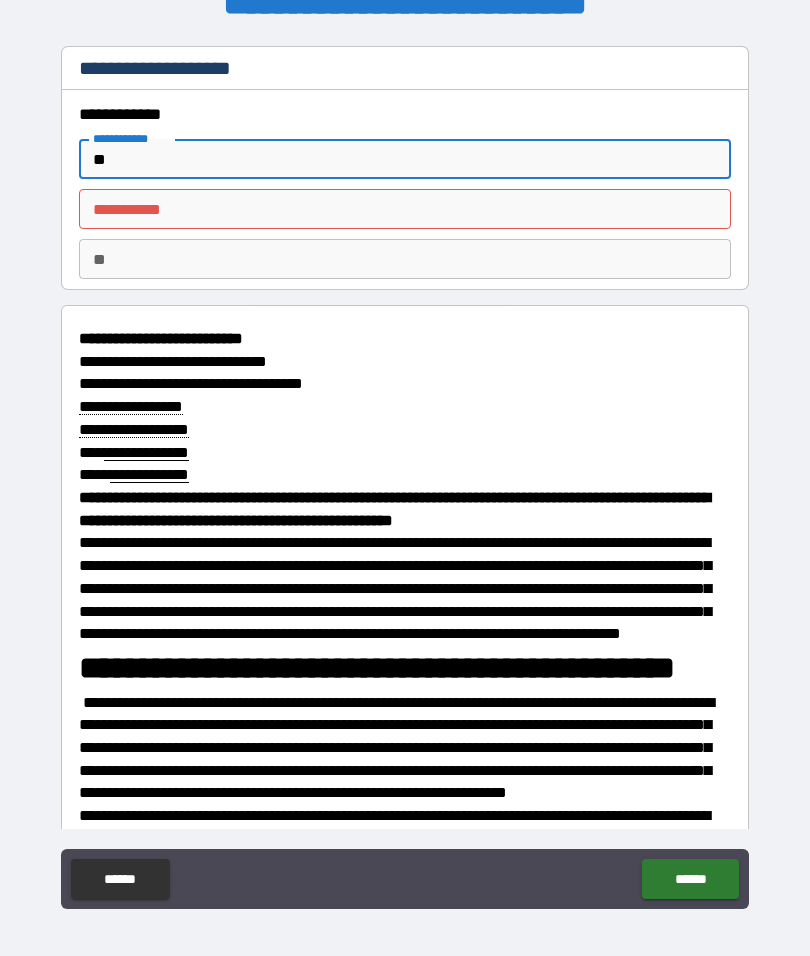 type on "*" 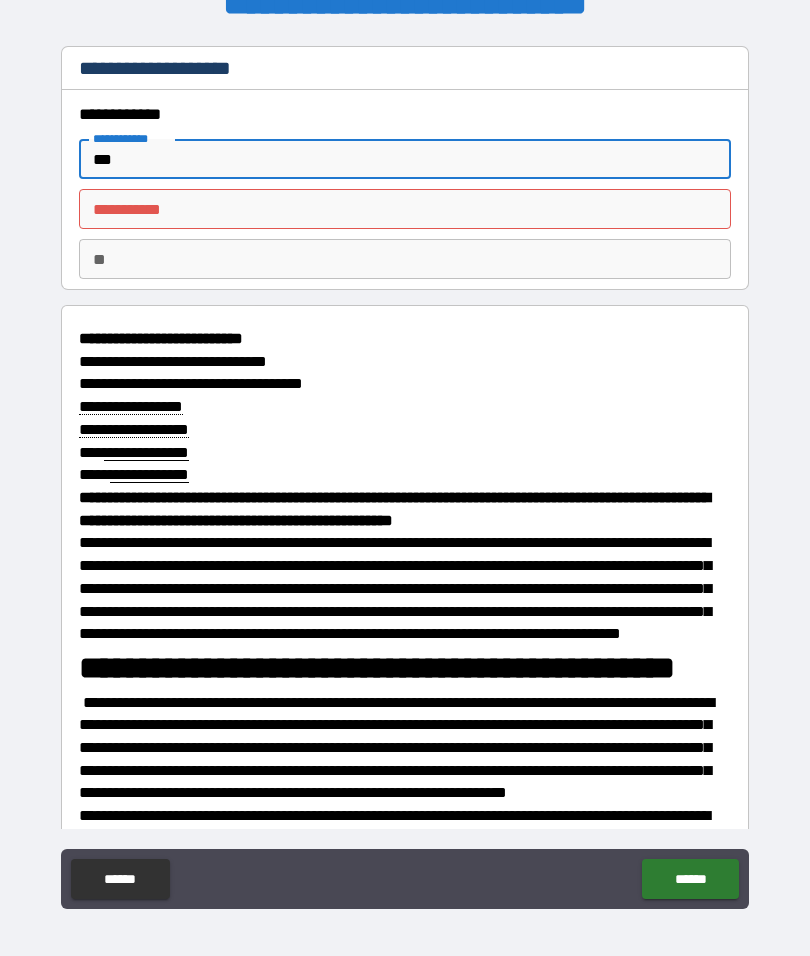 type on "*" 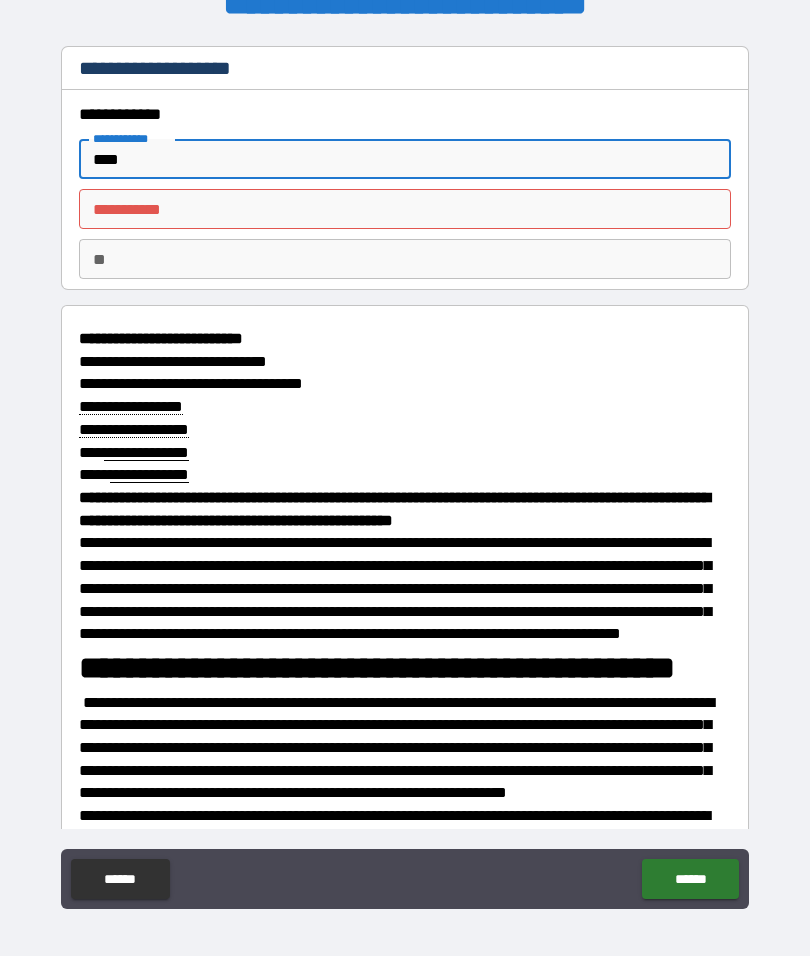 type on "*" 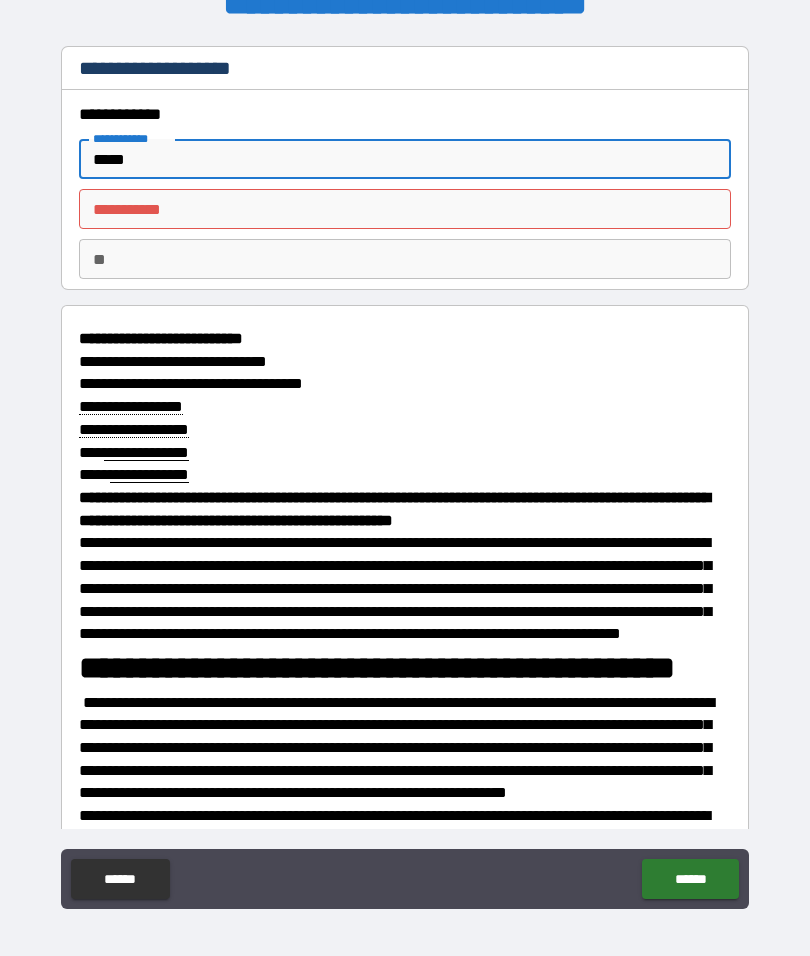 type on "*" 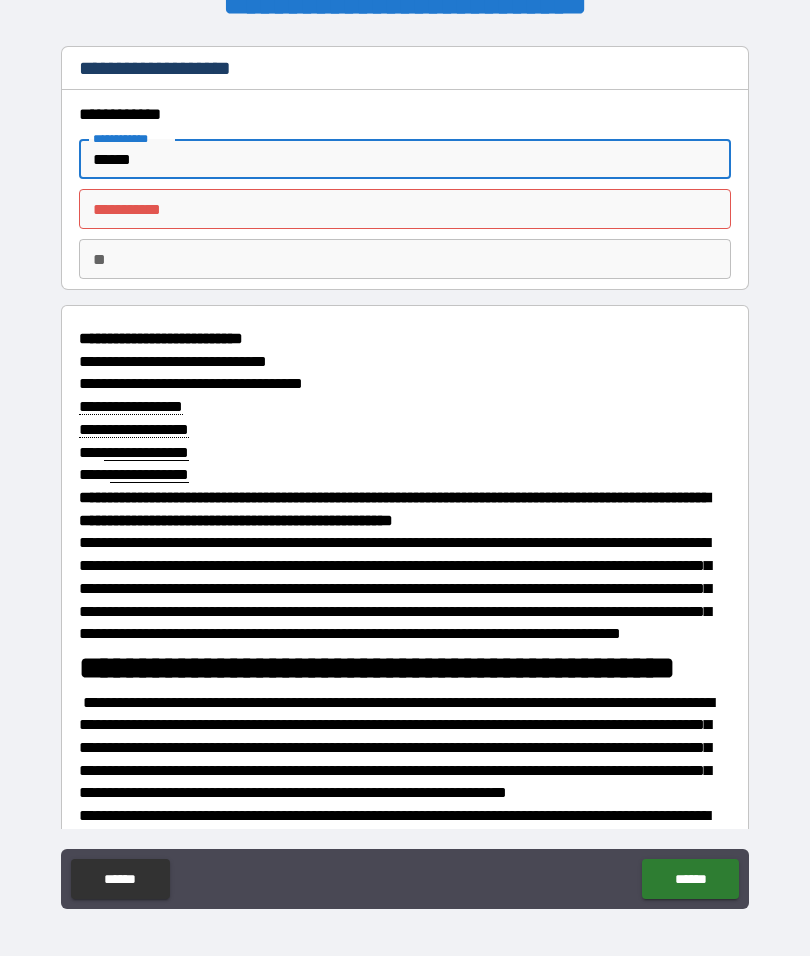 type on "*" 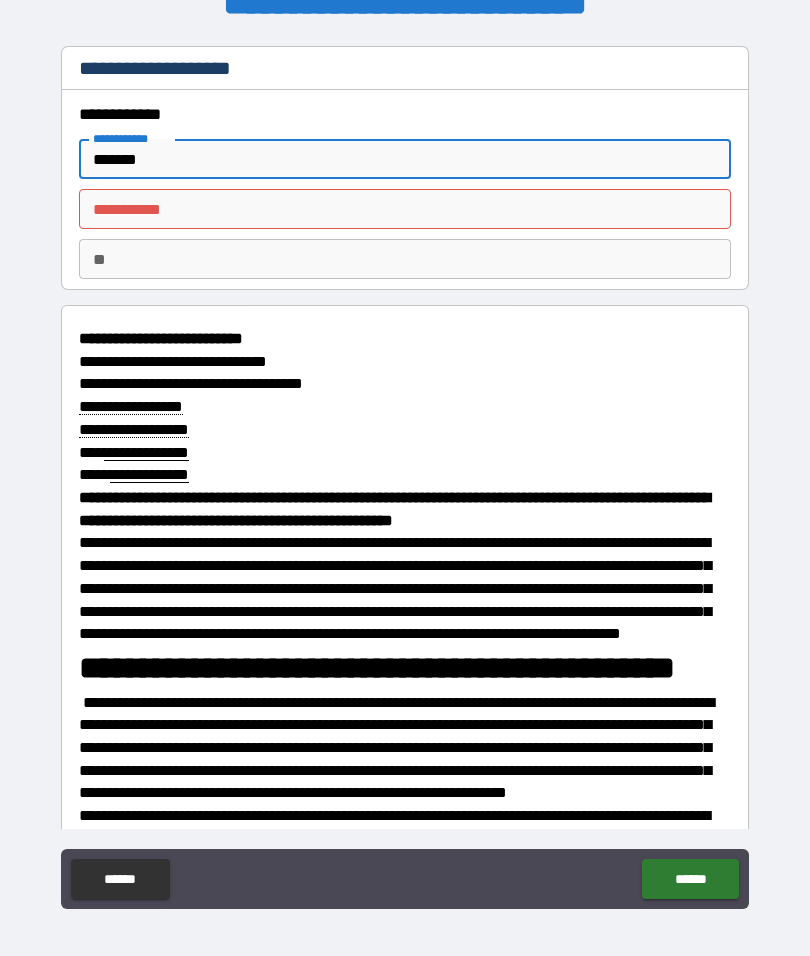 type on "*" 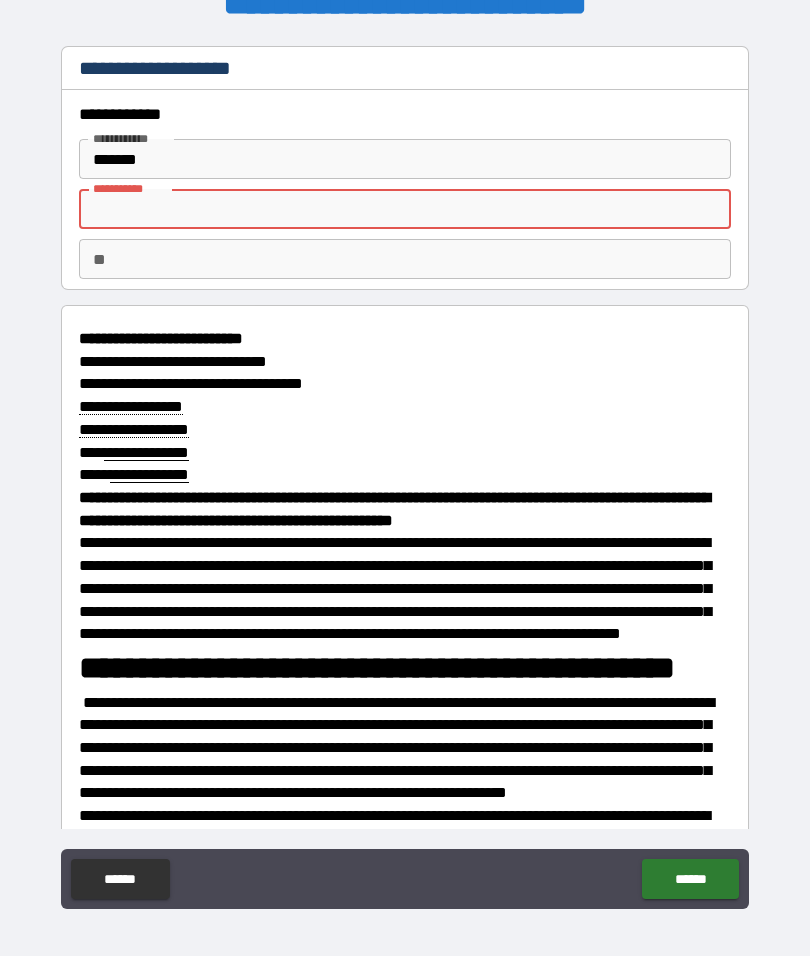 type on "*" 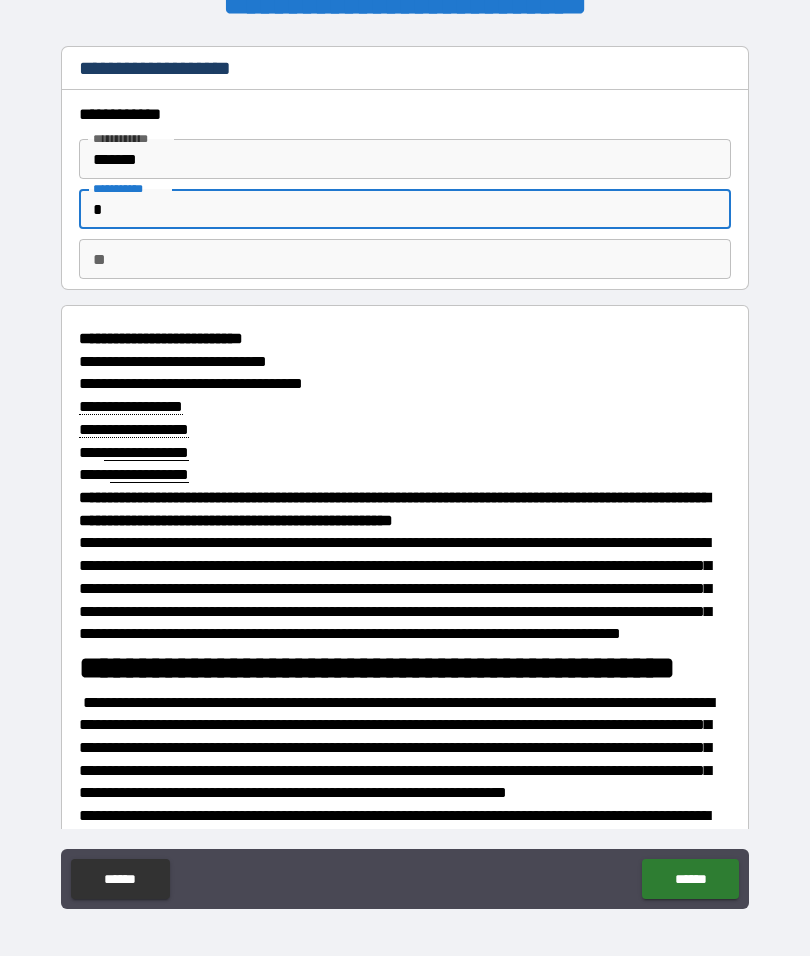 type on "*" 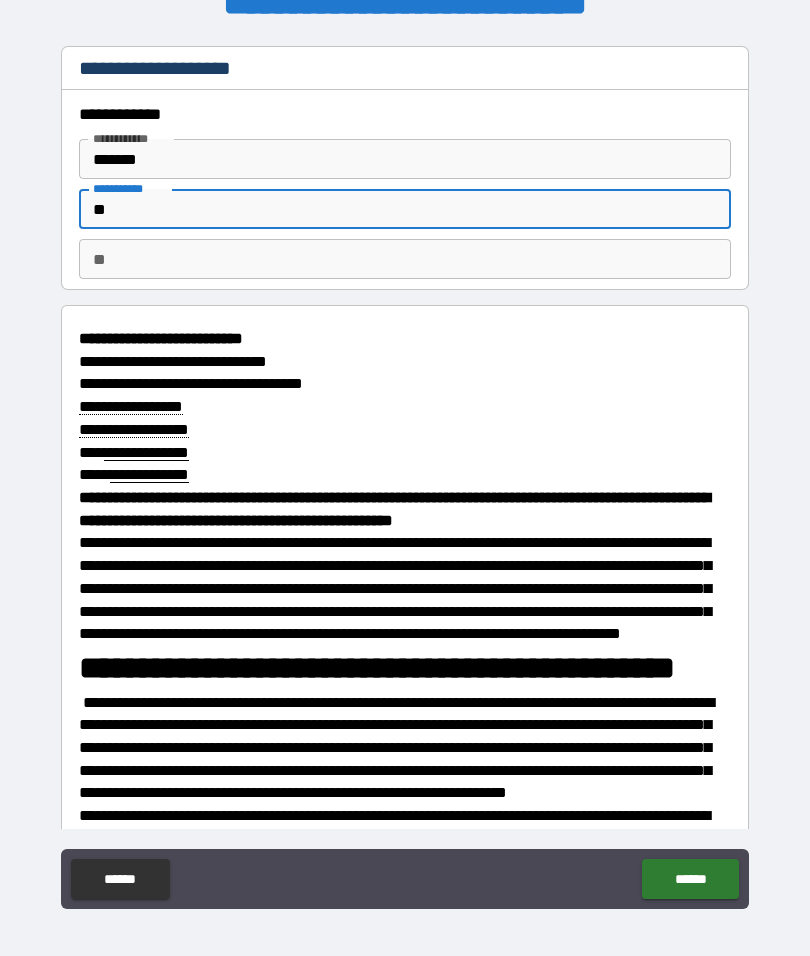 type on "*" 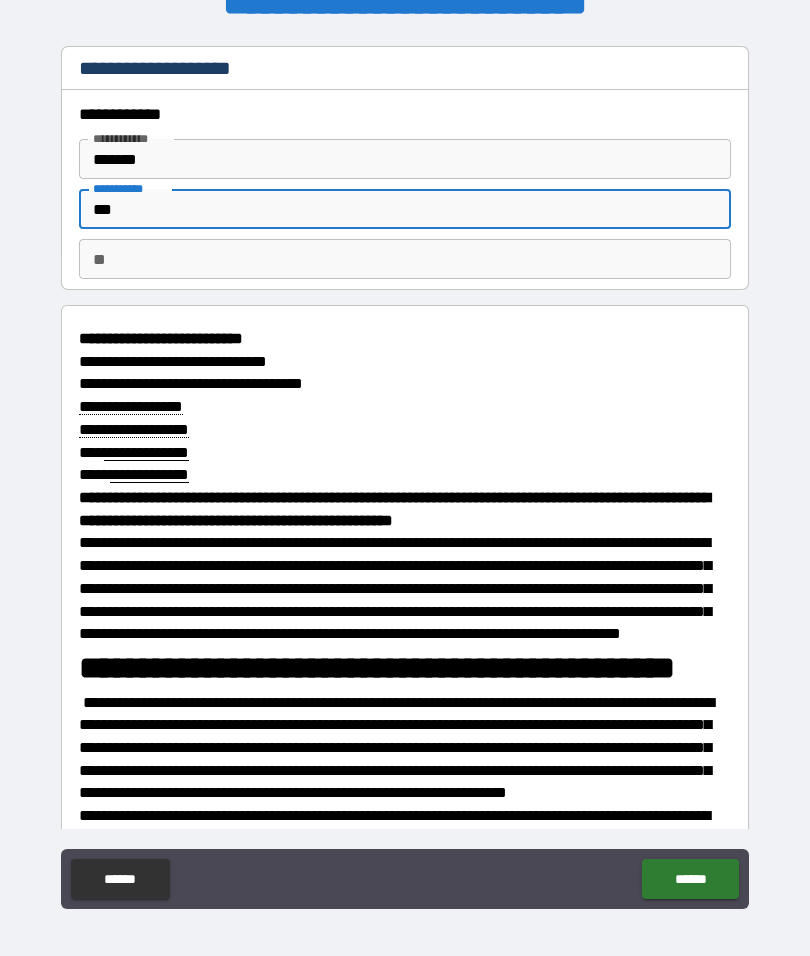 type on "*" 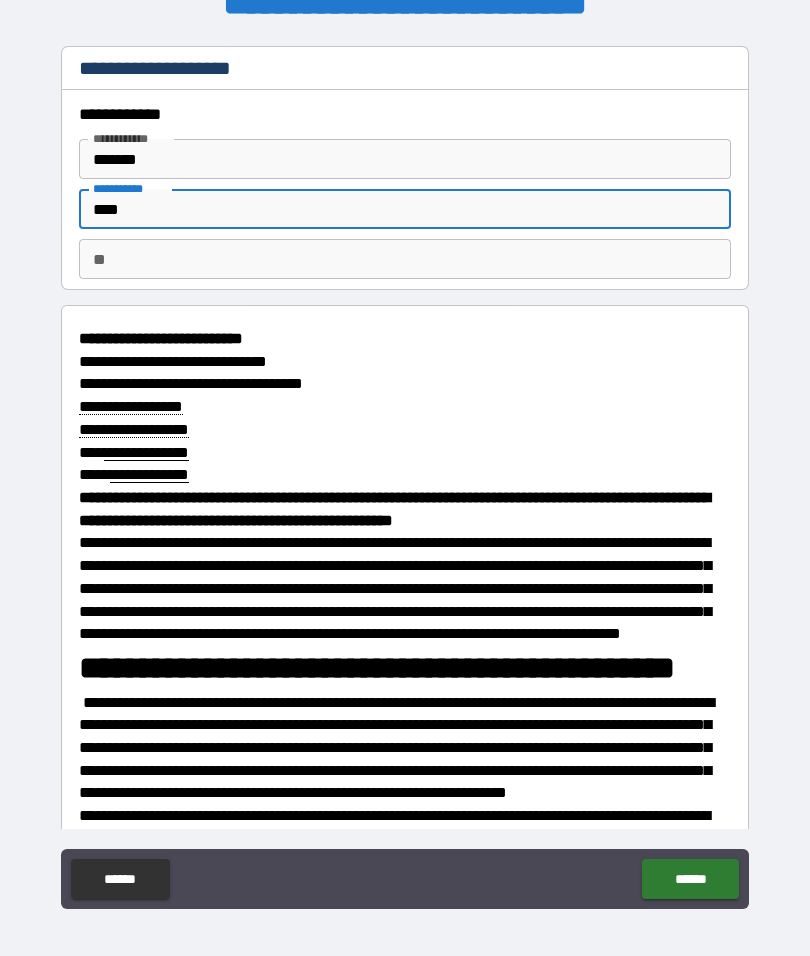 type on "*" 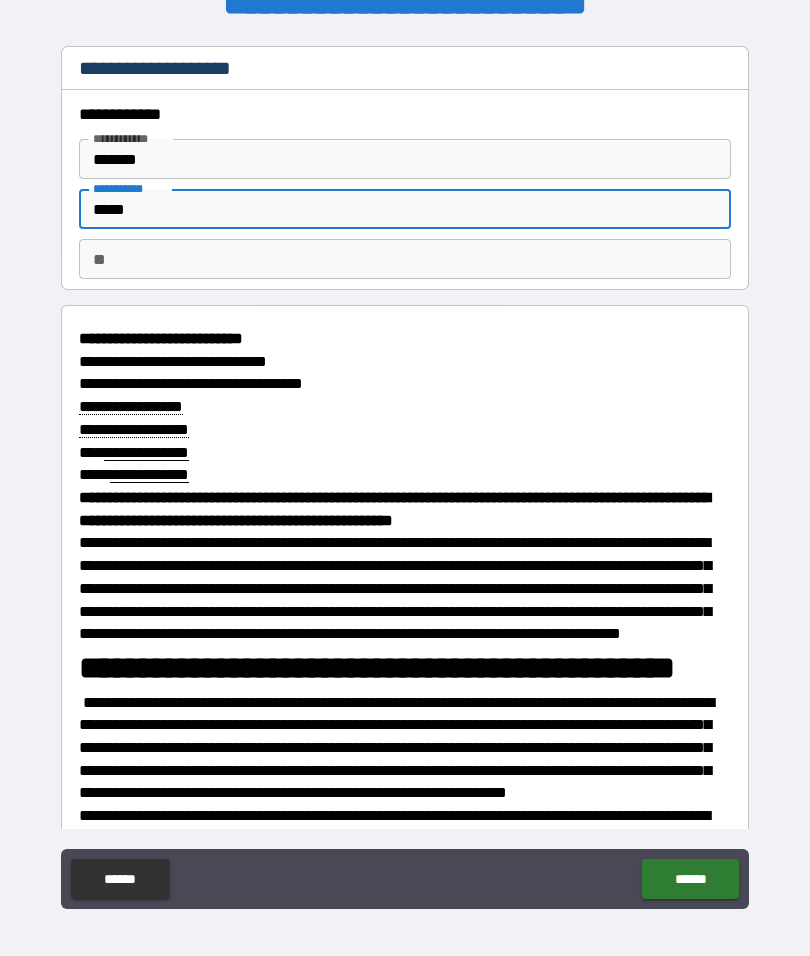 type on "*" 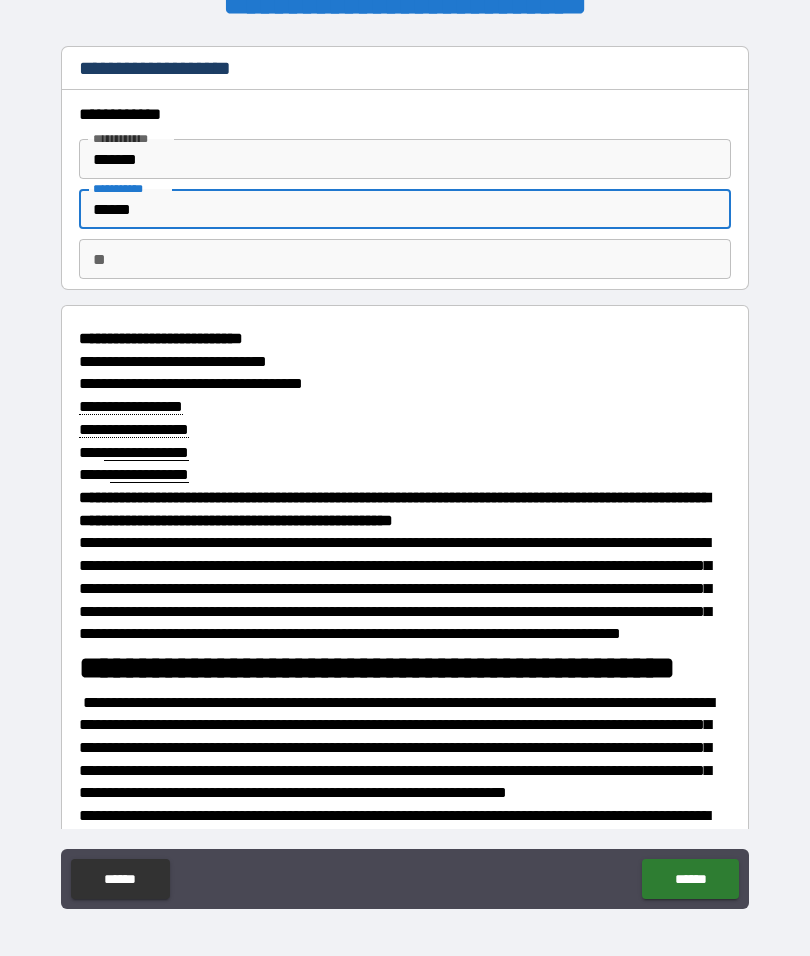 type on "*" 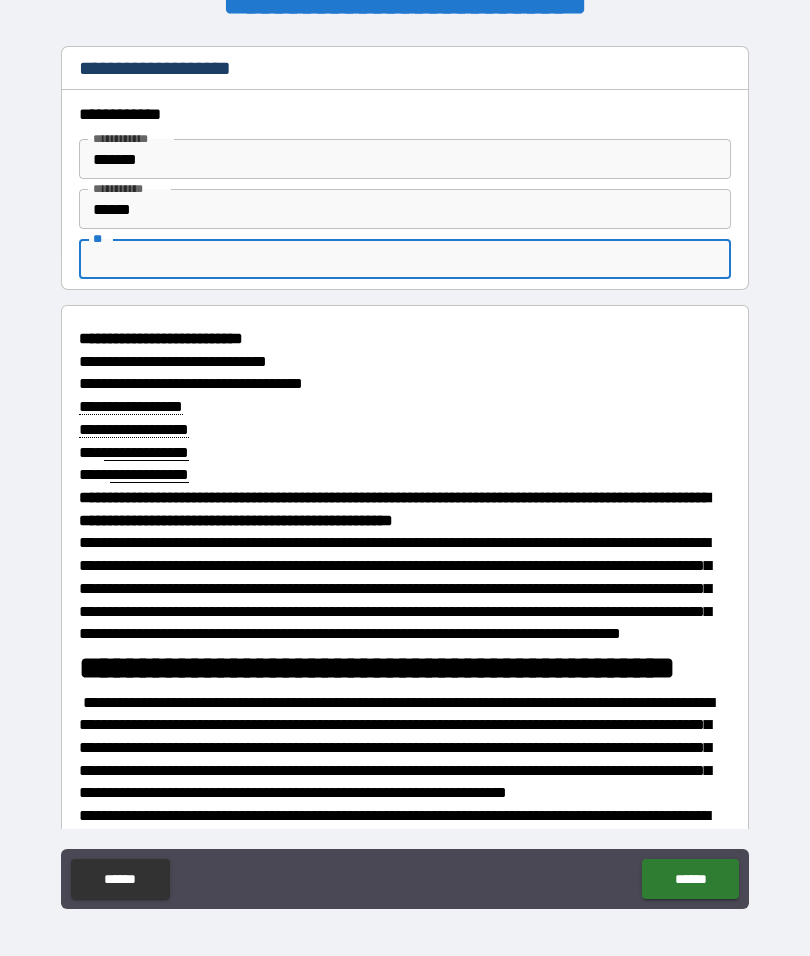 type on "*" 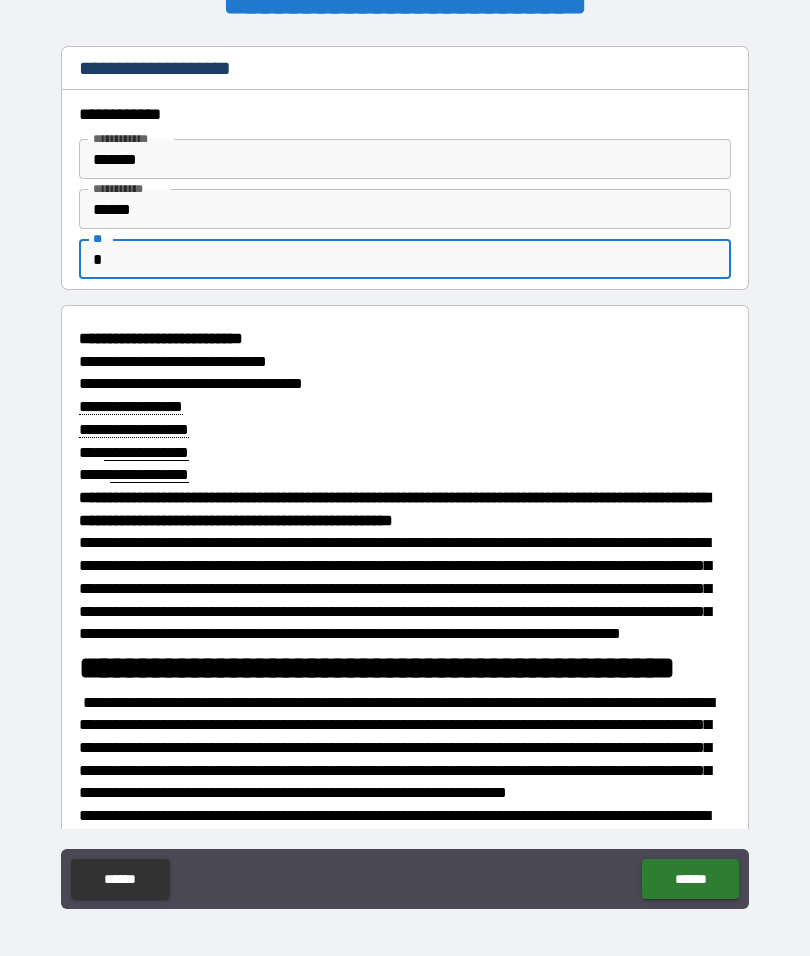 type on "*" 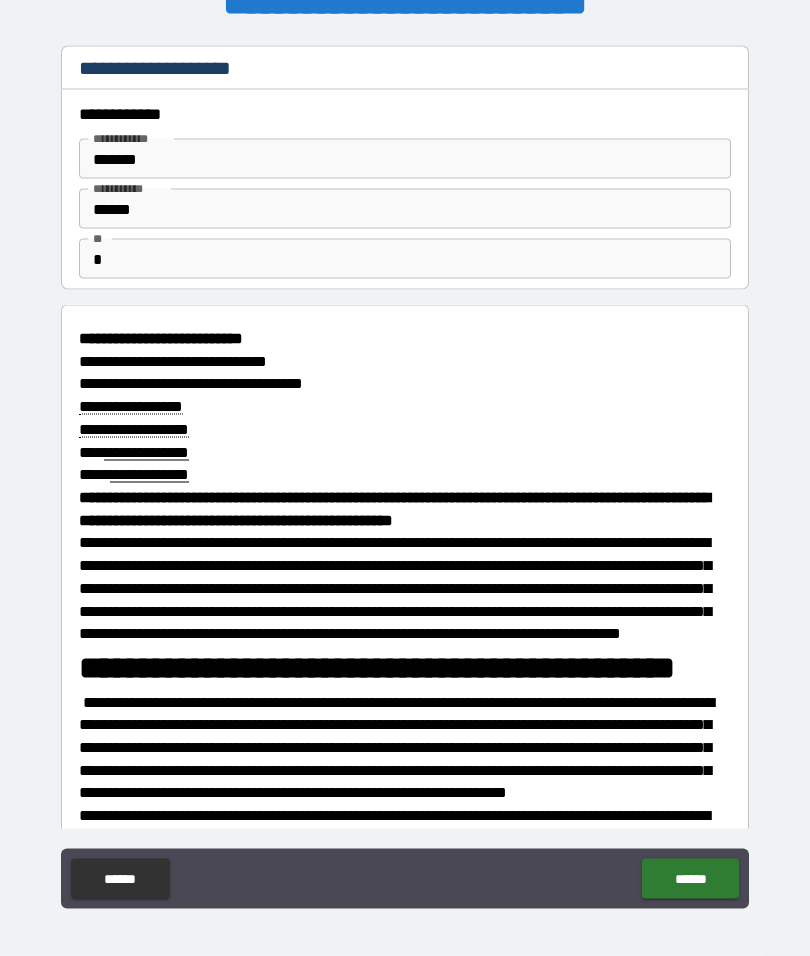 click on "******" 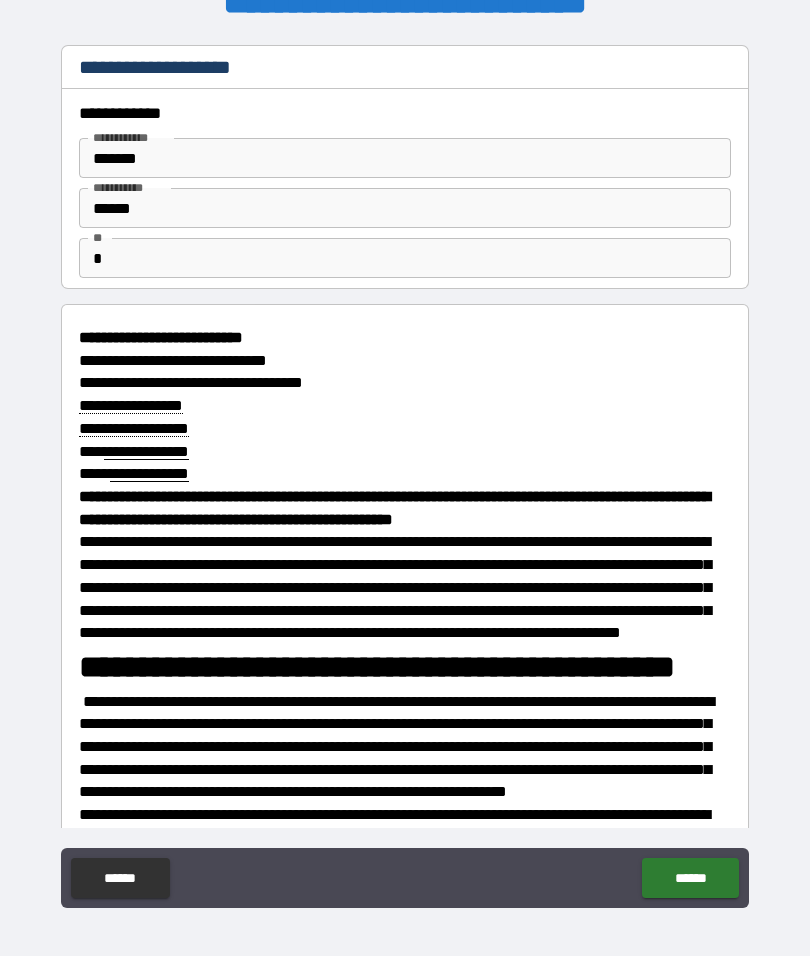click on "******" at bounding box center (690, 878) 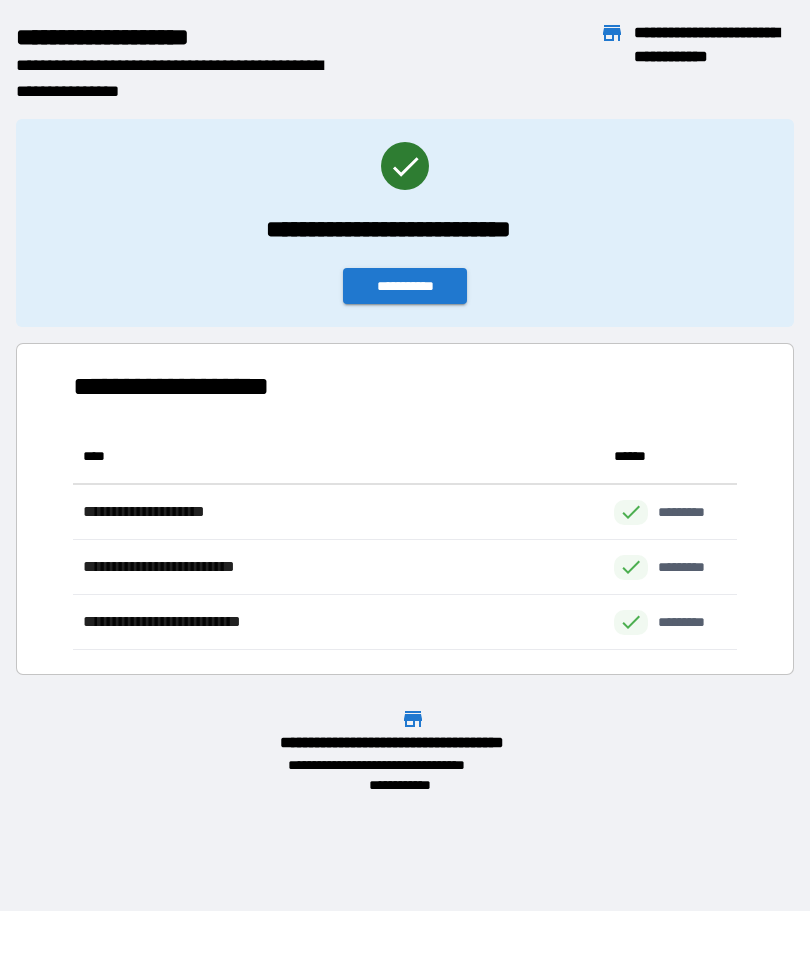 scroll, scrollTop: 221, scrollLeft: 664, axis: both 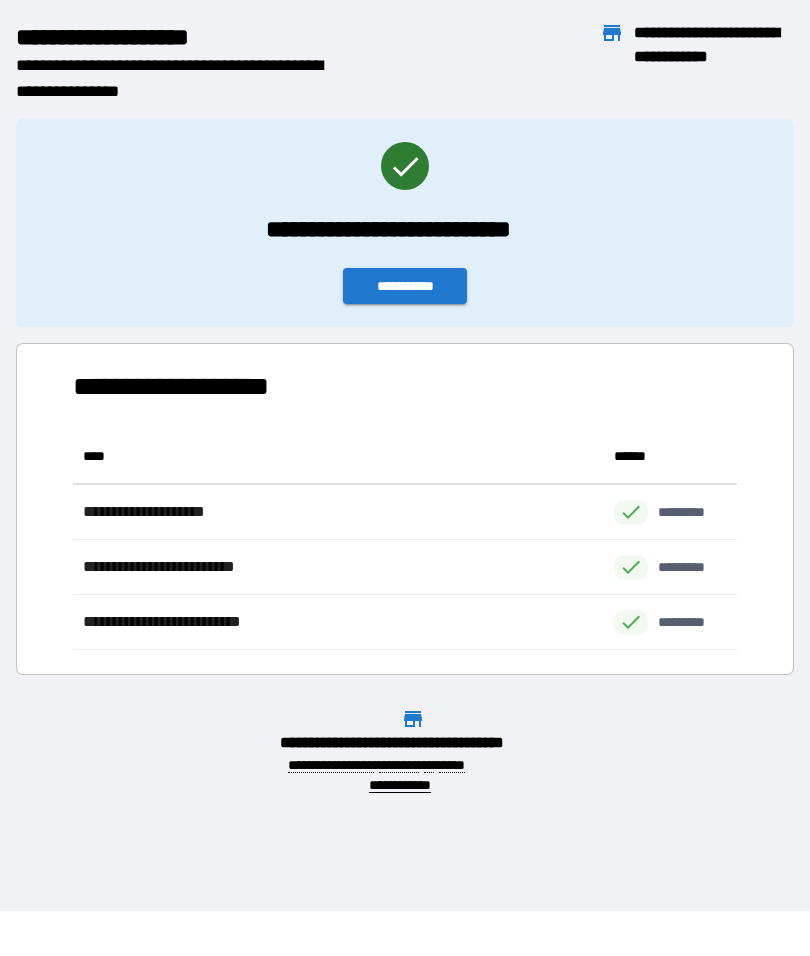 click on "**********" at bounding box center (405, 286) 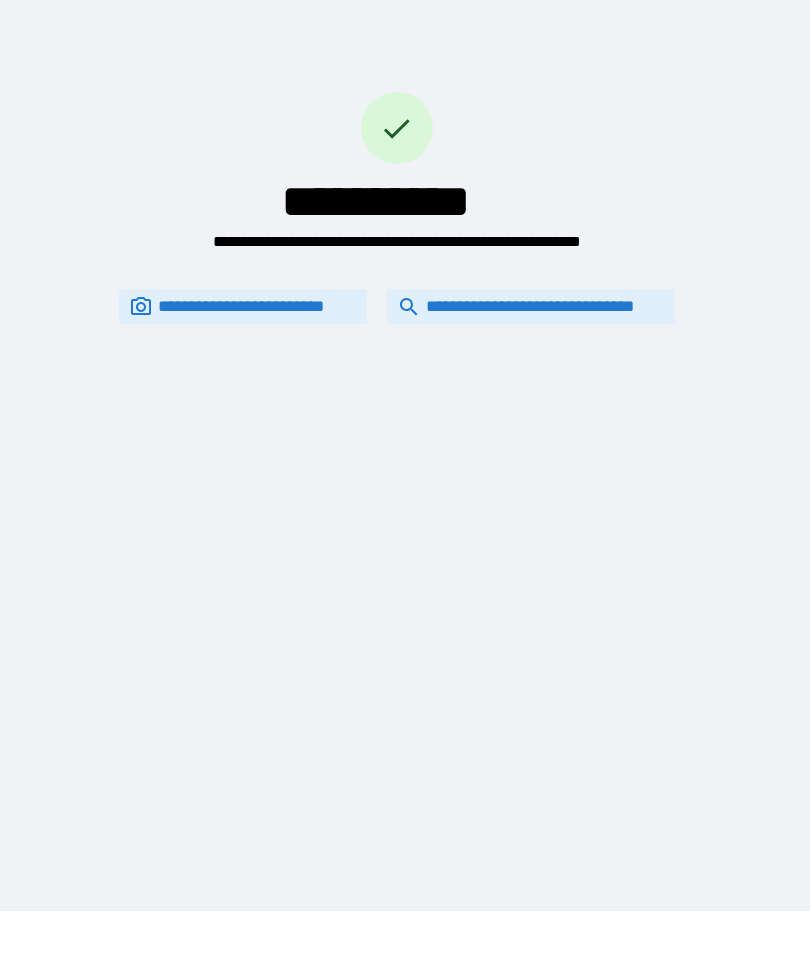 click on "**********" at bounding box center (531, 306) 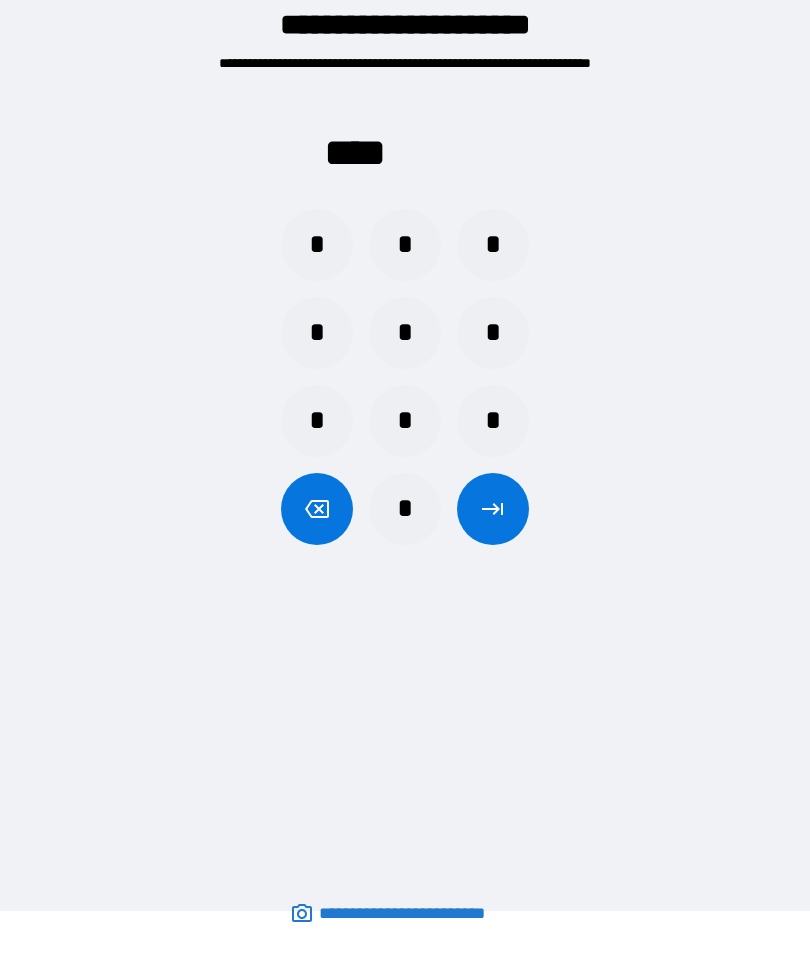 click on "*" at bounding box center (317, 245) 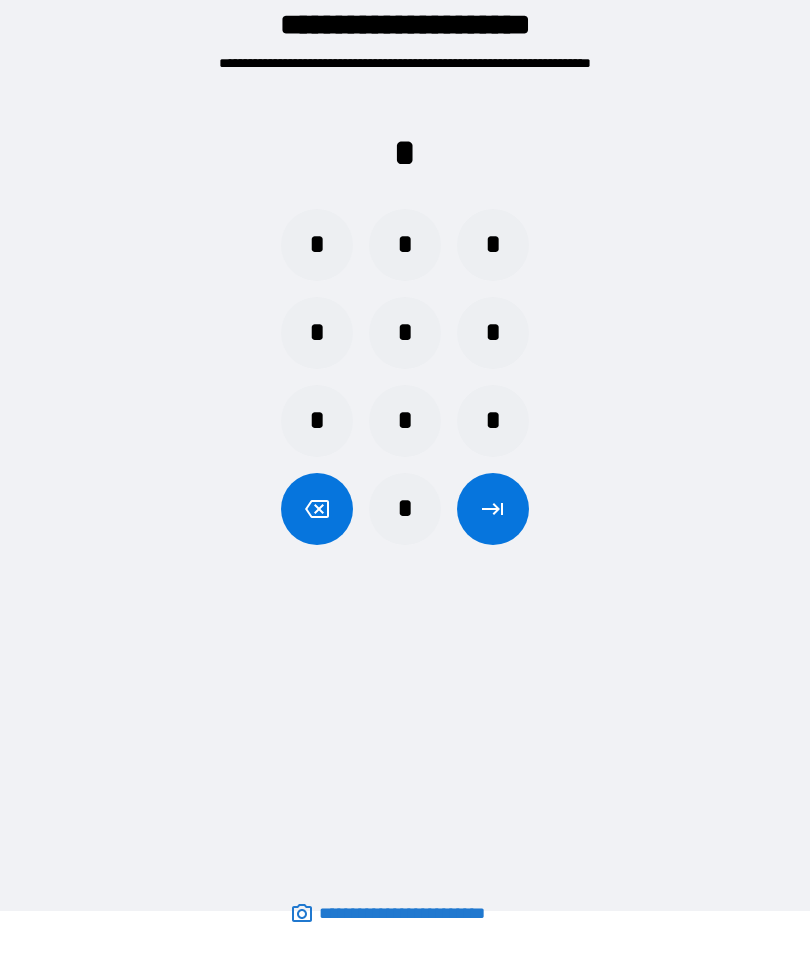 click on "*" at bounding box center [405, 245] 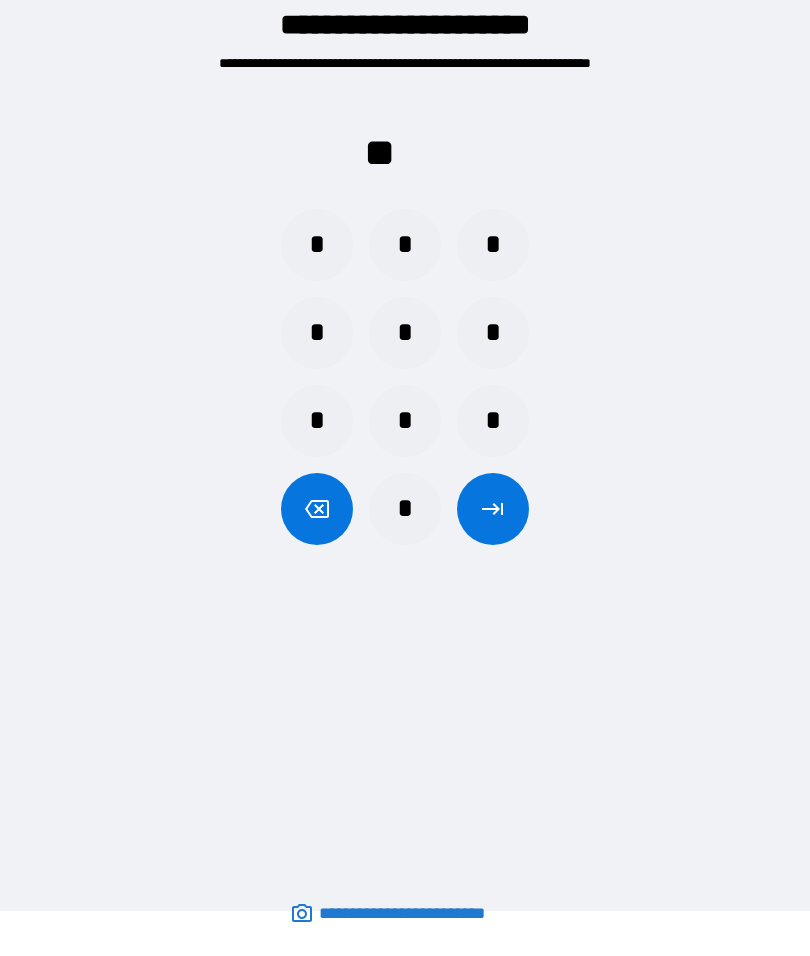 click on "*" at bounding box center (405, 509) 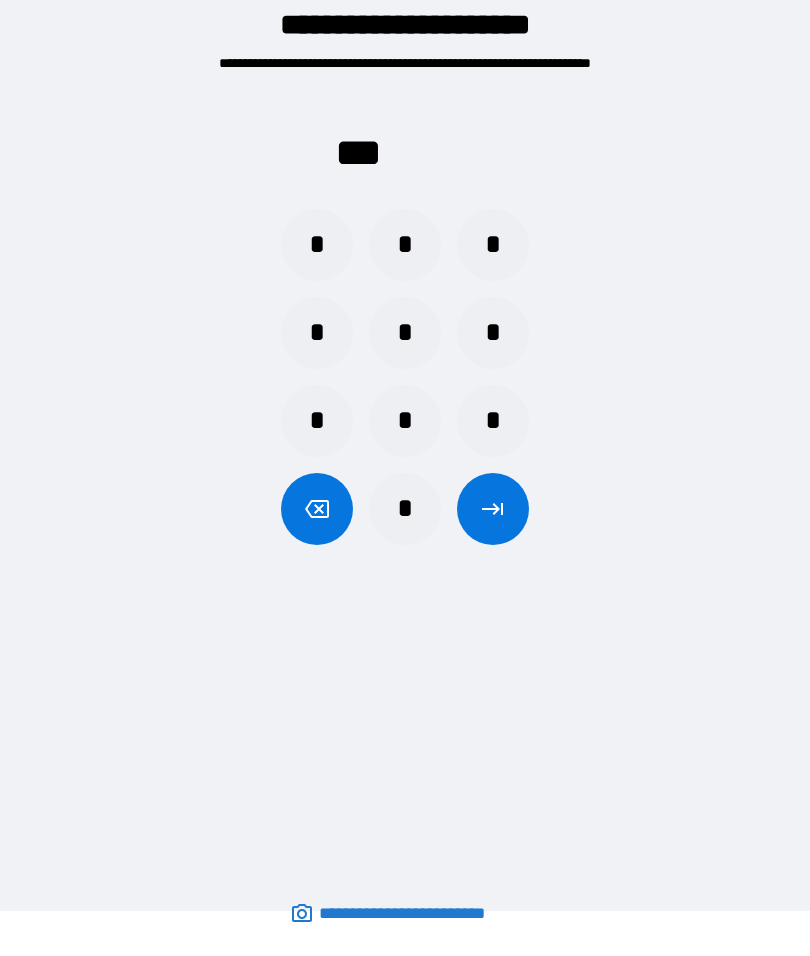 click on "*" at bounding box center [317, 245] 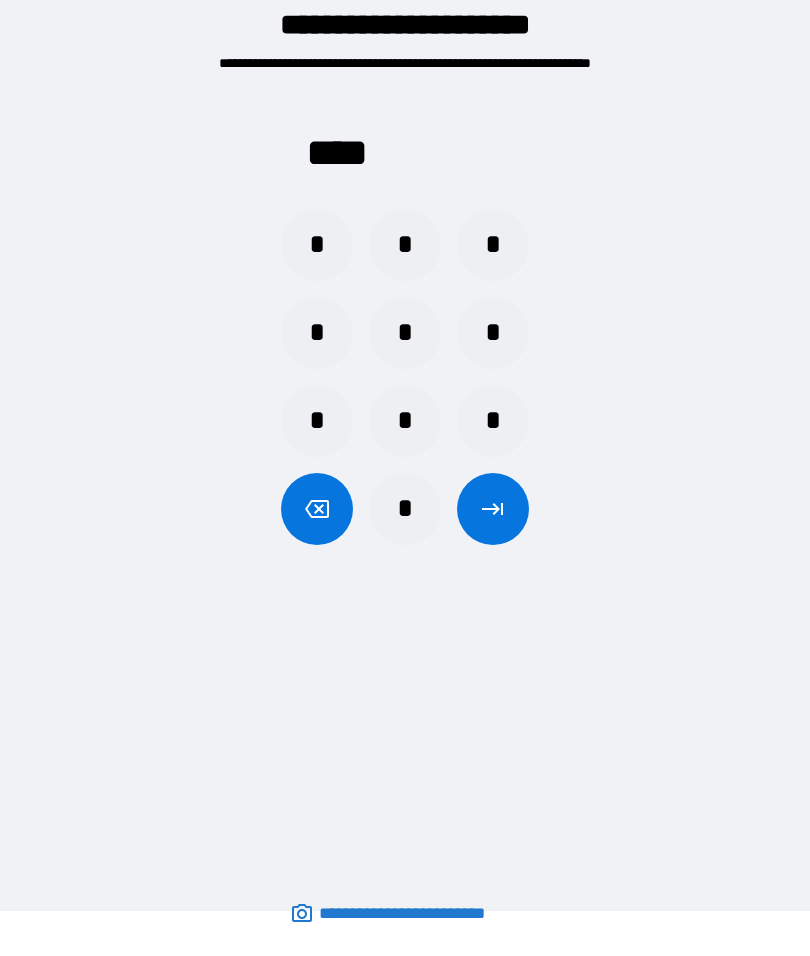 click 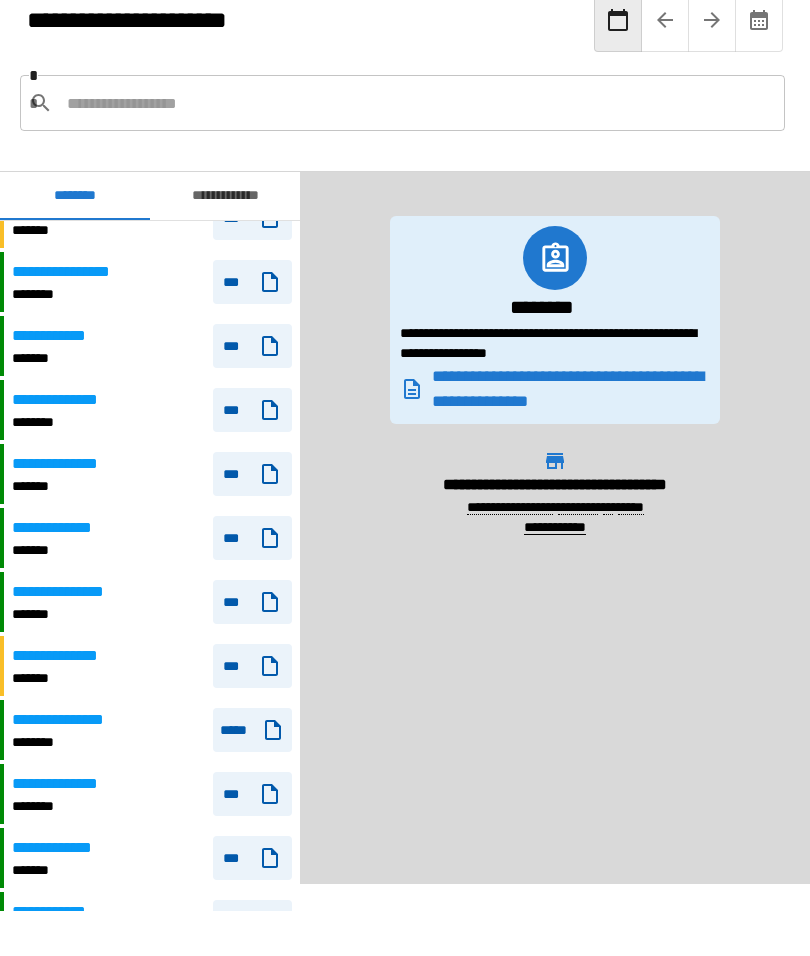 scroll, scrollTop: 37, scrollLeft: 0, axis: vertical 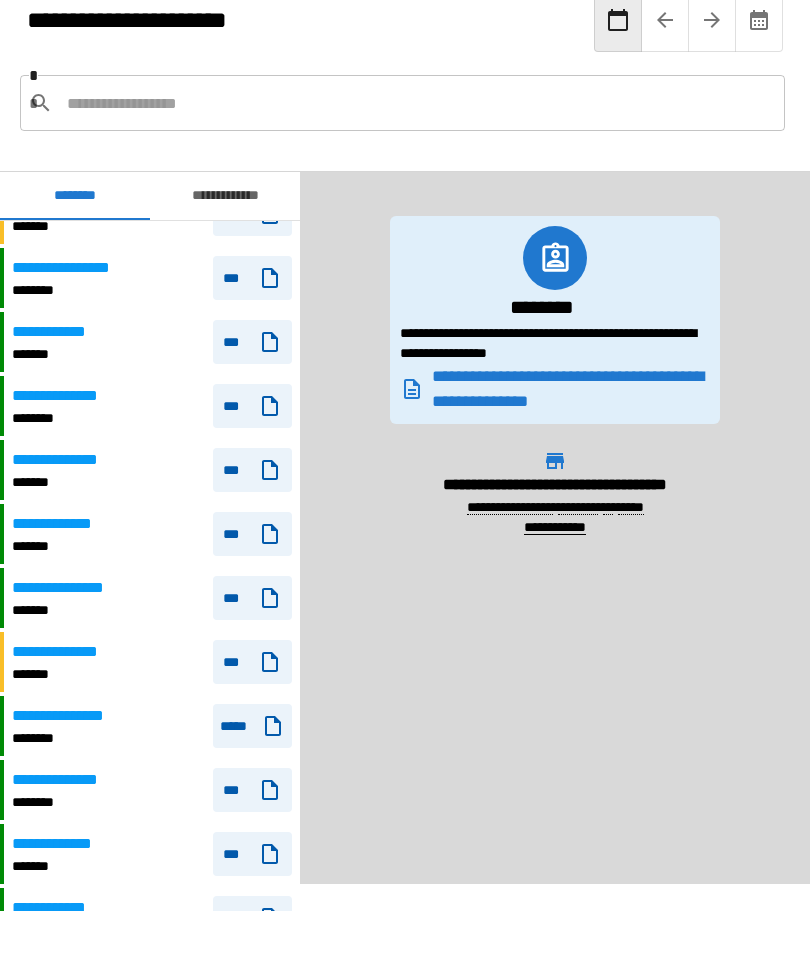 click on "**********" at bounding box center (61, 908) 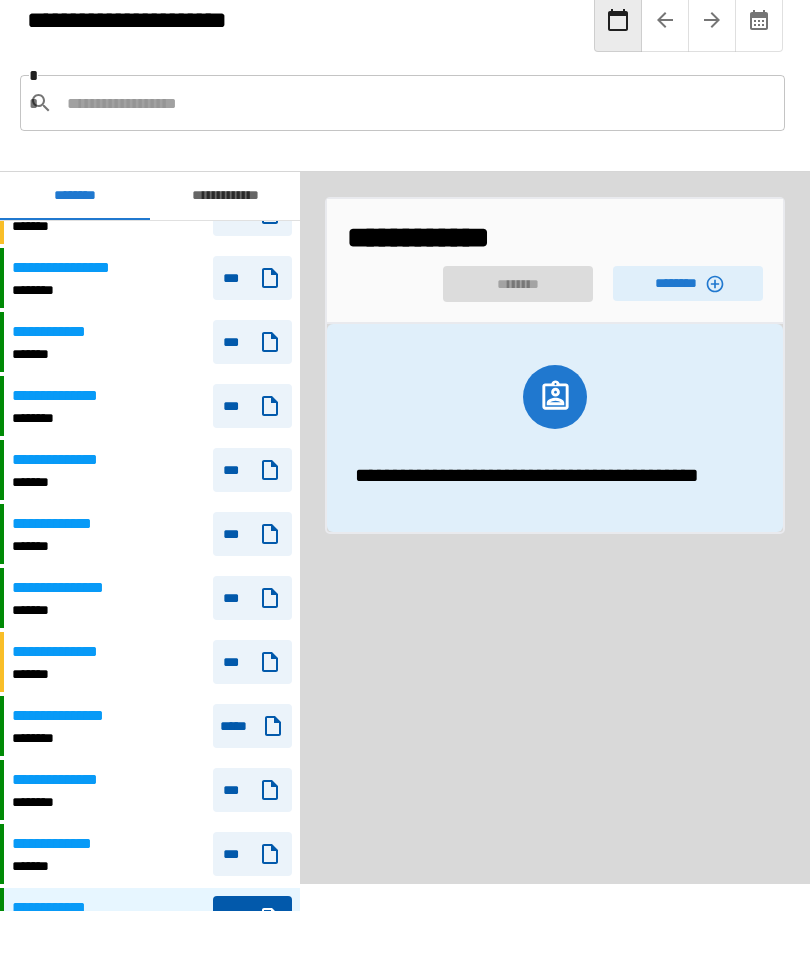 click on "********" at bounding box center [688, 283] 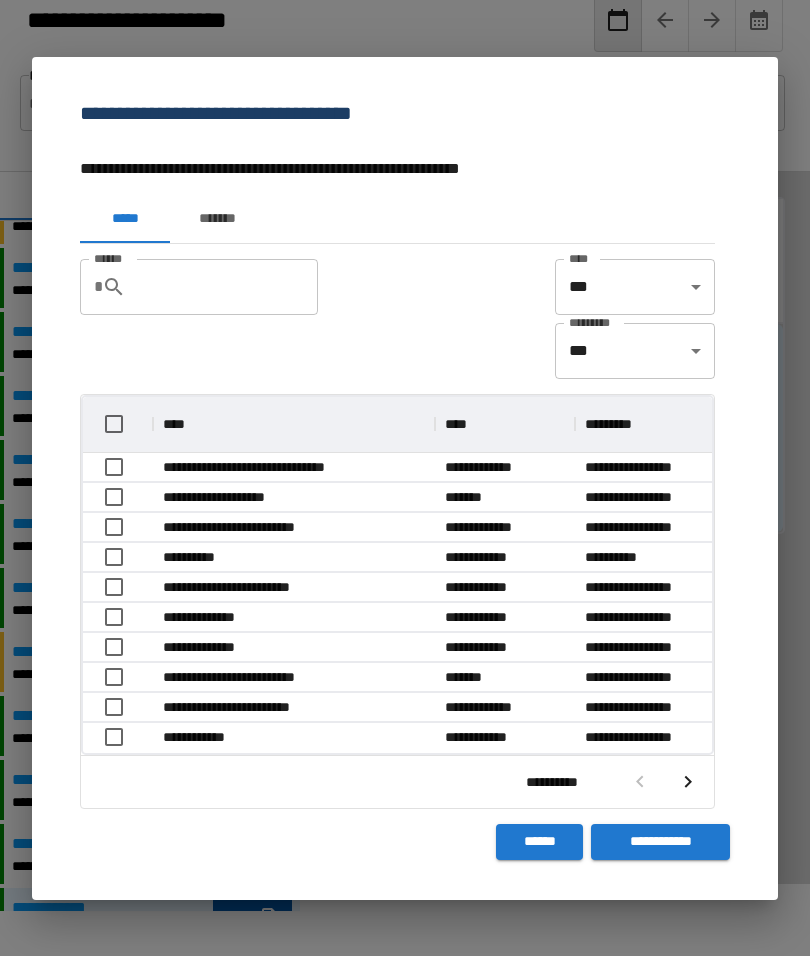 scroll, scrollTop: 356, scrollLeft: 629, axis: both 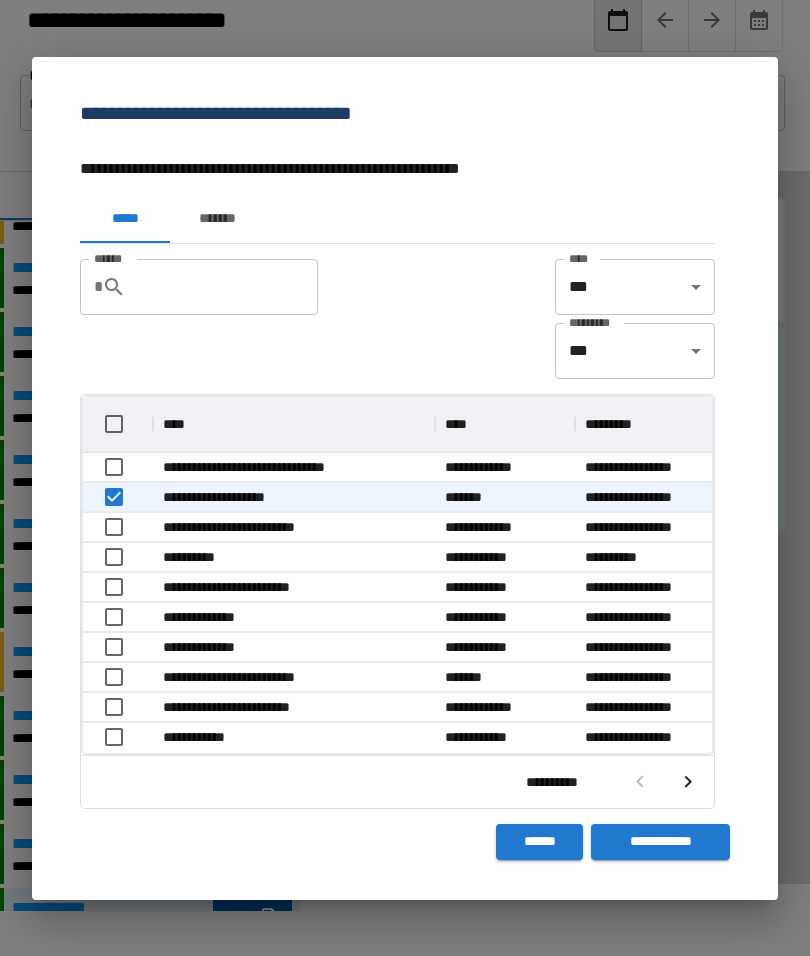 click on "******" at bounding box center [539, 842] 